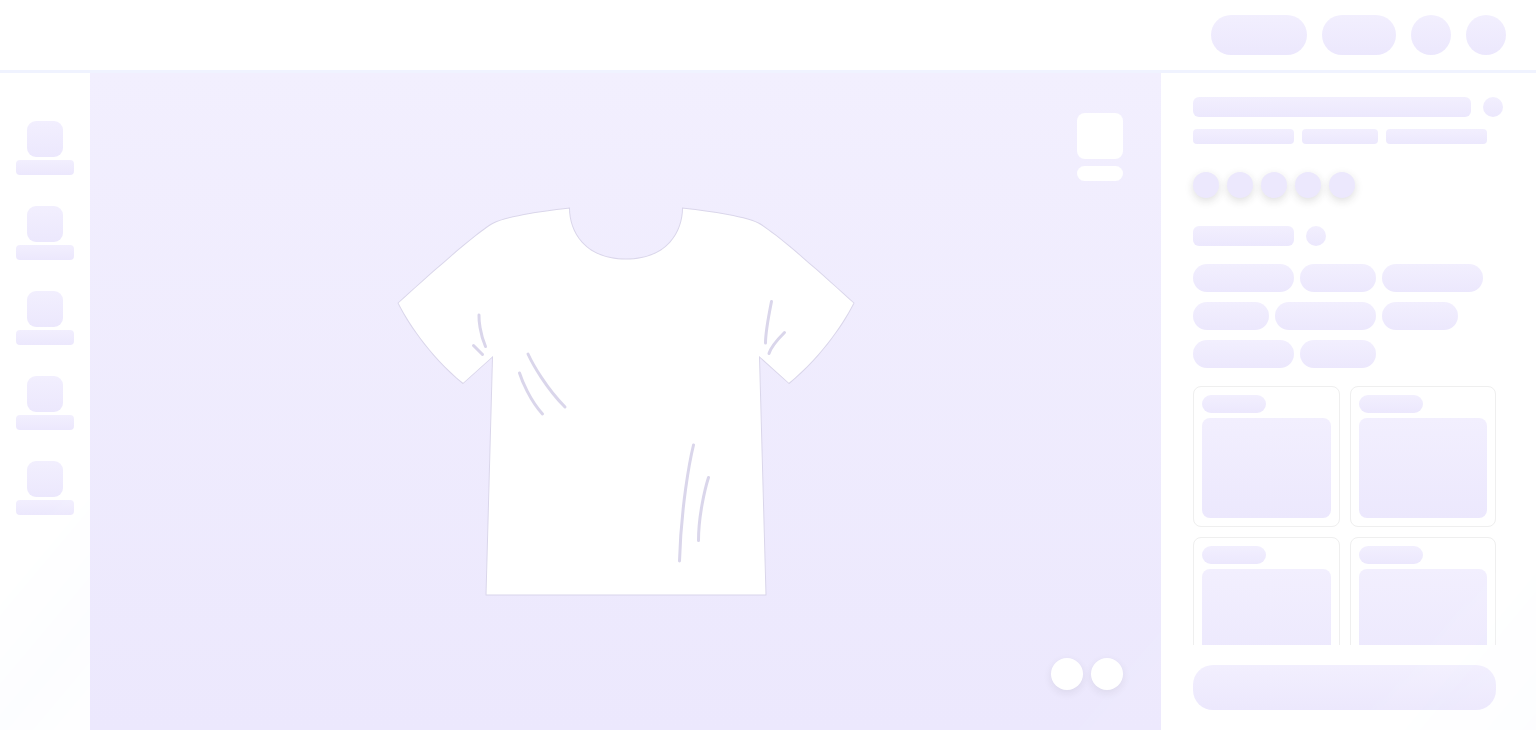 scroll, scrollTop: 0, scrollLeft: 0, axis: both 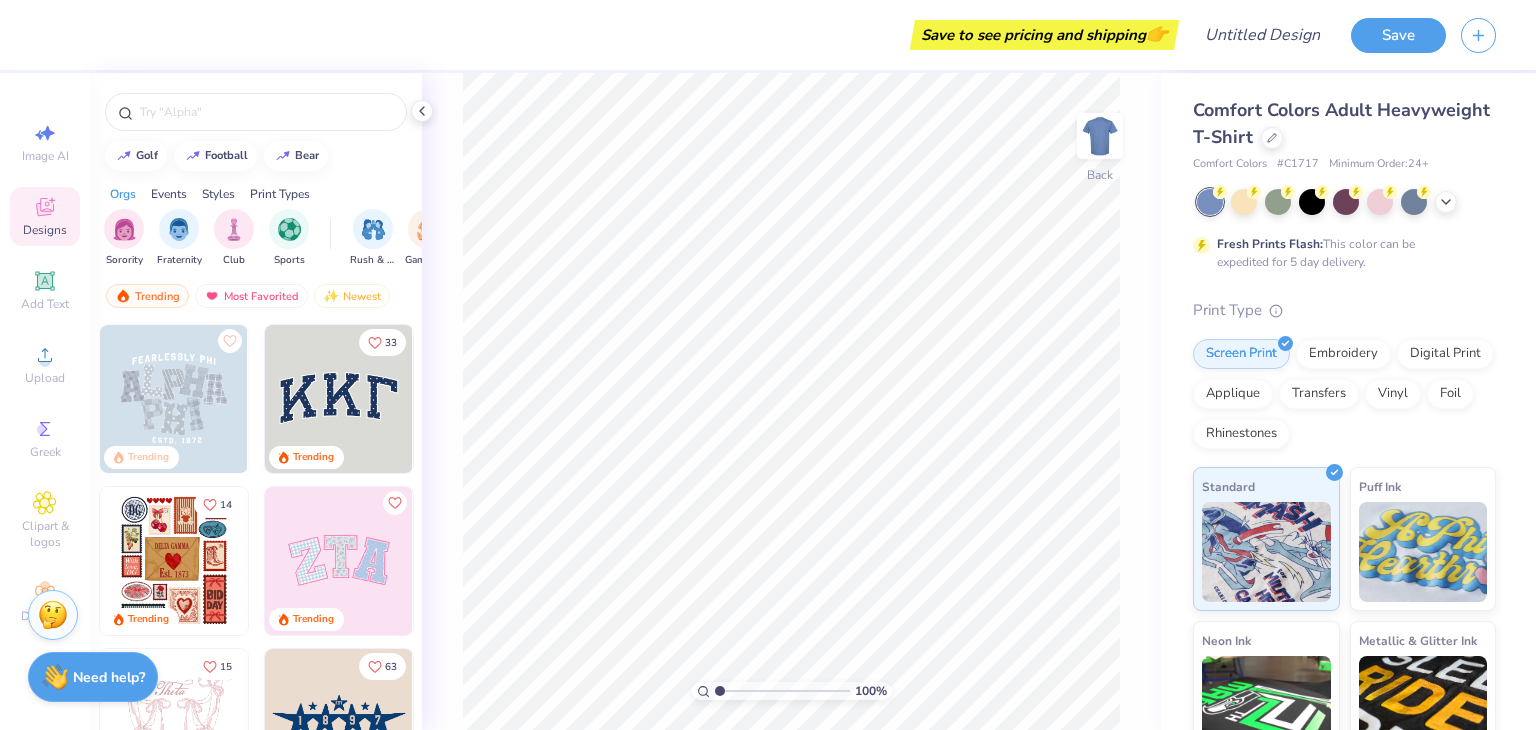click 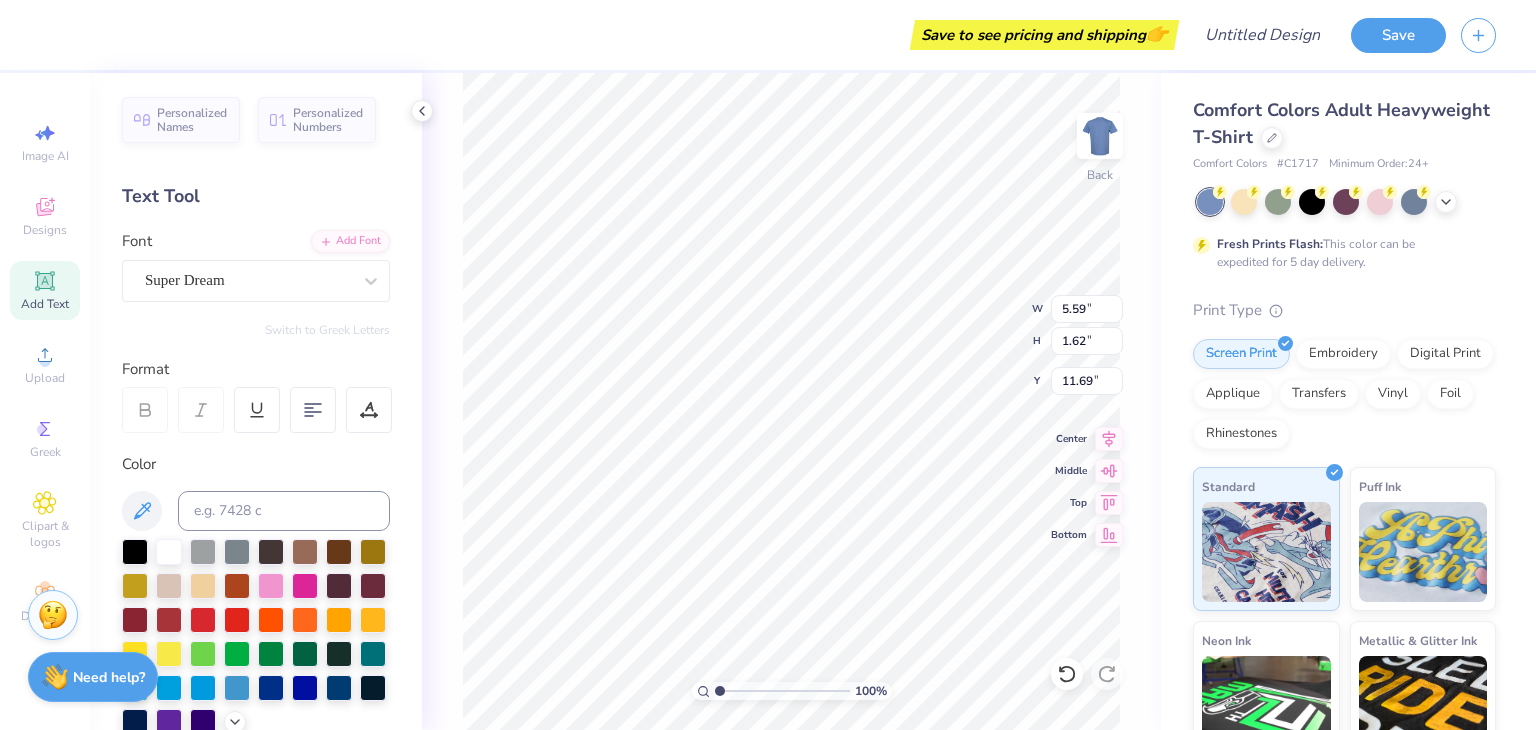 scroll, scrollTop: 16, scrollLeft: 2, axis: both 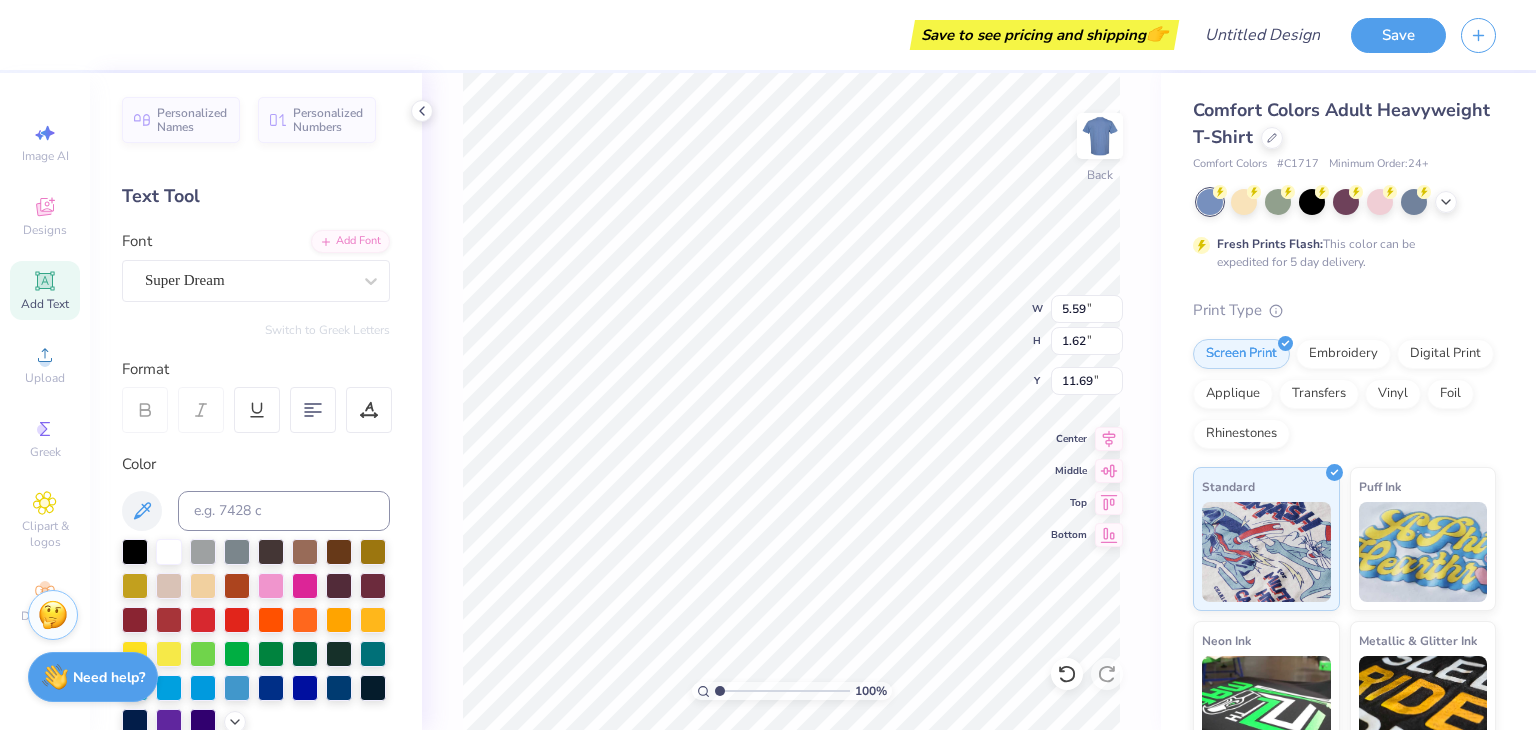 type on "Test" 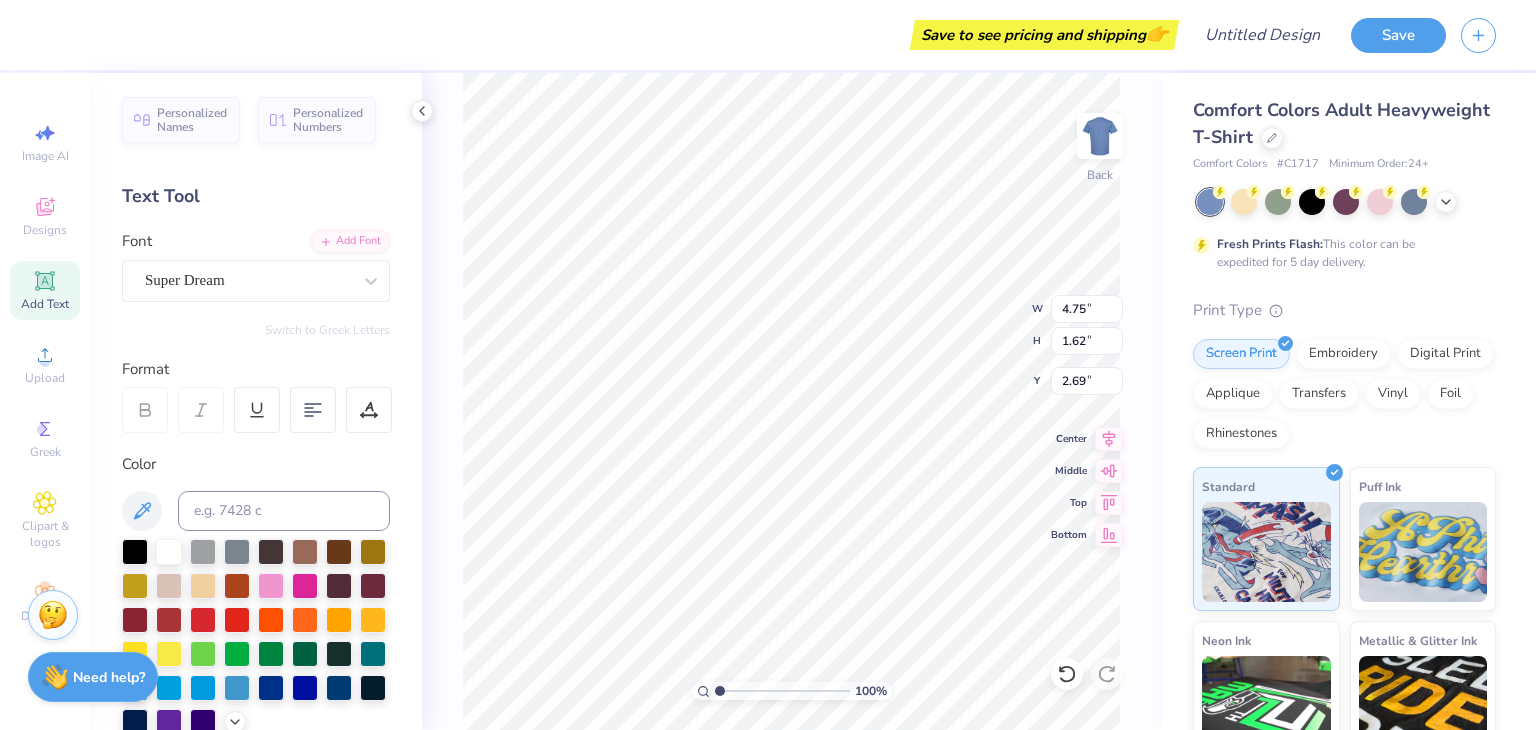 type on "2.69" 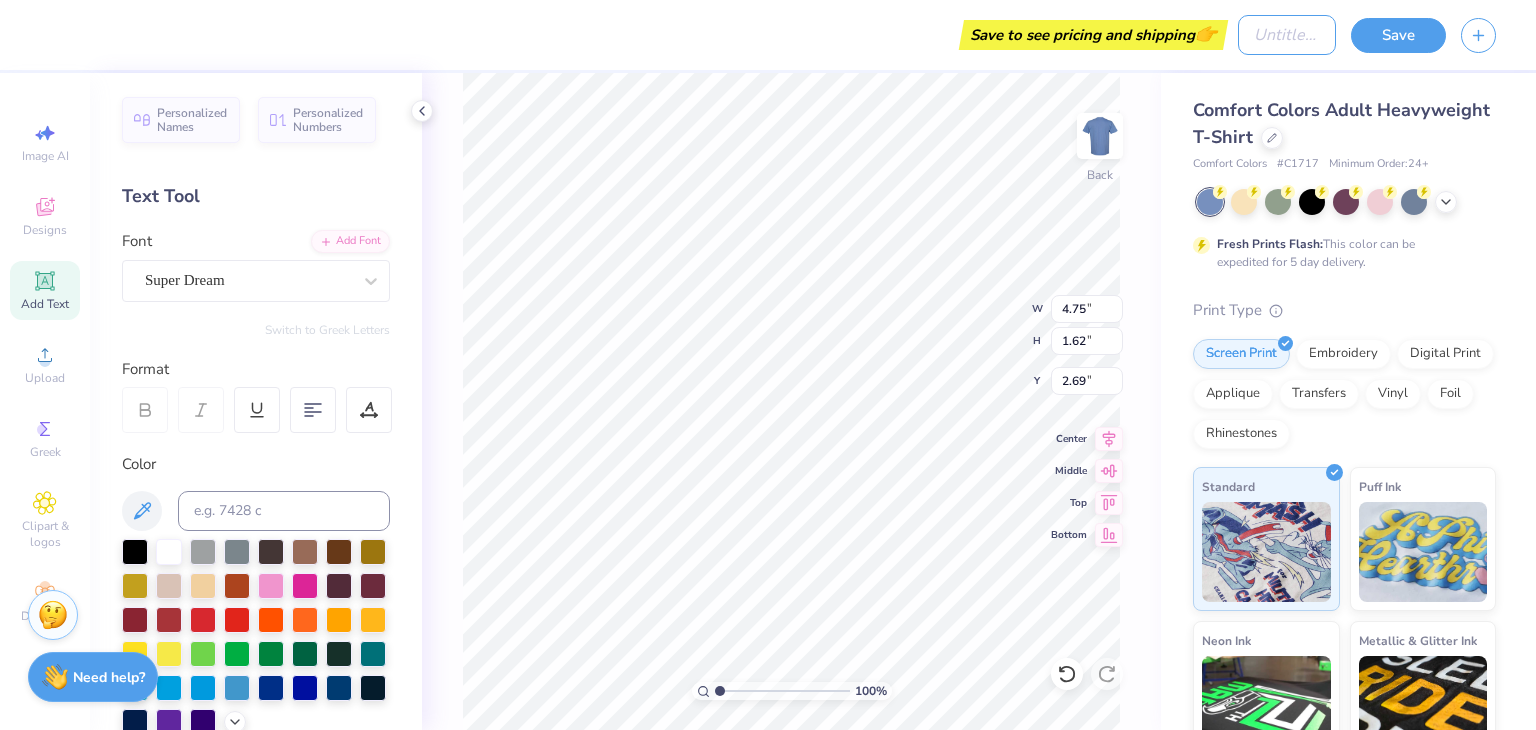 click on "Design Title" at bounding box center [1287, 35] 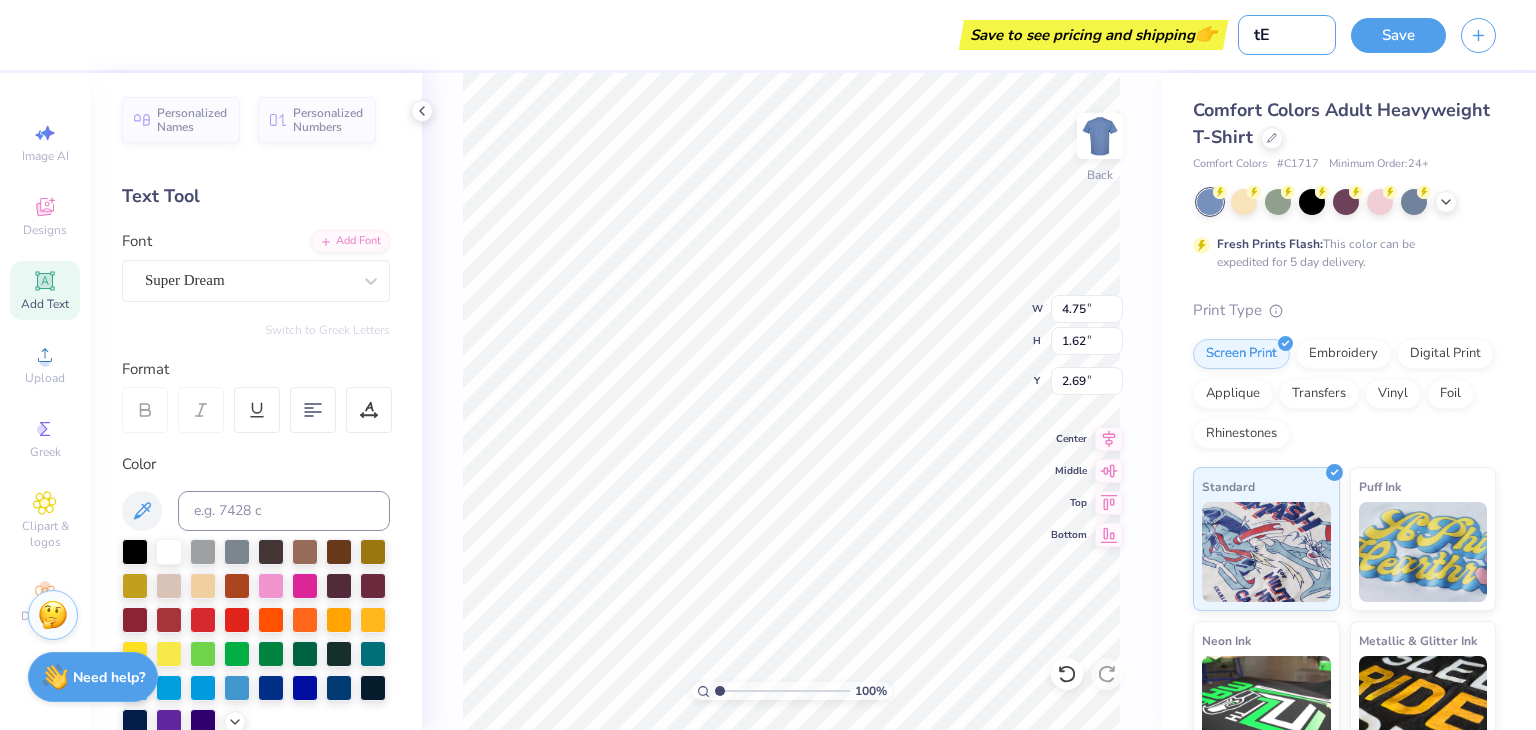 type on "t" 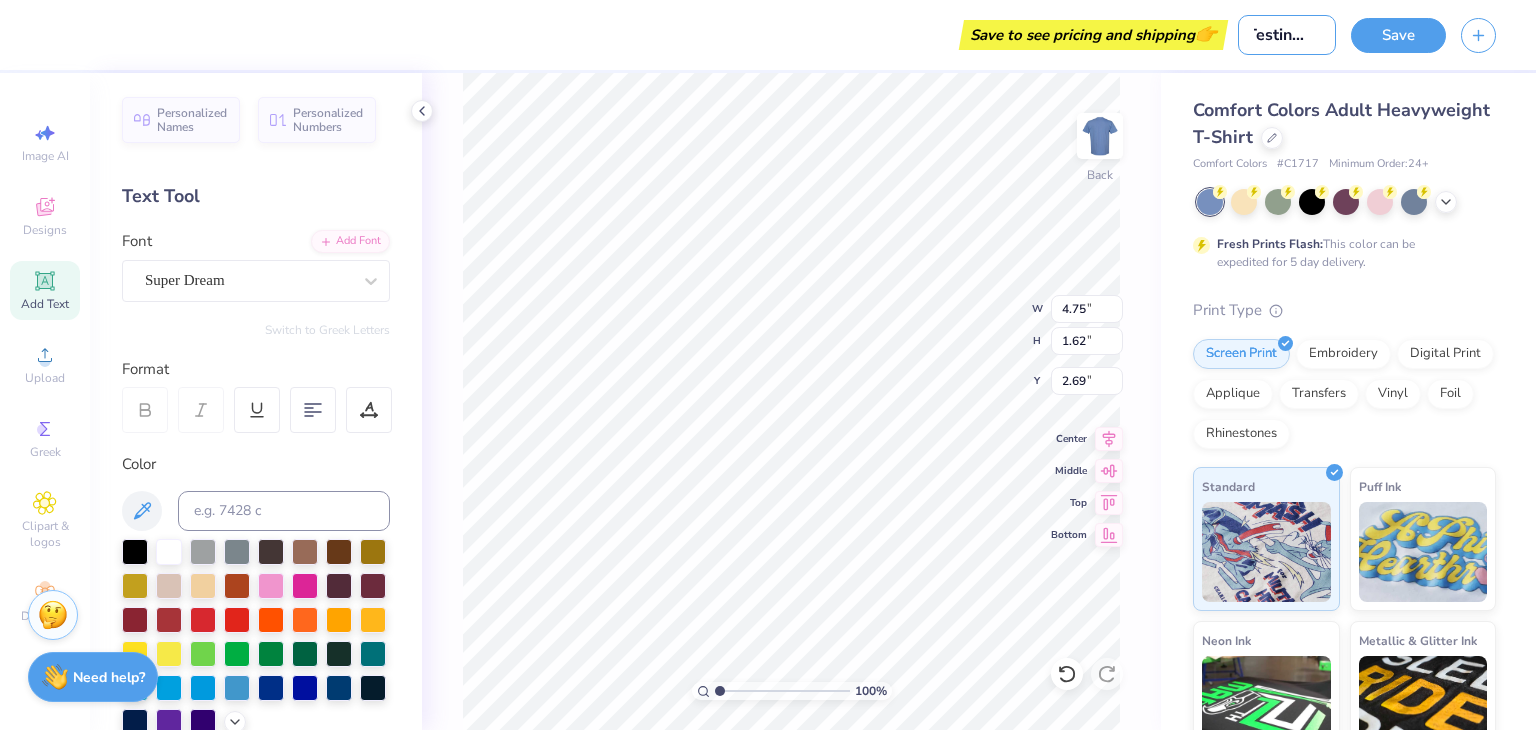 scroll, scrollTop: 0, scrollLeft: 20, axis: horizontal 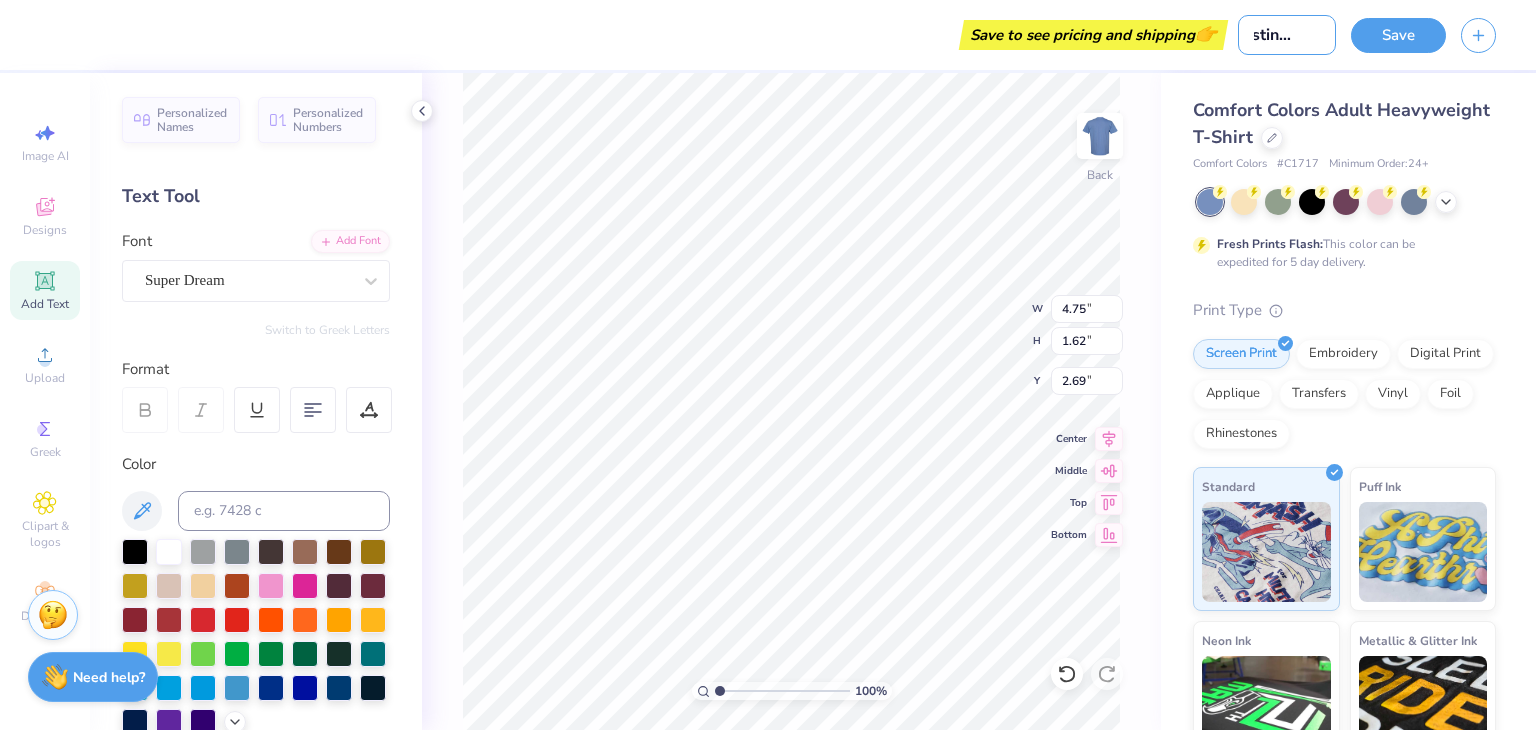 type on "Testing test" 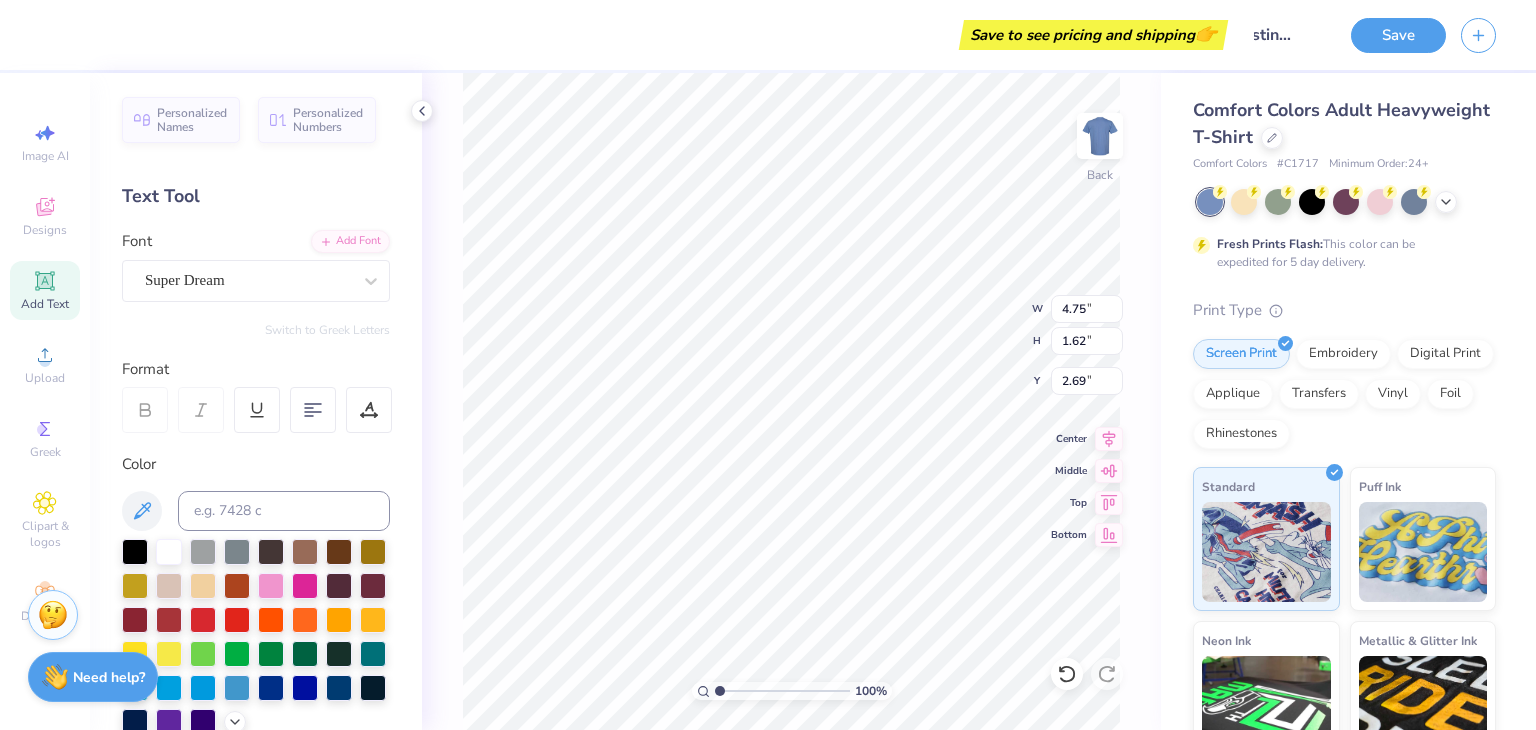 scroll, scrollTop: 0, scrollLeft: 0, axis: both 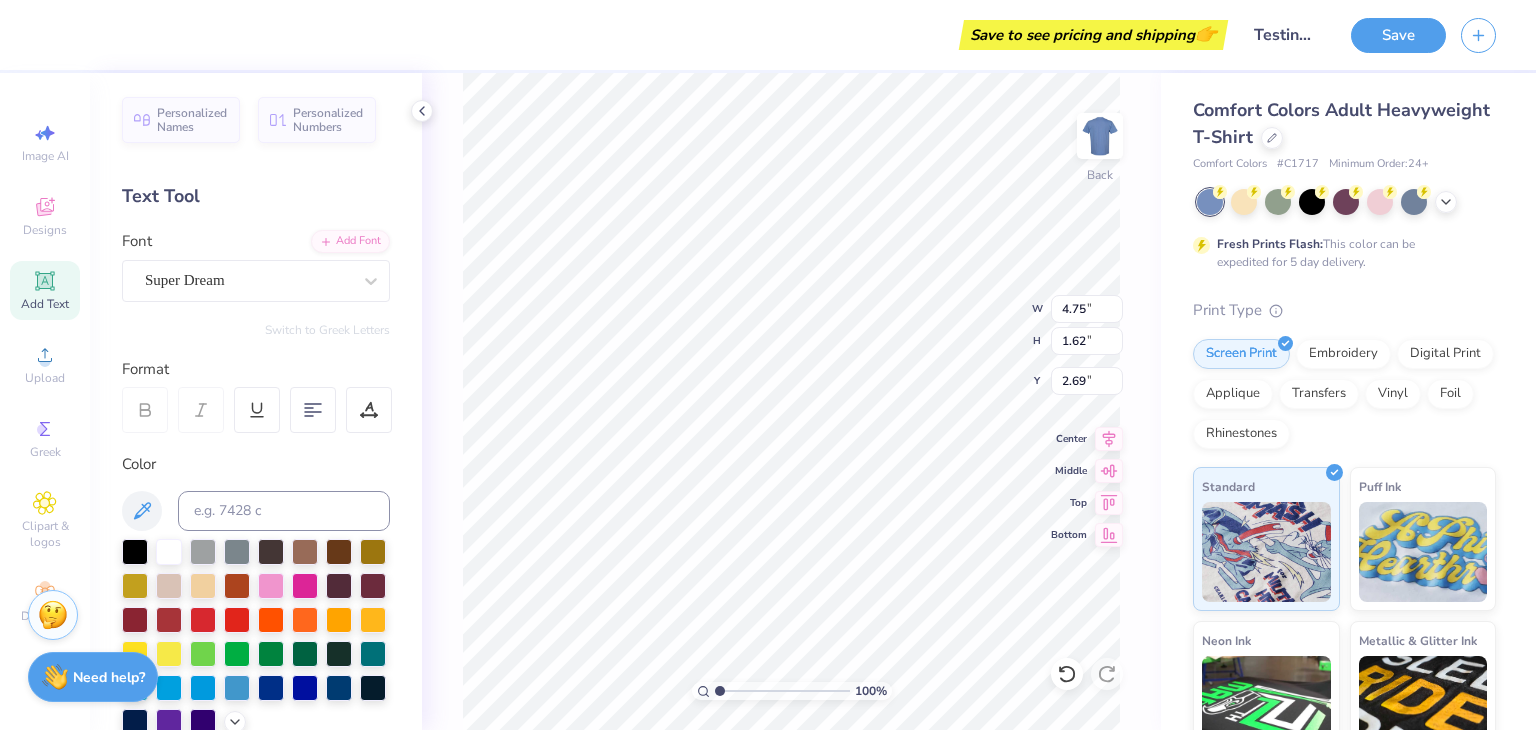 click on "Save" at bounding box center (1398, 35) 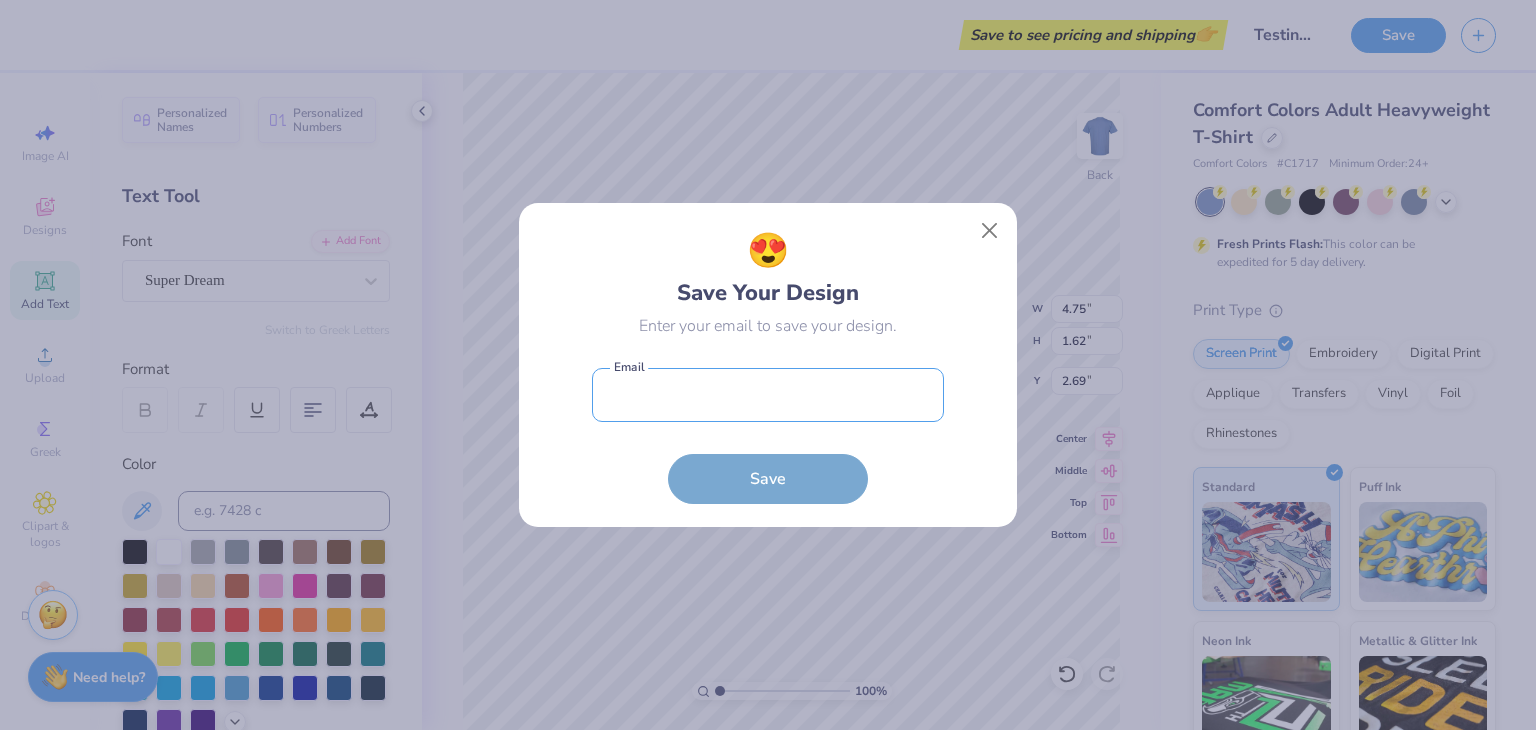 click at bounding box center (768, 395) 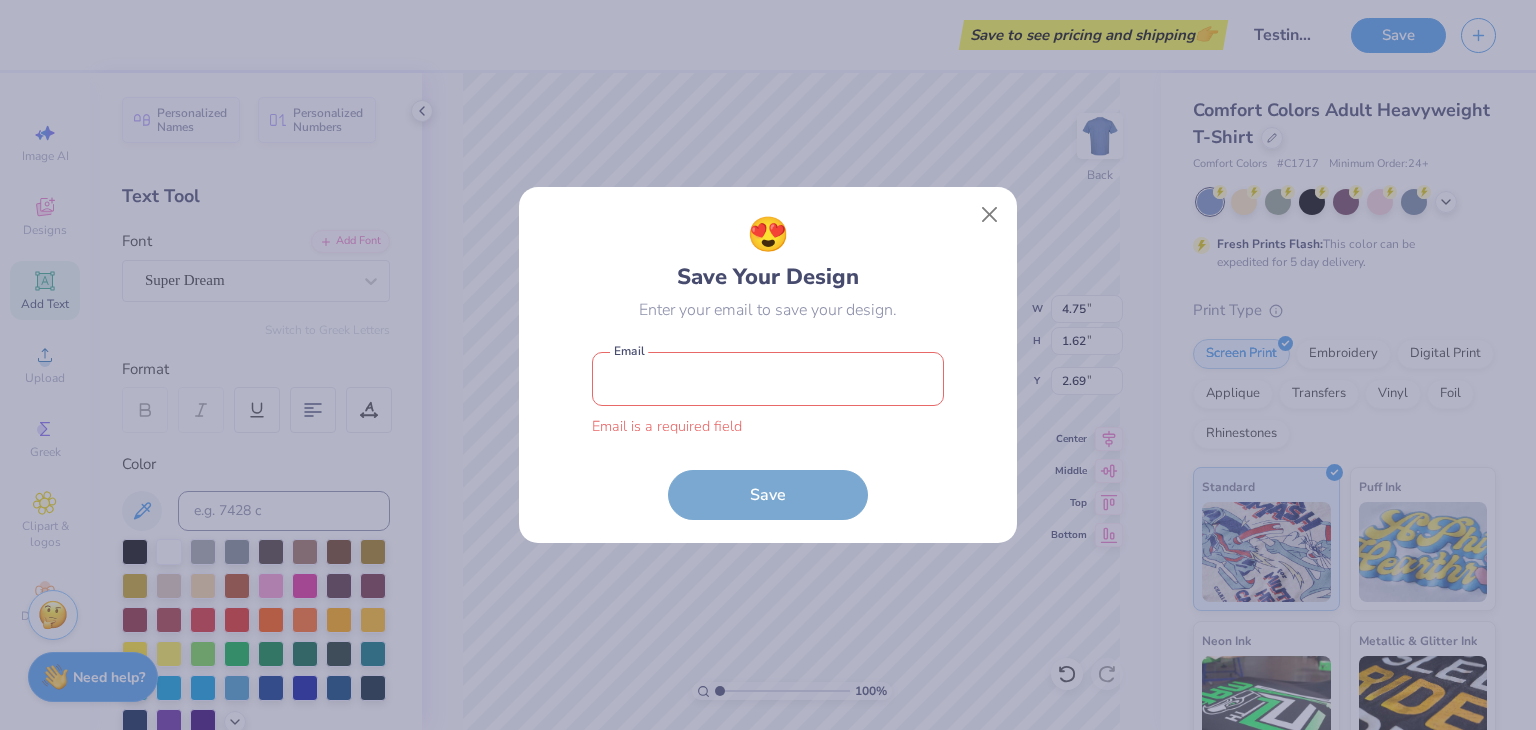 click on "😍 Save Your Design Enter your email to save your design. Email is a required field Email Save" at bounding box center [768, 365] 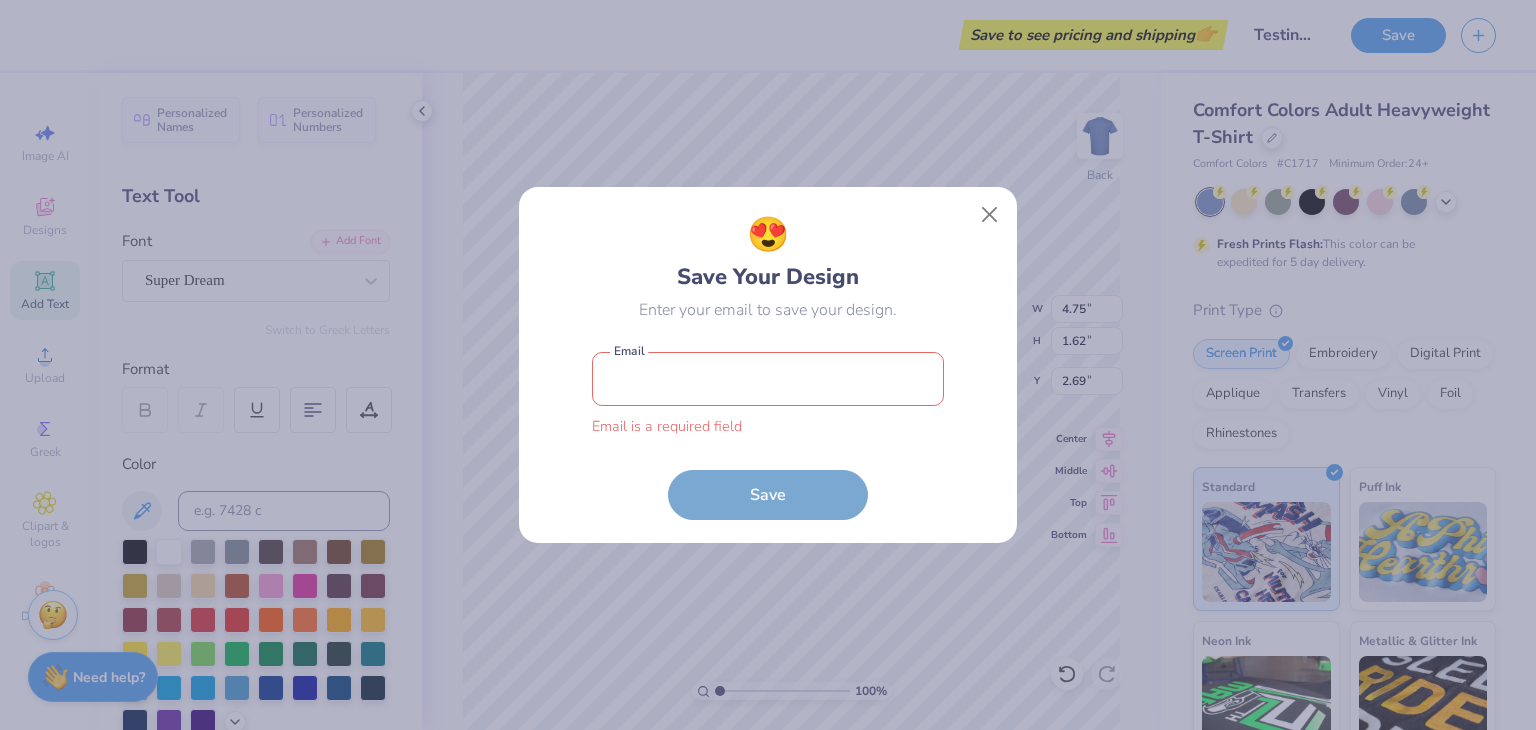 click on "😍 Save Your Design Enter your email to save your design. Email is a required field Email Save" at bounding box center (768, 365) 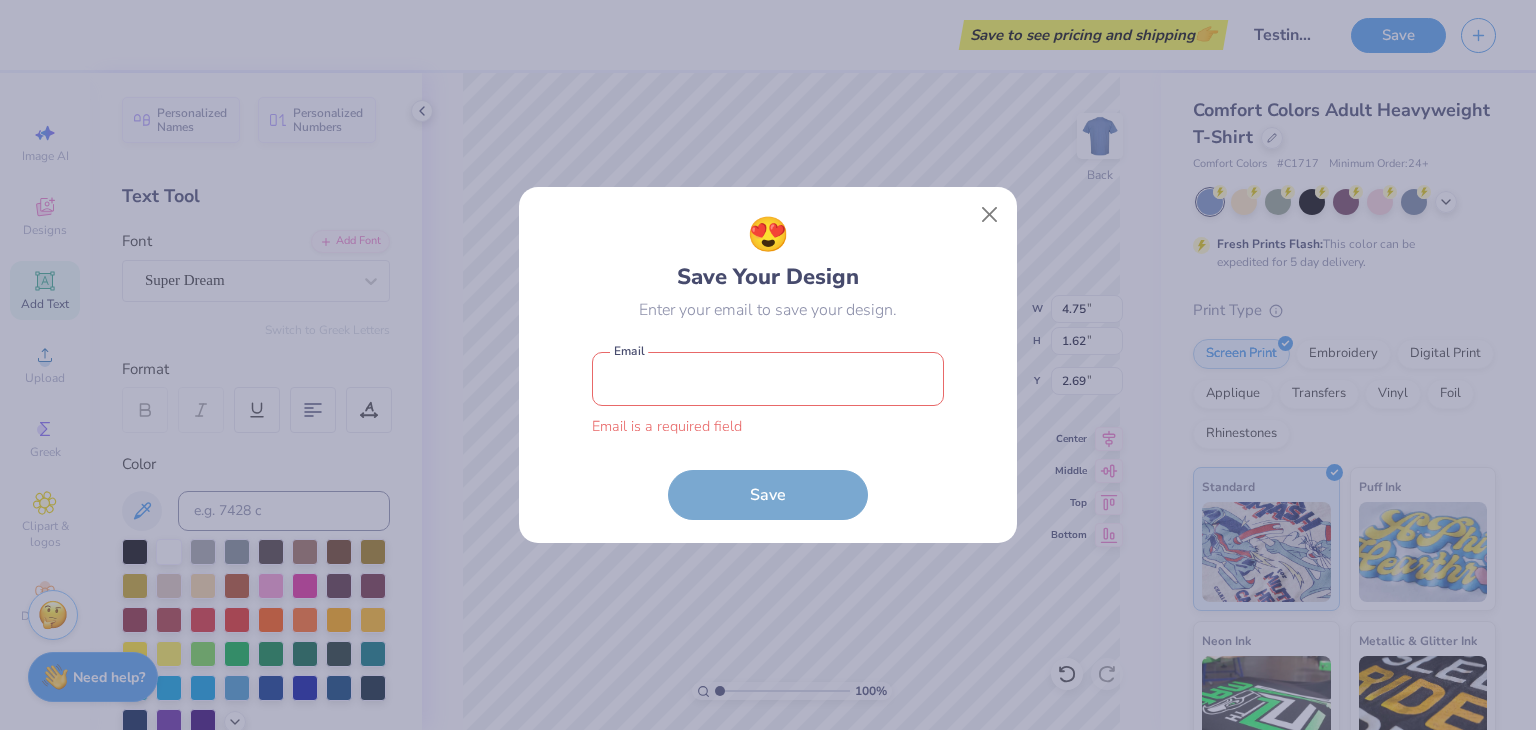 click at bounding box center [768, 379] 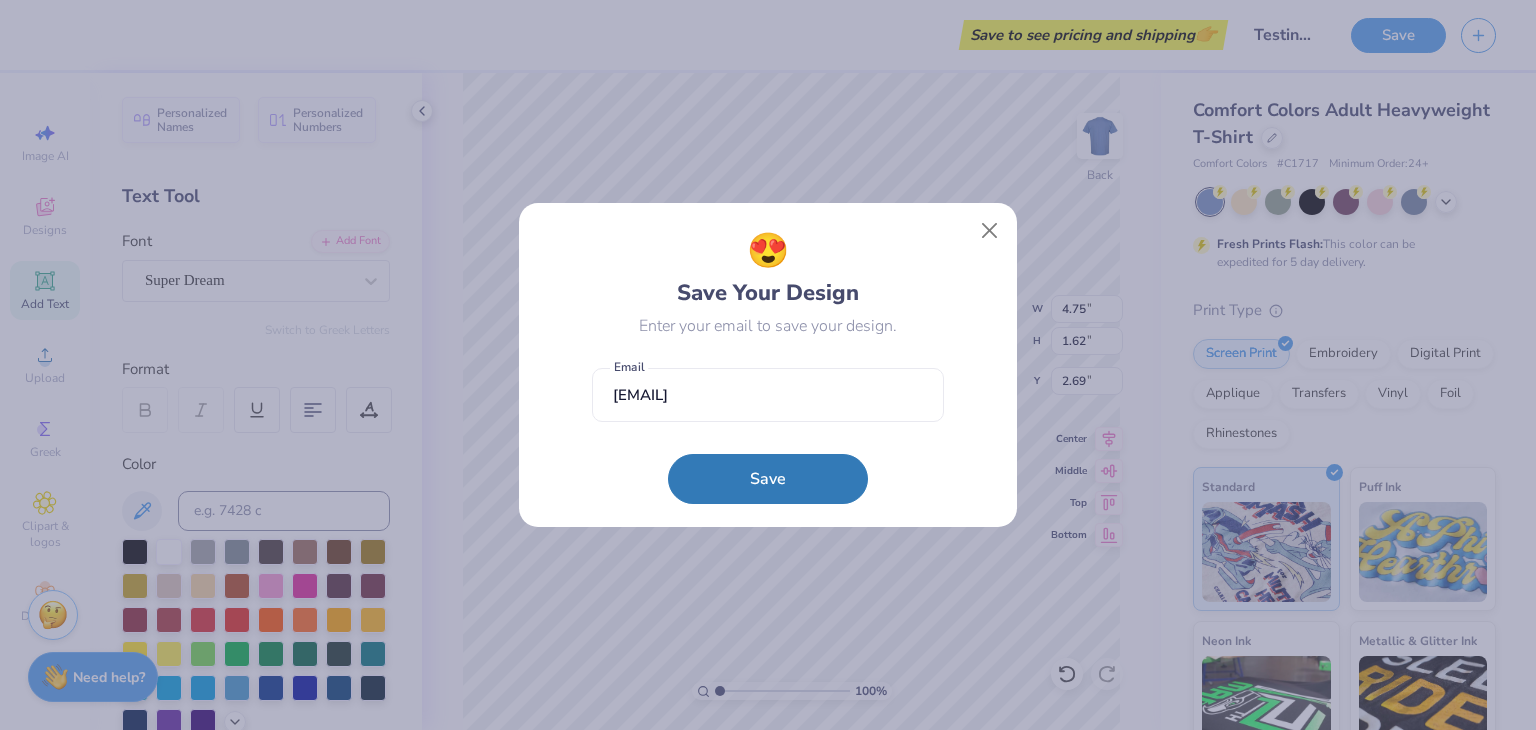click on "Enter your email to save your design." at bounding box center (768, 326) 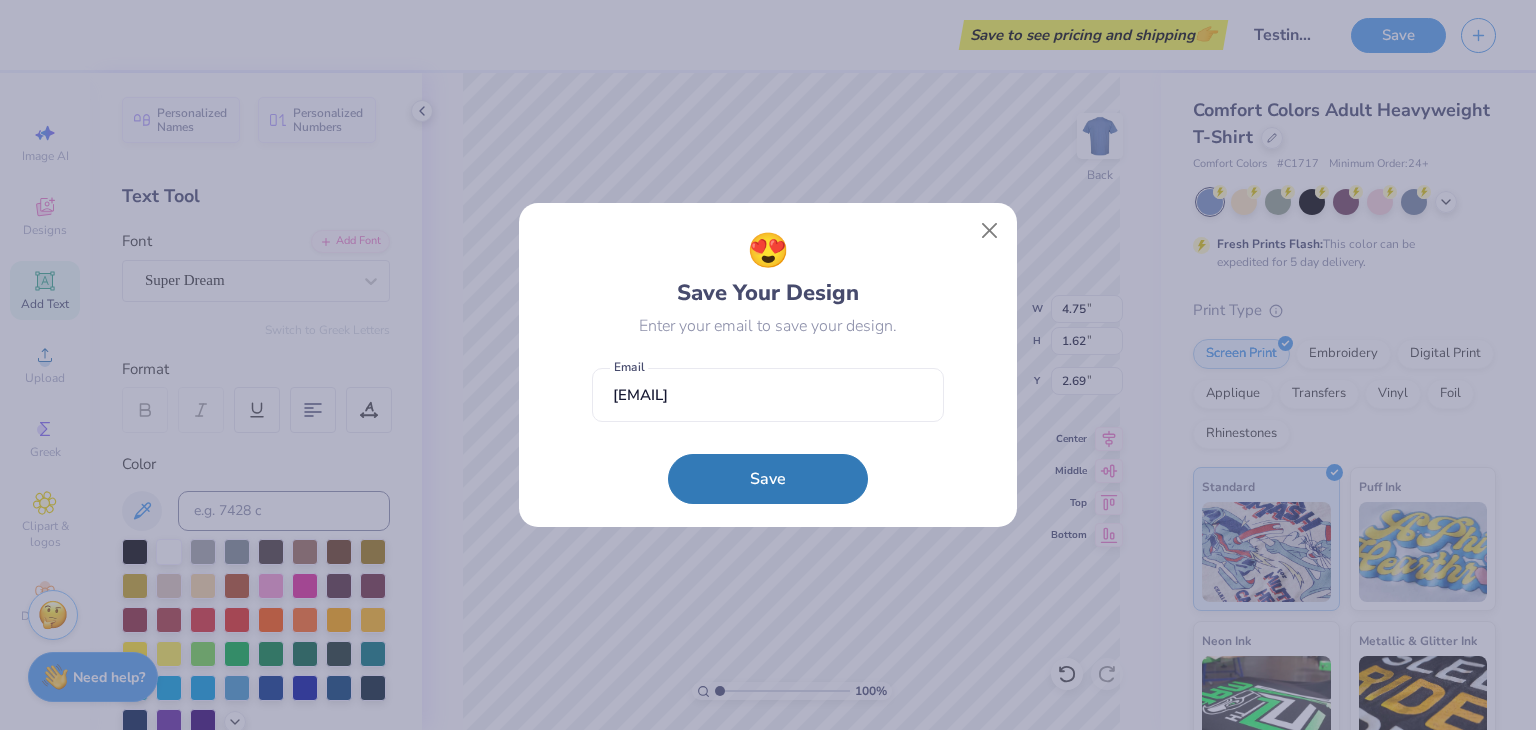 click on "Enter your email to save your design." at bounding box center [768, 326] 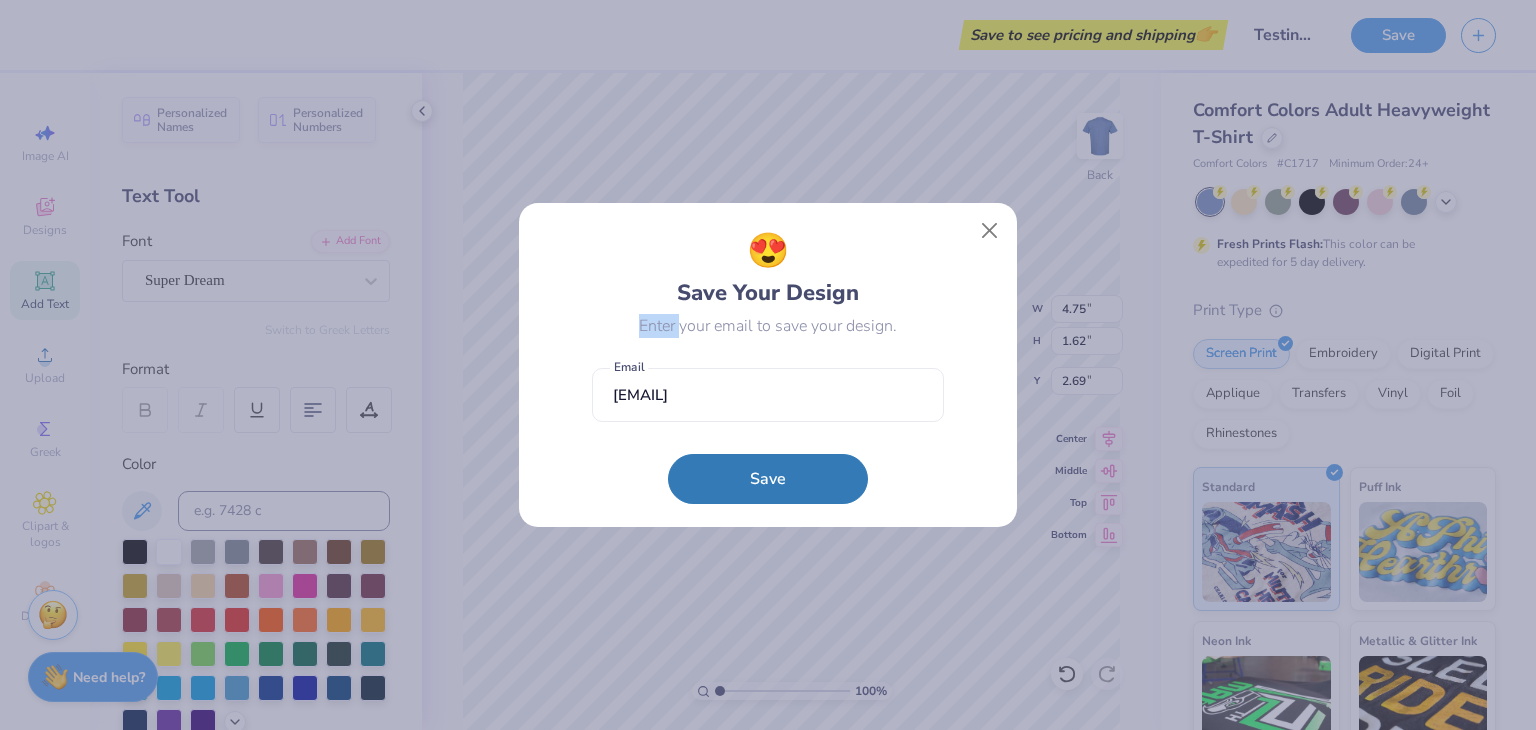 click on "Enter your email to save your design." at bounding box center (768, 326) 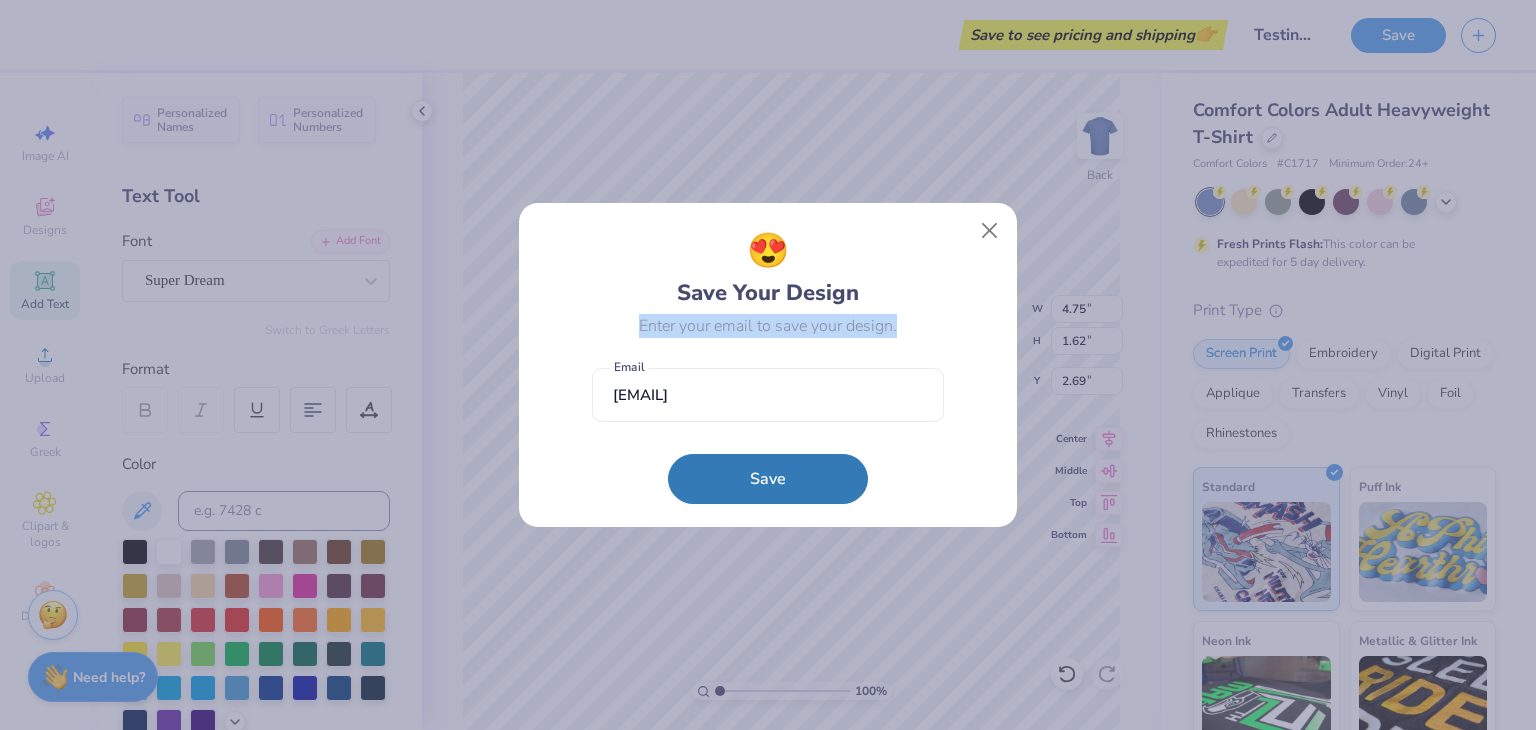 click on "Enter your email to save your design." at bounding box center [768, 326] 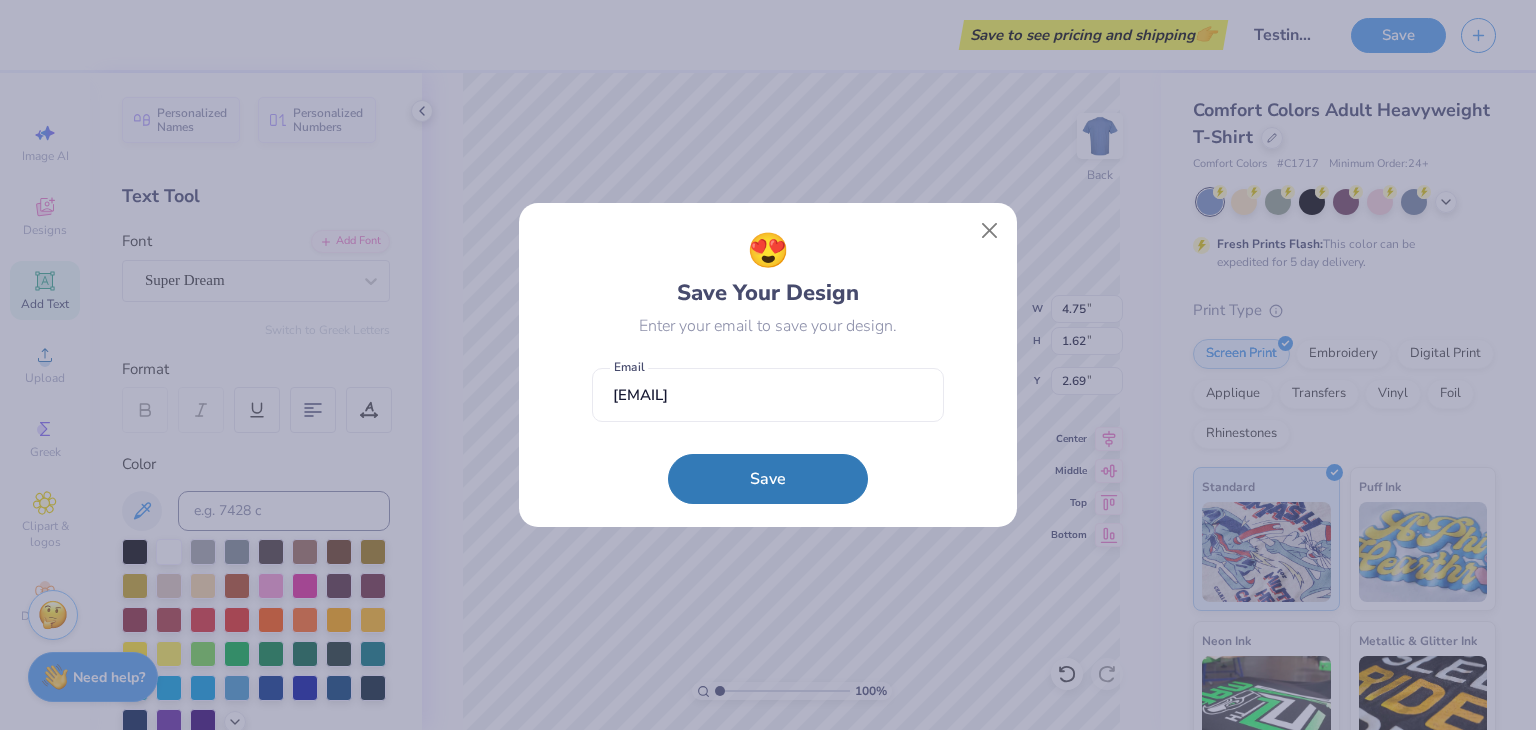 click on "Save" at bounding box center [768, 479] 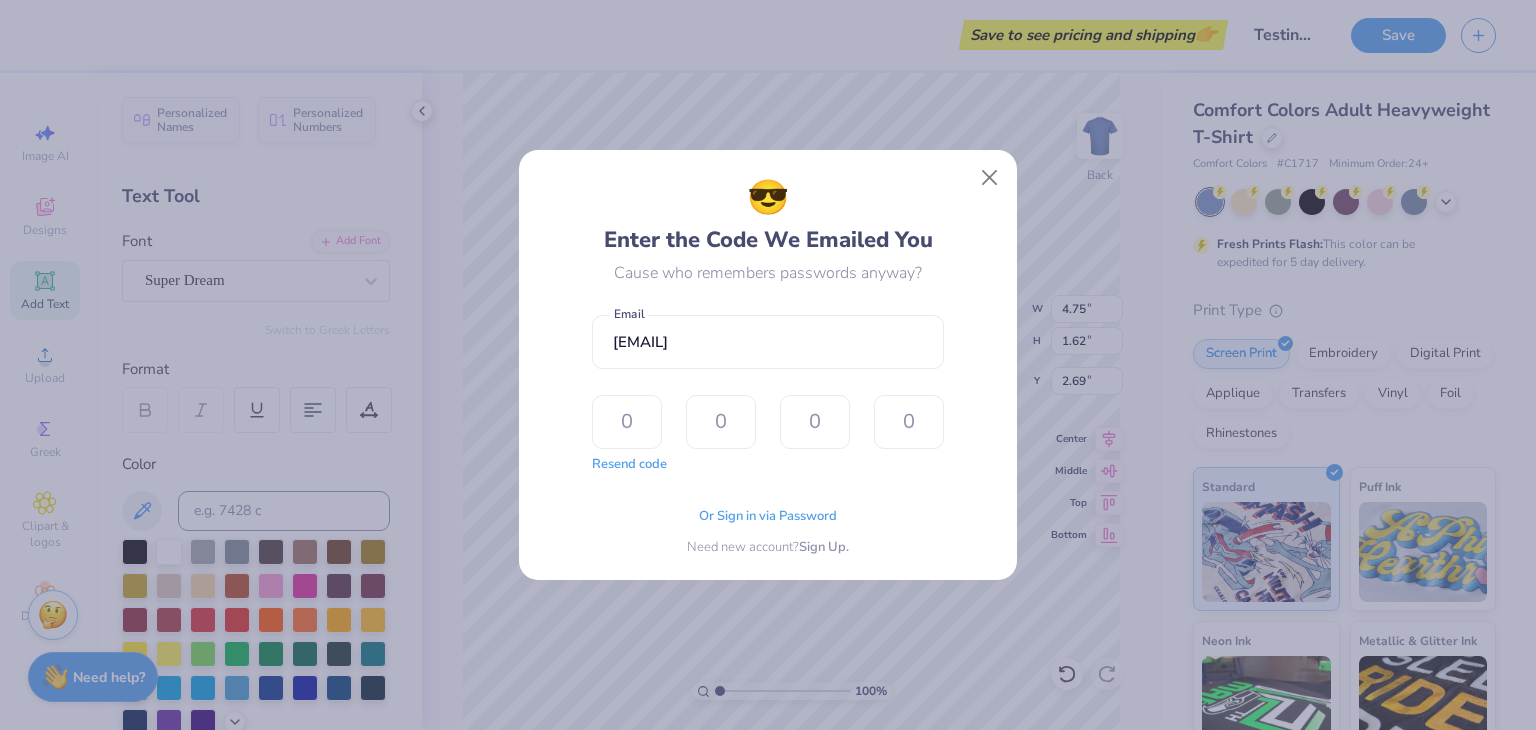 click on "Sign Up." at bounding box center [824, 548] 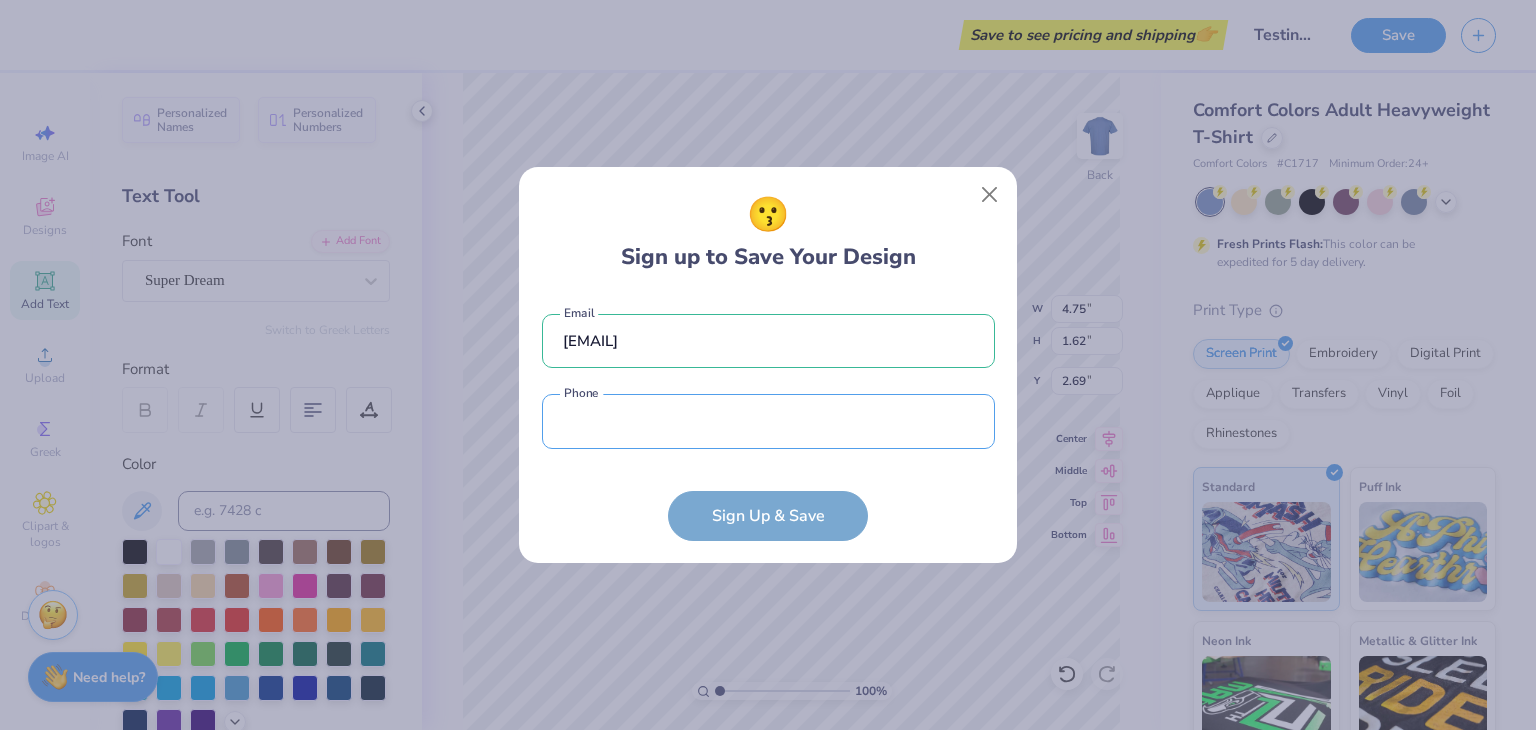 click at bounding box center [768, 421] 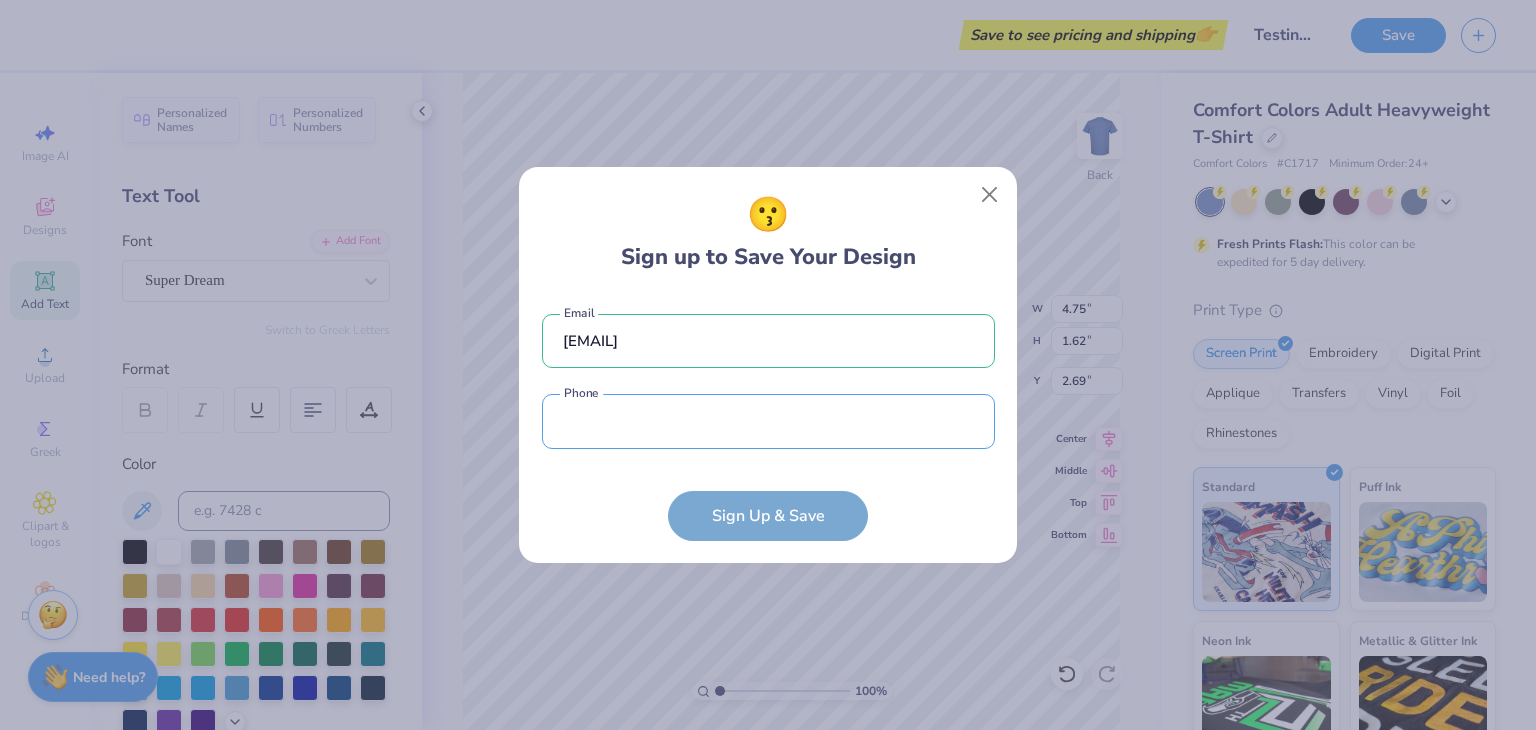 type on "([PHONE])" 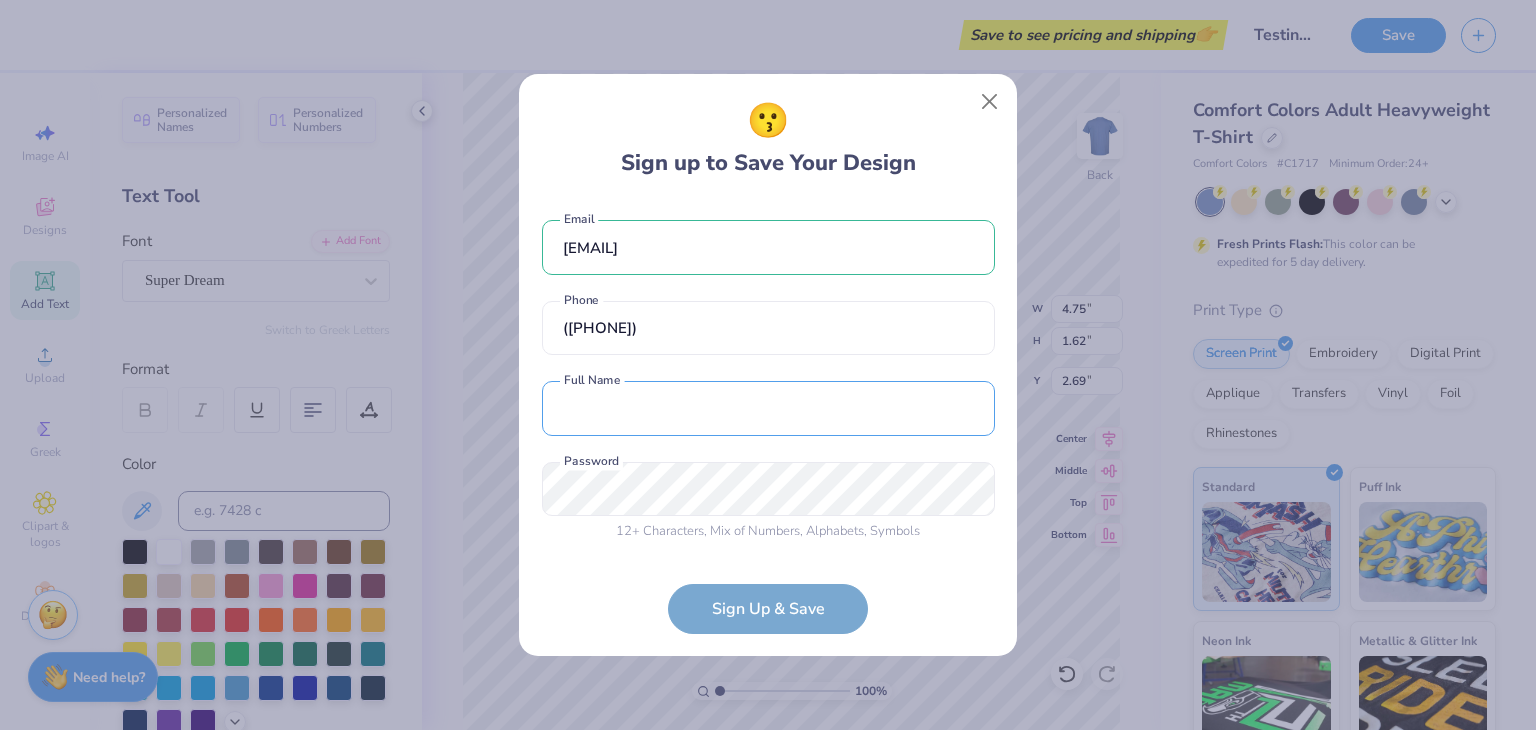 click at bounding box center (768, 408) 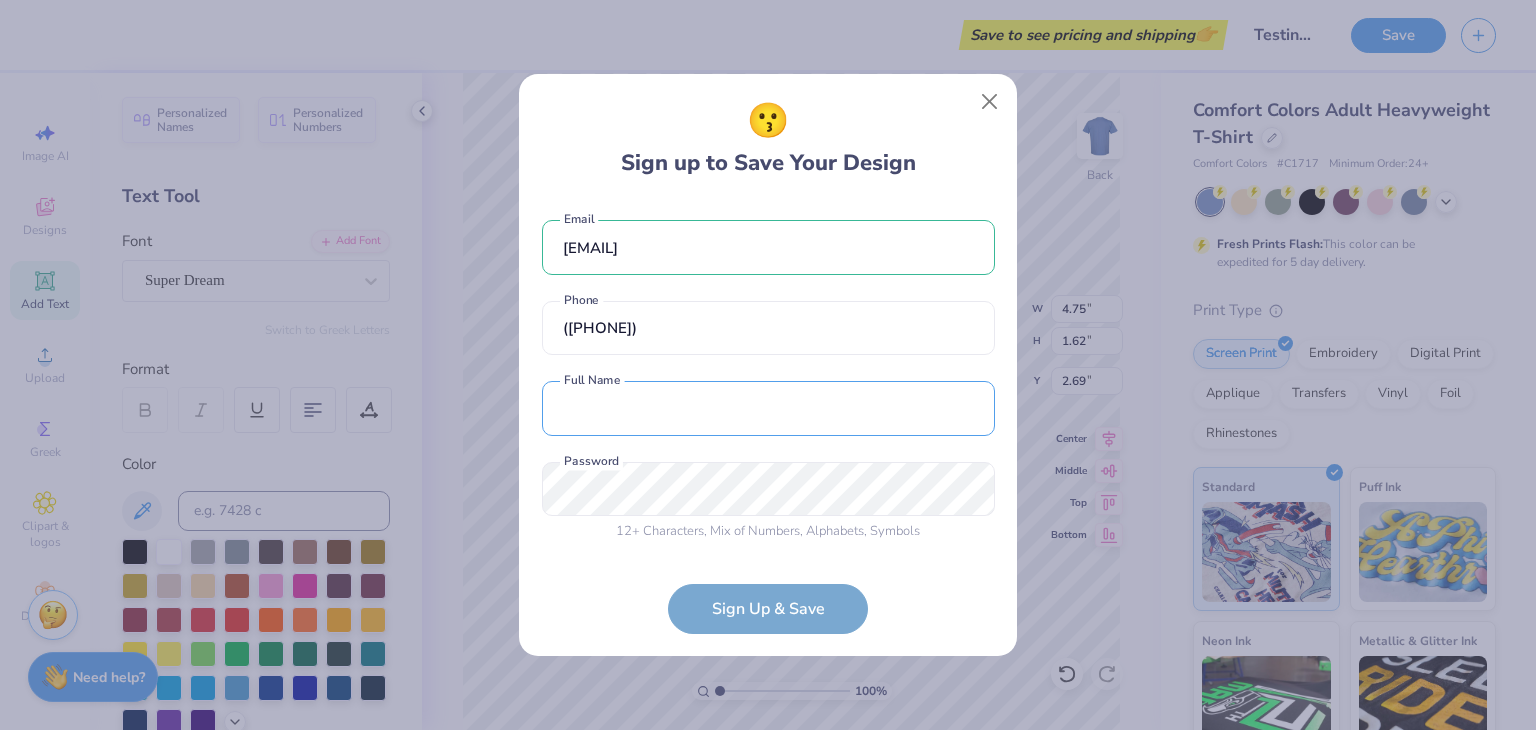 type on "V" 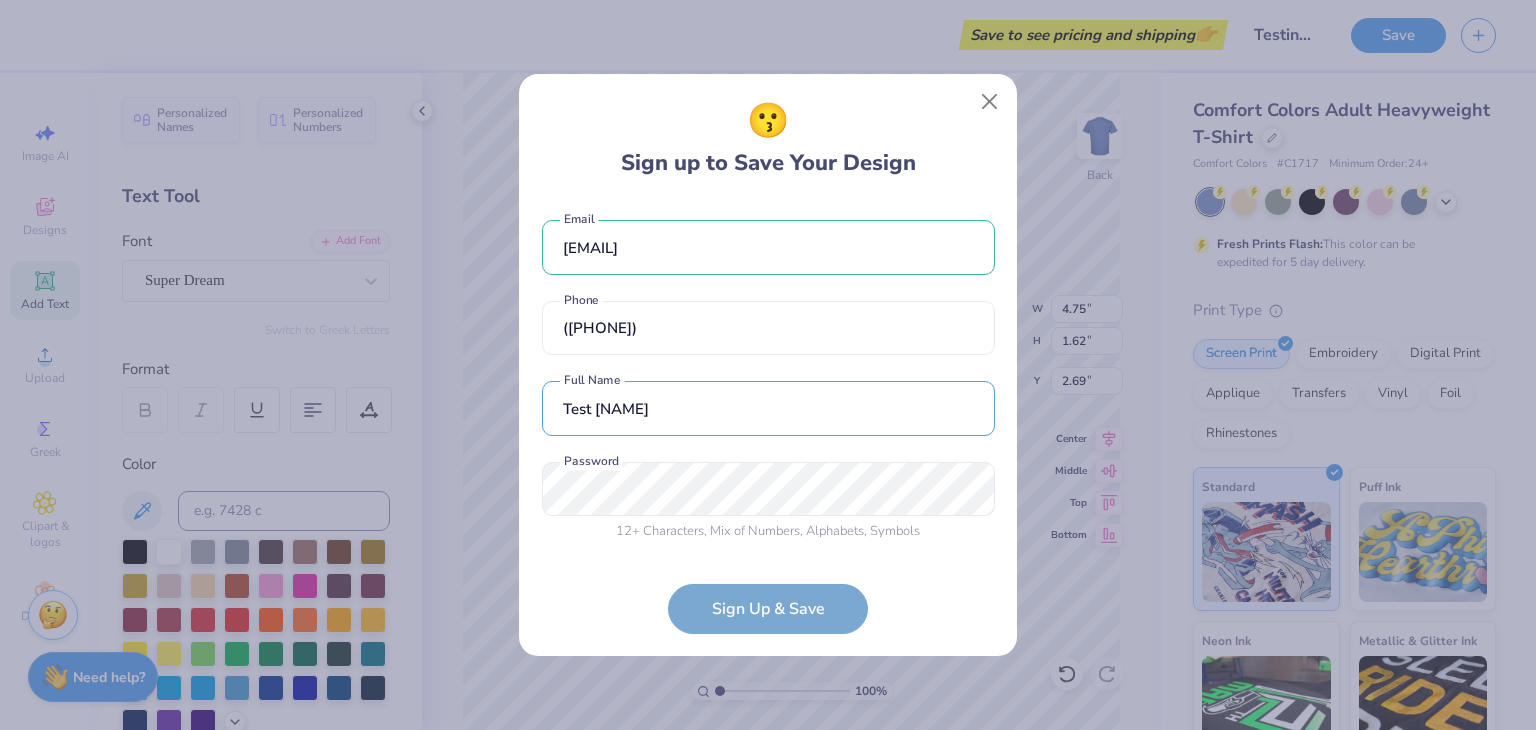 type on "Test [NAME]" 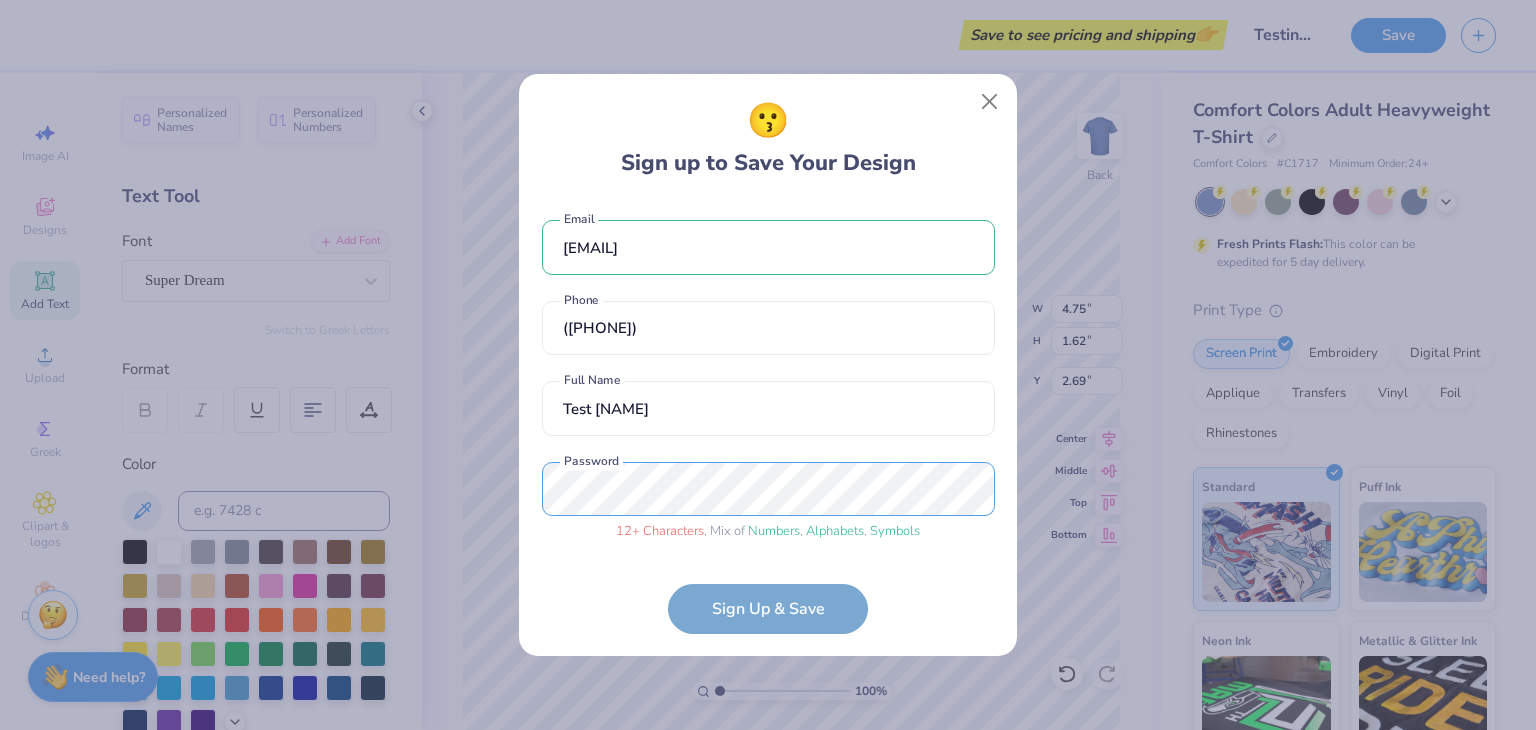 scroll, scrollTop: 62, scrollLeft: 0, axis: vertical 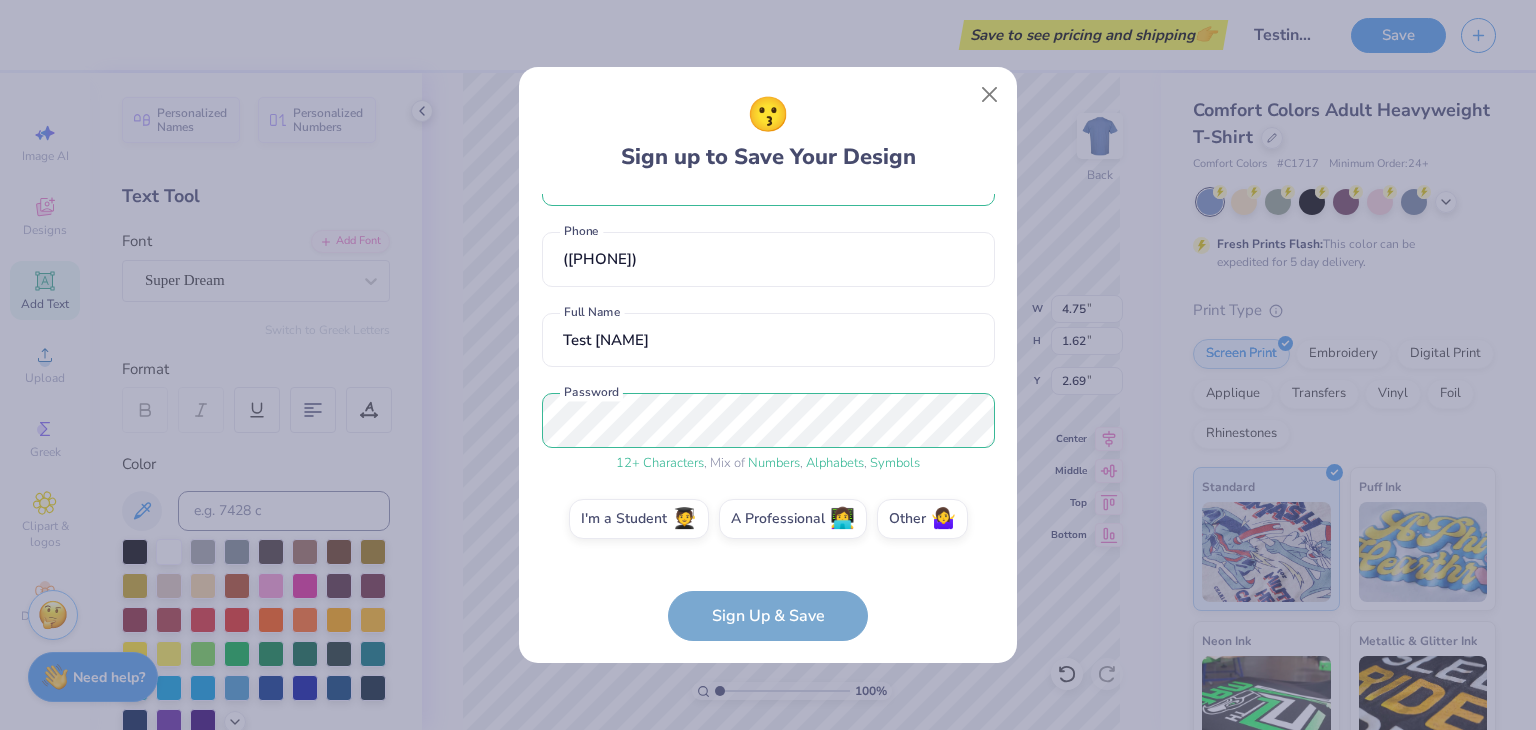 click on "12 + Characters , Mix of   Numbers ,   Alphabets ,   Symbols" at bounding box center (768, 464) 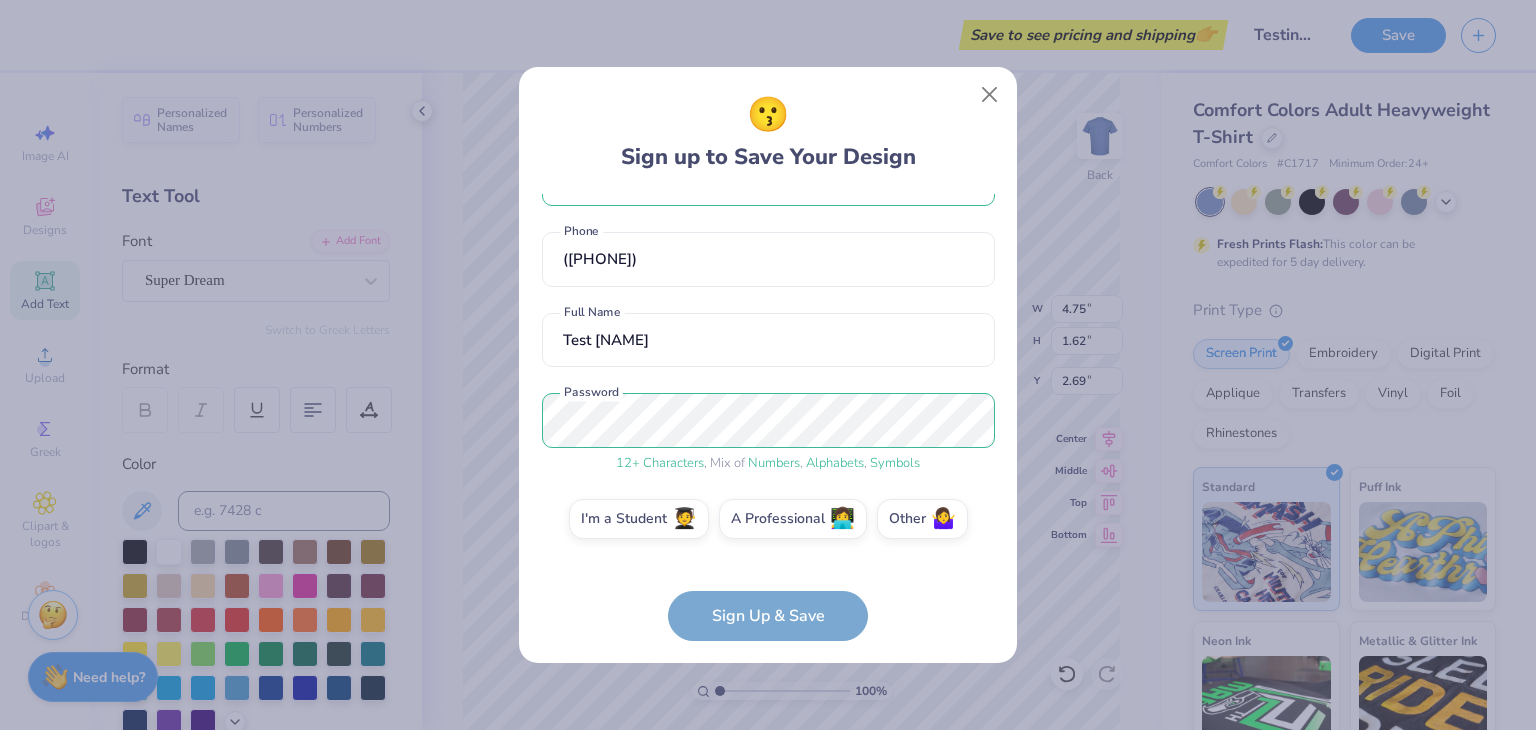 click on "I'm a Student 🧑‍🎓 A Professional 👩‍💻 Other 🤷‍♀️" at bounding box center (768, 524) 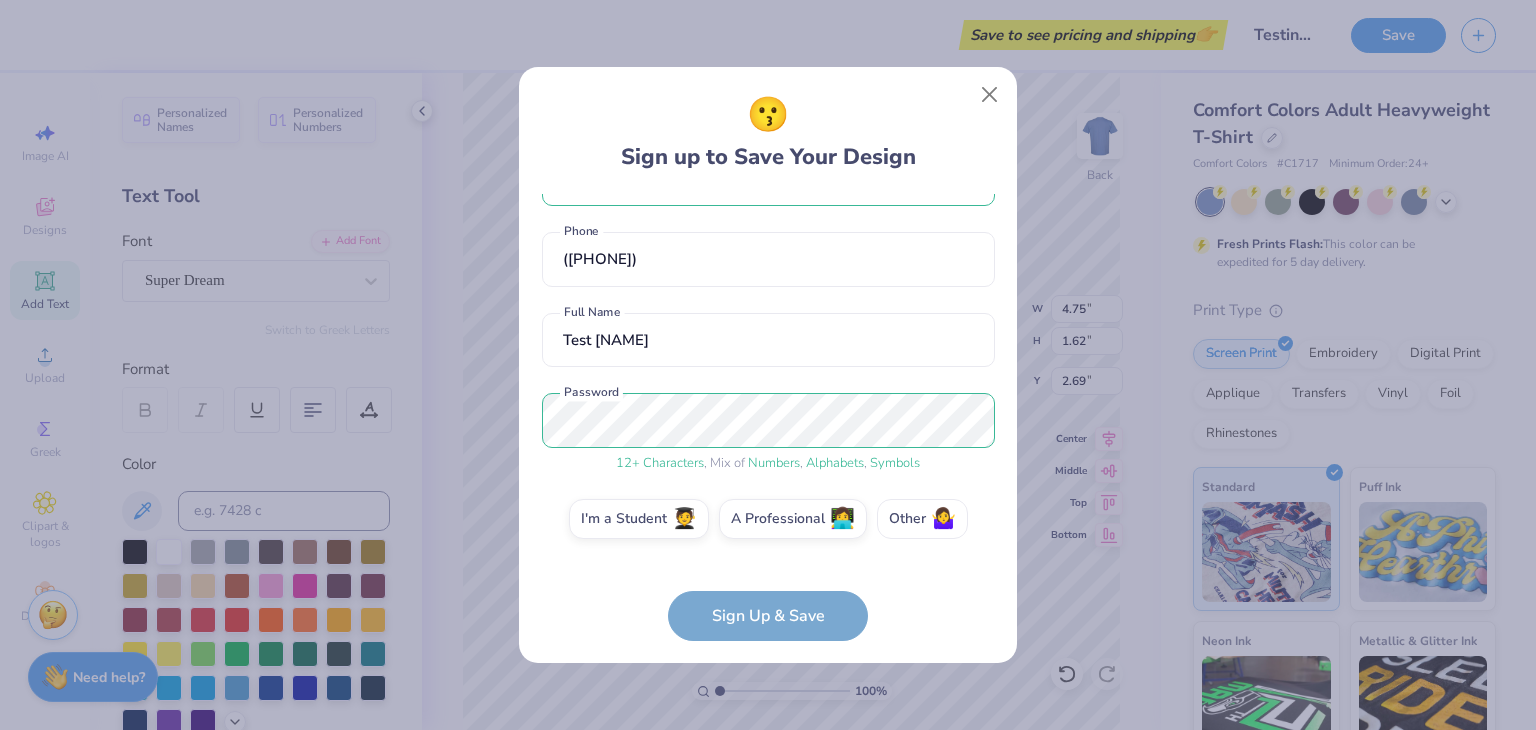 click on "🤷‍♀️" at bounding box center (943, 519) 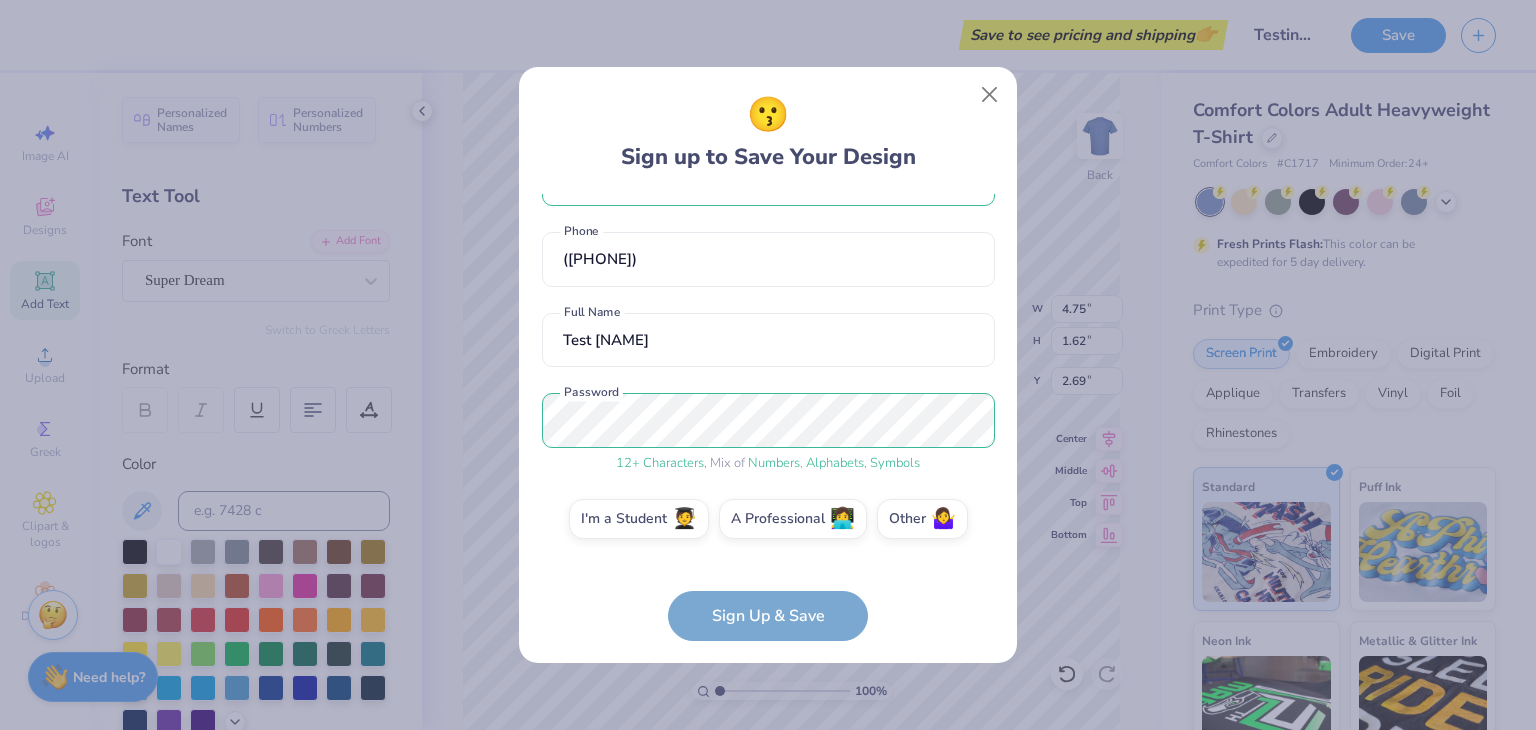 click on "Other 🤷‍♀️" at bounding box center (768, 586) 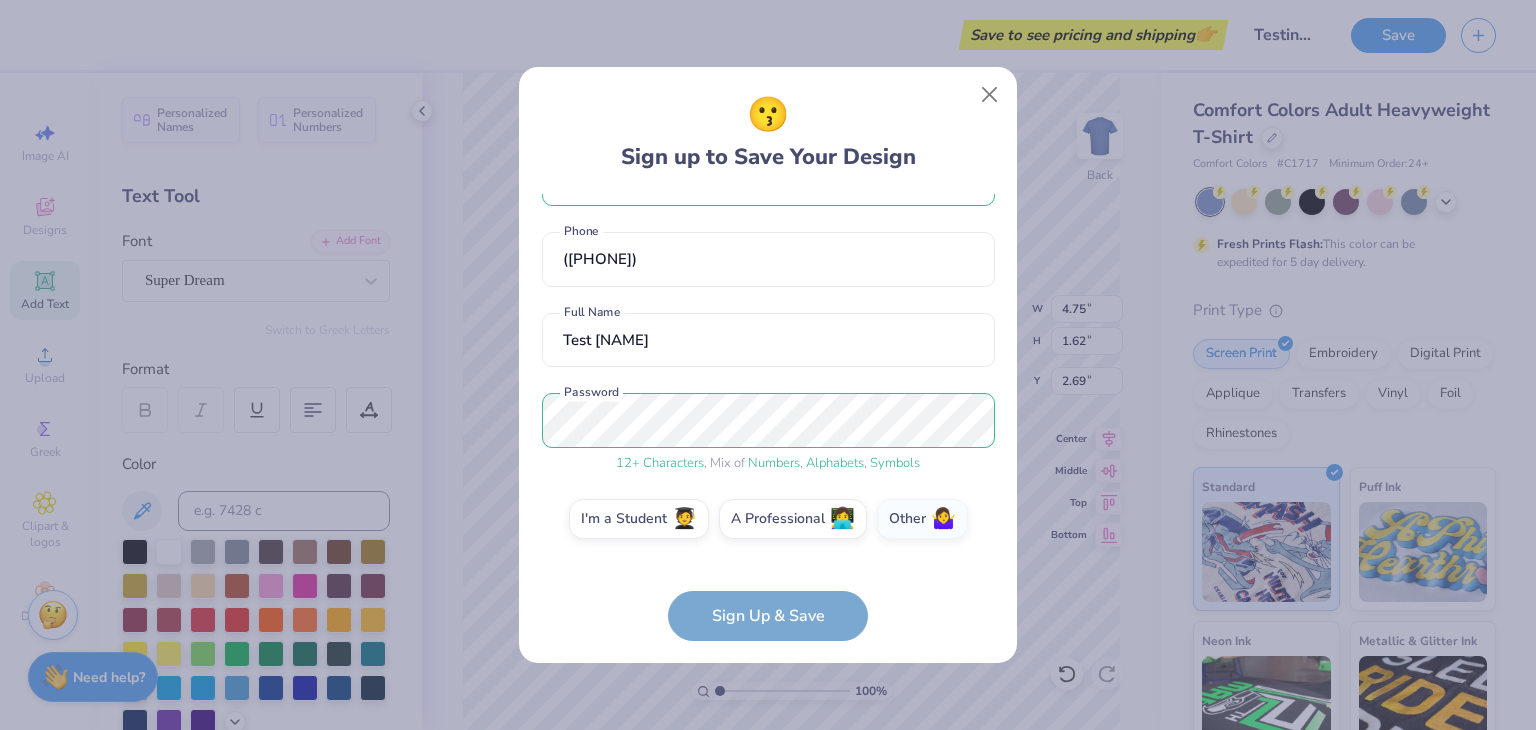 scroll, scrollTop: 143, scrollLeft: 0, axis: vertical 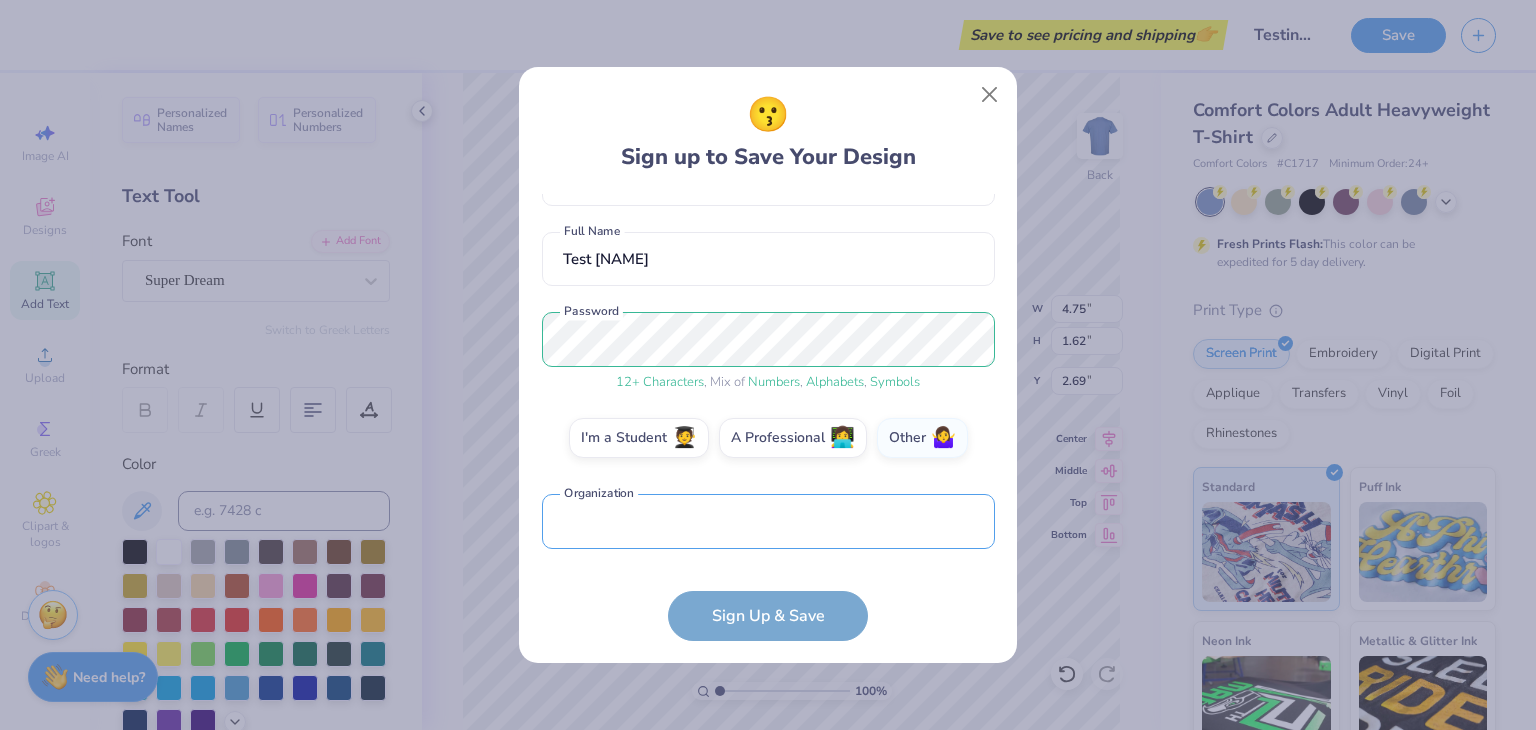 click at bounding box center (768, 521) 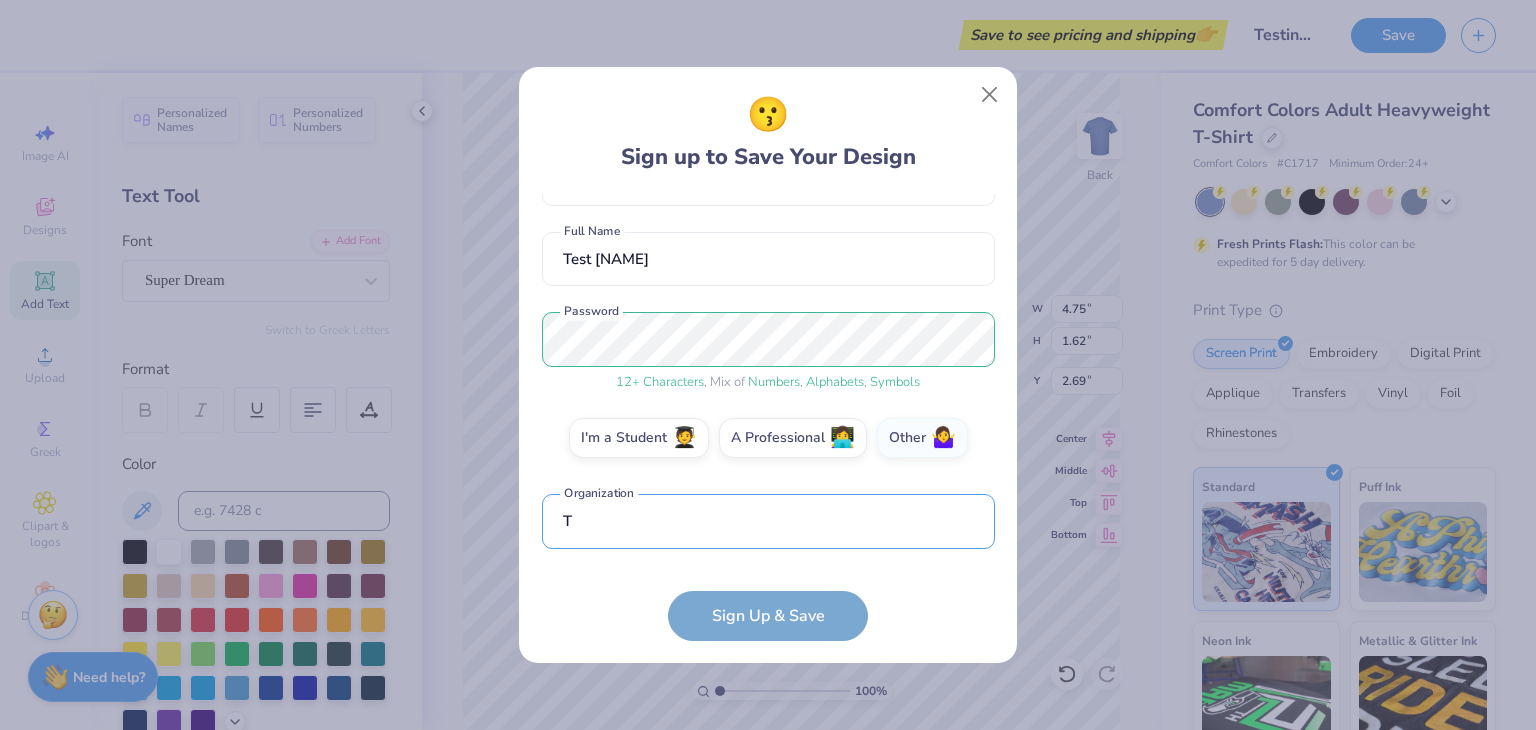 scroll, scrollTop: 263, scrollLeft: 0, axis: vertical 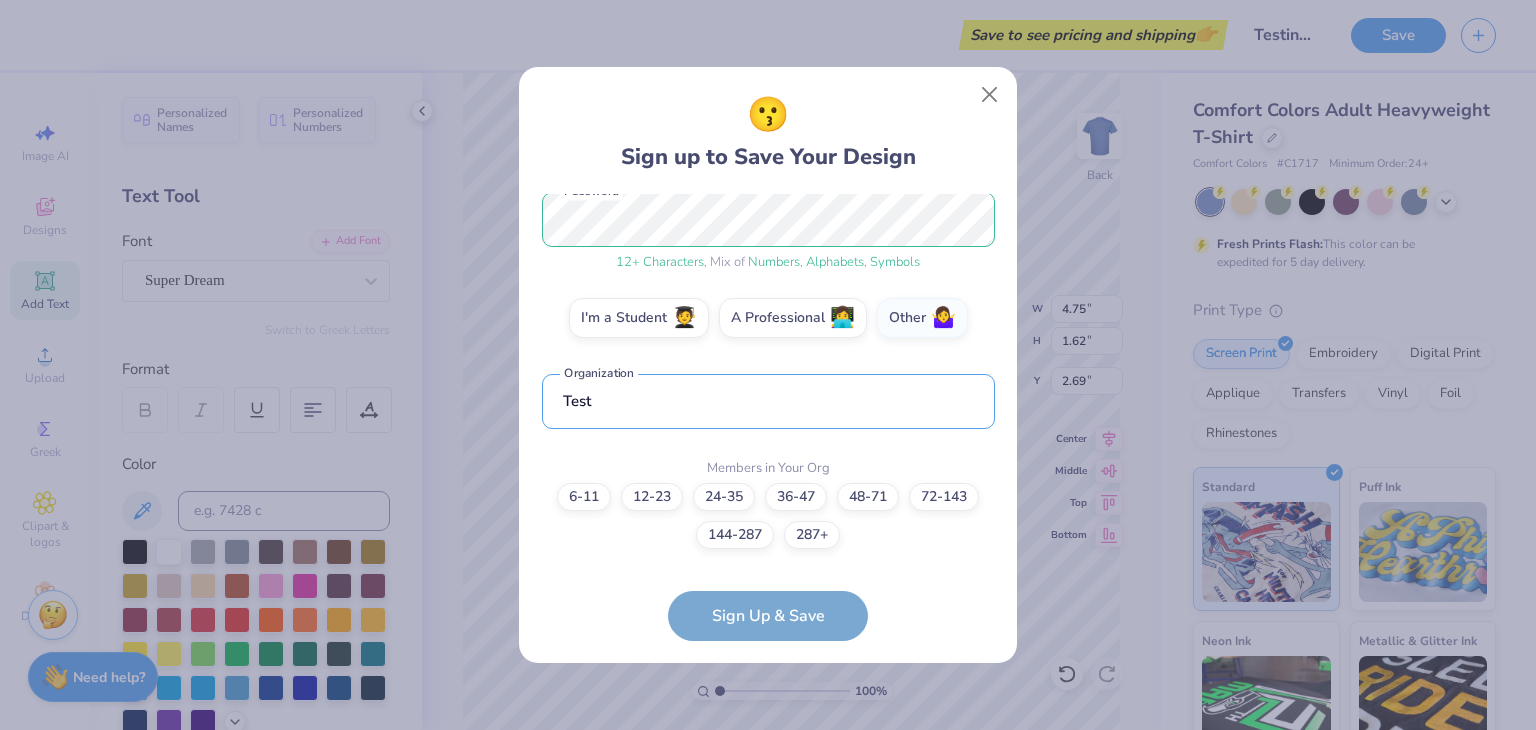 type on "Test" 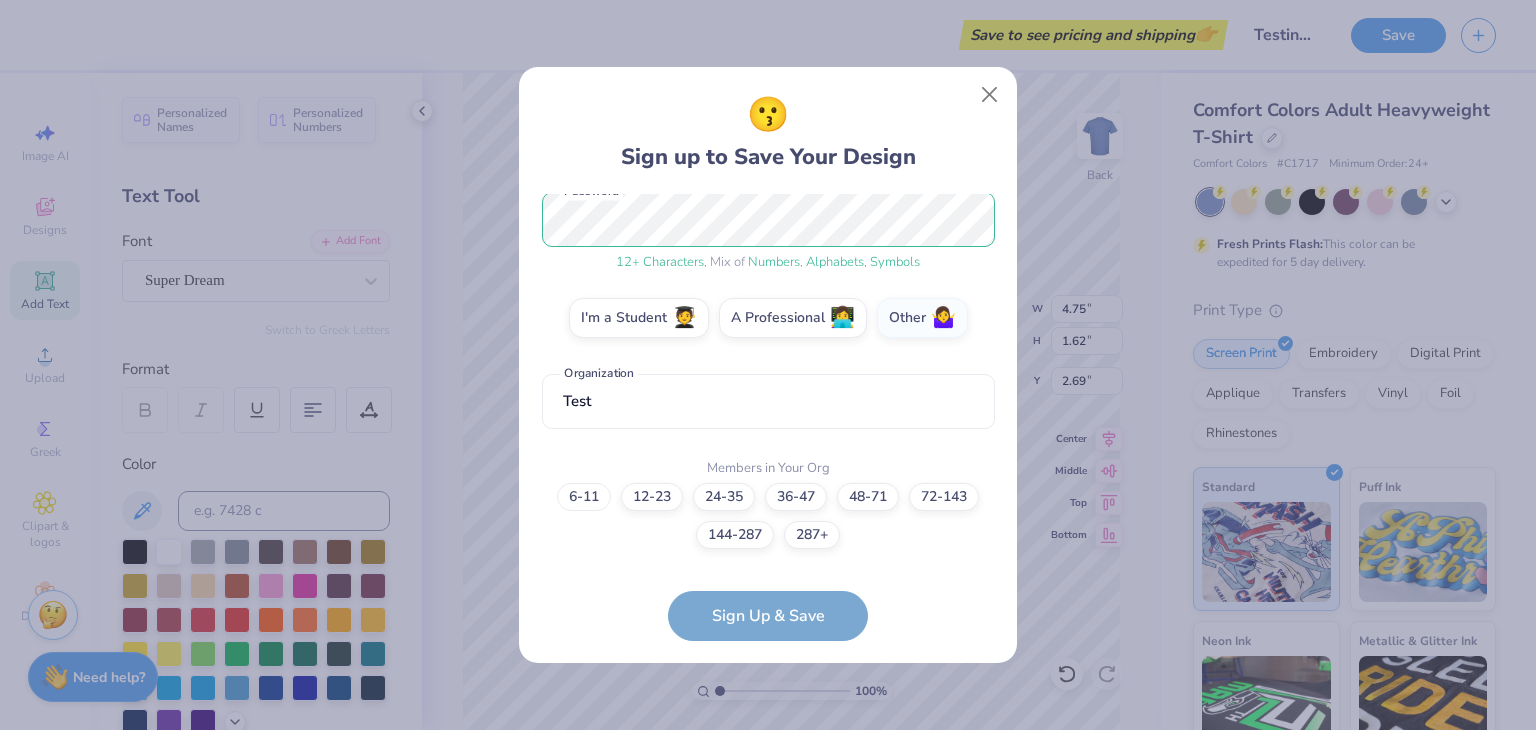 click on "6-11" at bounding box center (584, 497) 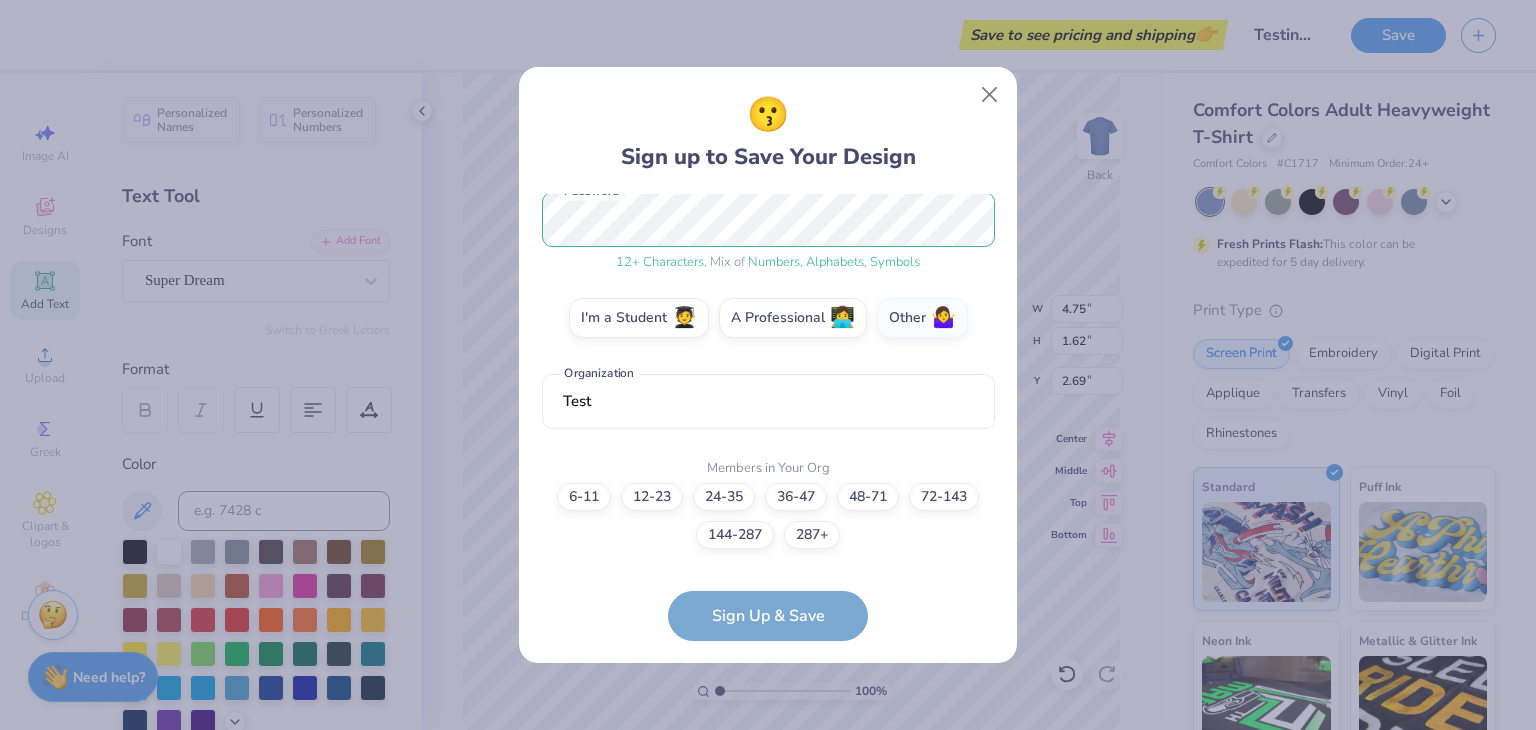 click on "6-11" at bounding box center [768, 779] 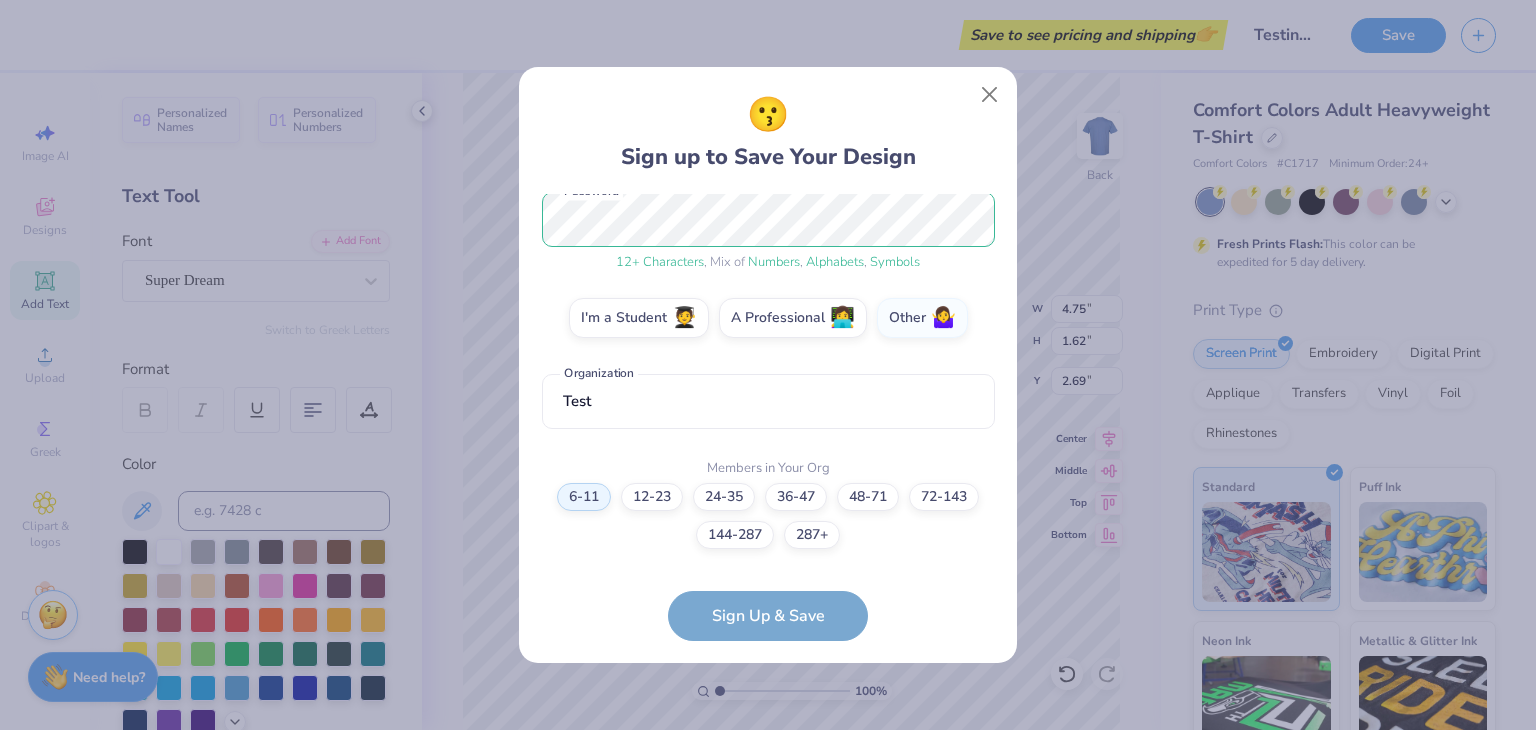 scroll, scrollTop: 0, scrollLeft: 0, axis: both 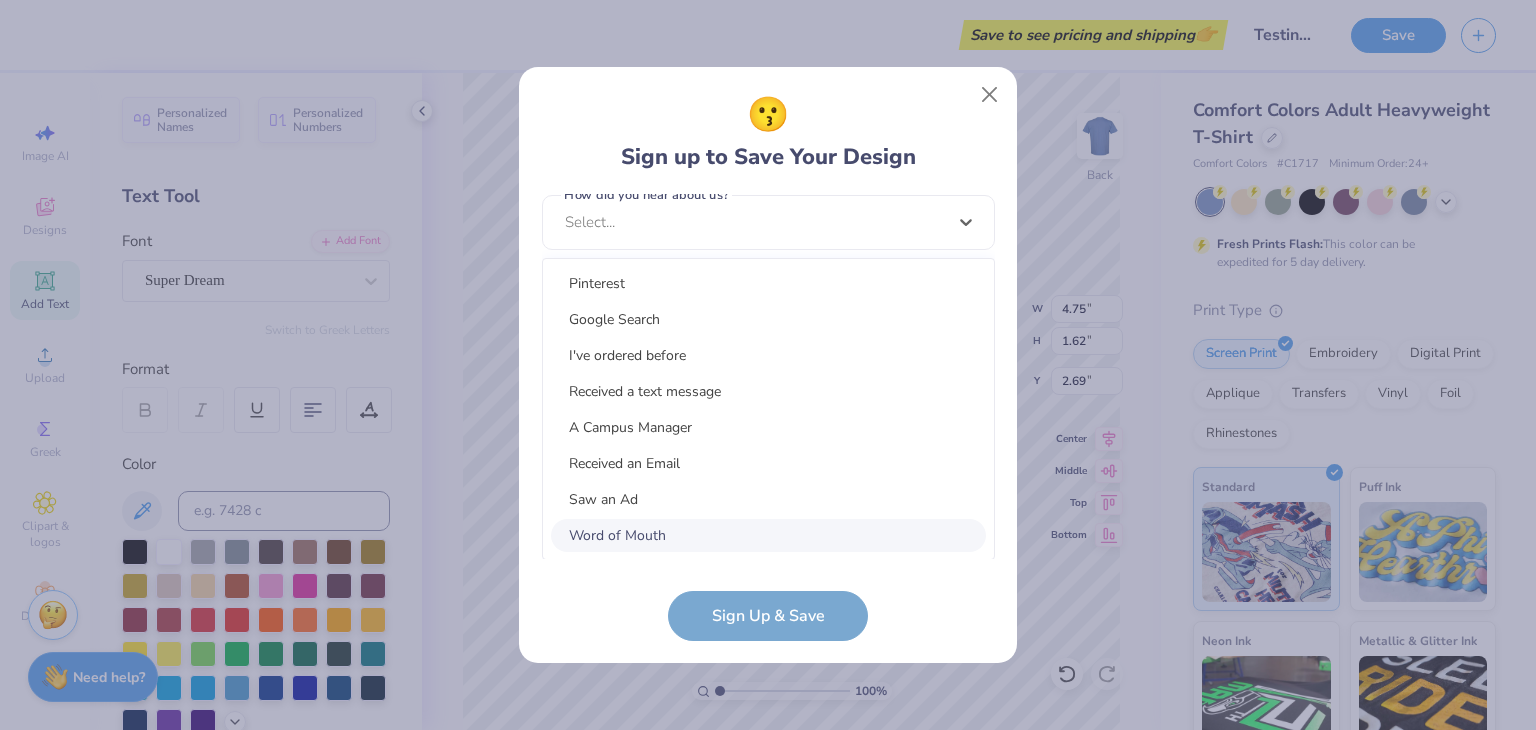 click on "option Word of Mouth focused, 8 of 15. 15 results available. Use Up and Down to choose options, press Enter to select the currently focused option, press Escape to exit the menu, press Tab to select the option and exit the menu. Select... Pinterest Google Search I've ordered before Received a text message A Campus Manager Received an Email Saw an Ad Word of Mouth LinkedIn Tik Tok Instagram Blog/Article Reddit An AI Chatbot Other" at bounding box center [768, 377] 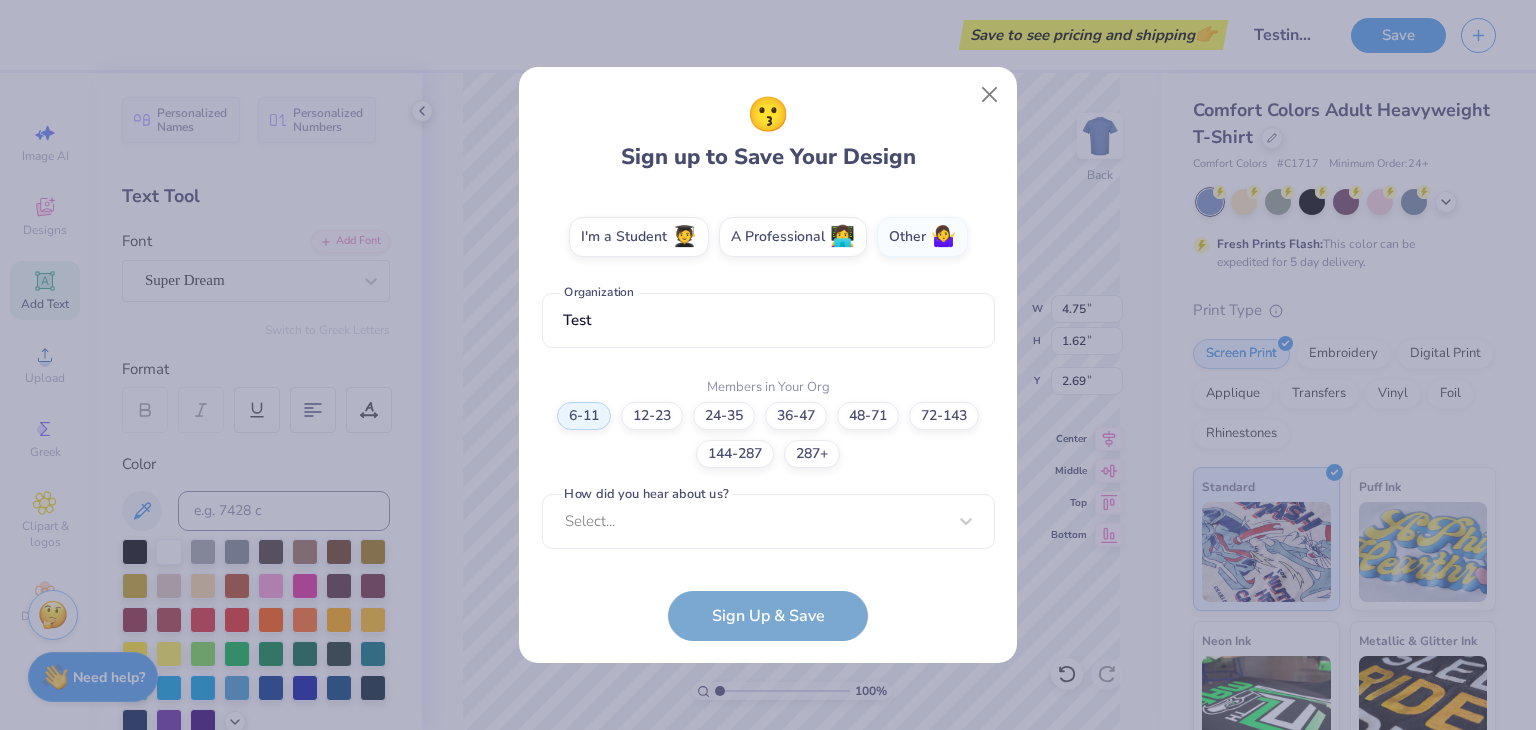 scroll, scrollTop: 343, scrollLeft: 0, axis: vertical 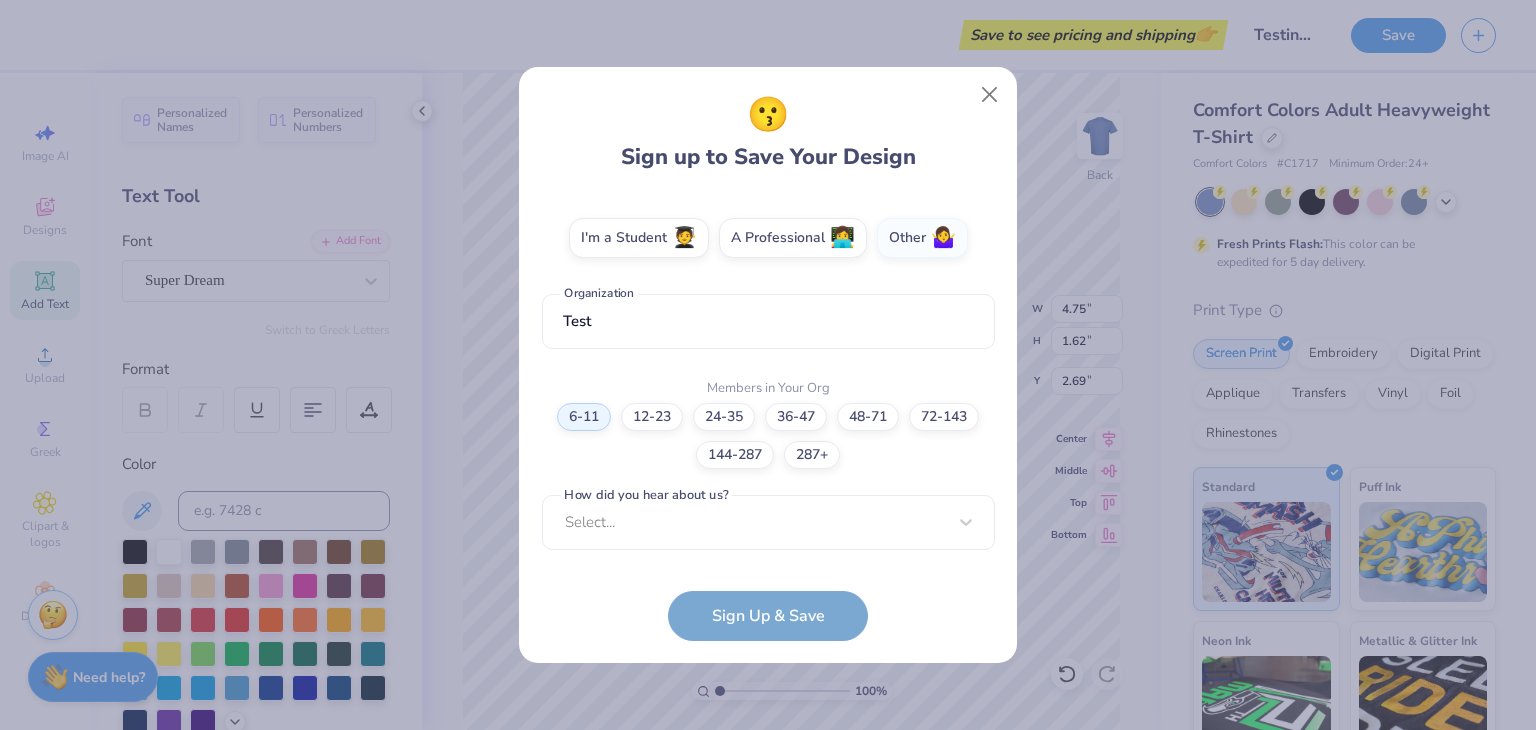click on "[EMAIL] Email ([PHONE]) Phone Test [NAME] Full Name 12 + Characters , Mix of   Numbers ,   Alphabets ,   Symbols Password I'm a Student 🧑‍🎓 A Professional 👩‍💻 Other 🤷‍♀️ Test Organization Members in Your Org 6-11 12-23 24-35 36-47 48-71 72-143 144-287 287+ How did you hear about us? Select... How did you hear about us? cannot be null Sign Up & Save" at bounding box center [768, 417] 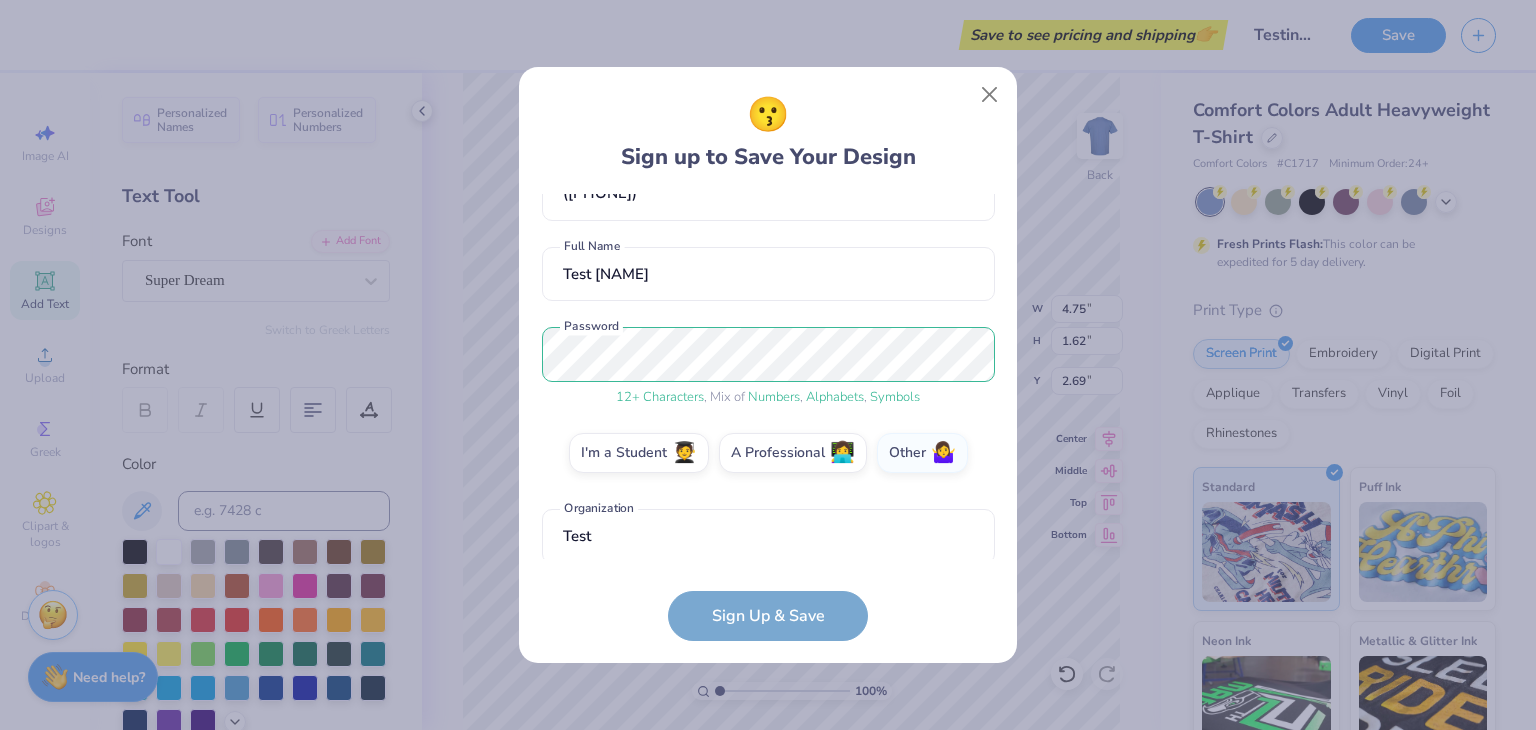 scroll, scrollTop: 343, scrollLeft: 0, axis: vertical 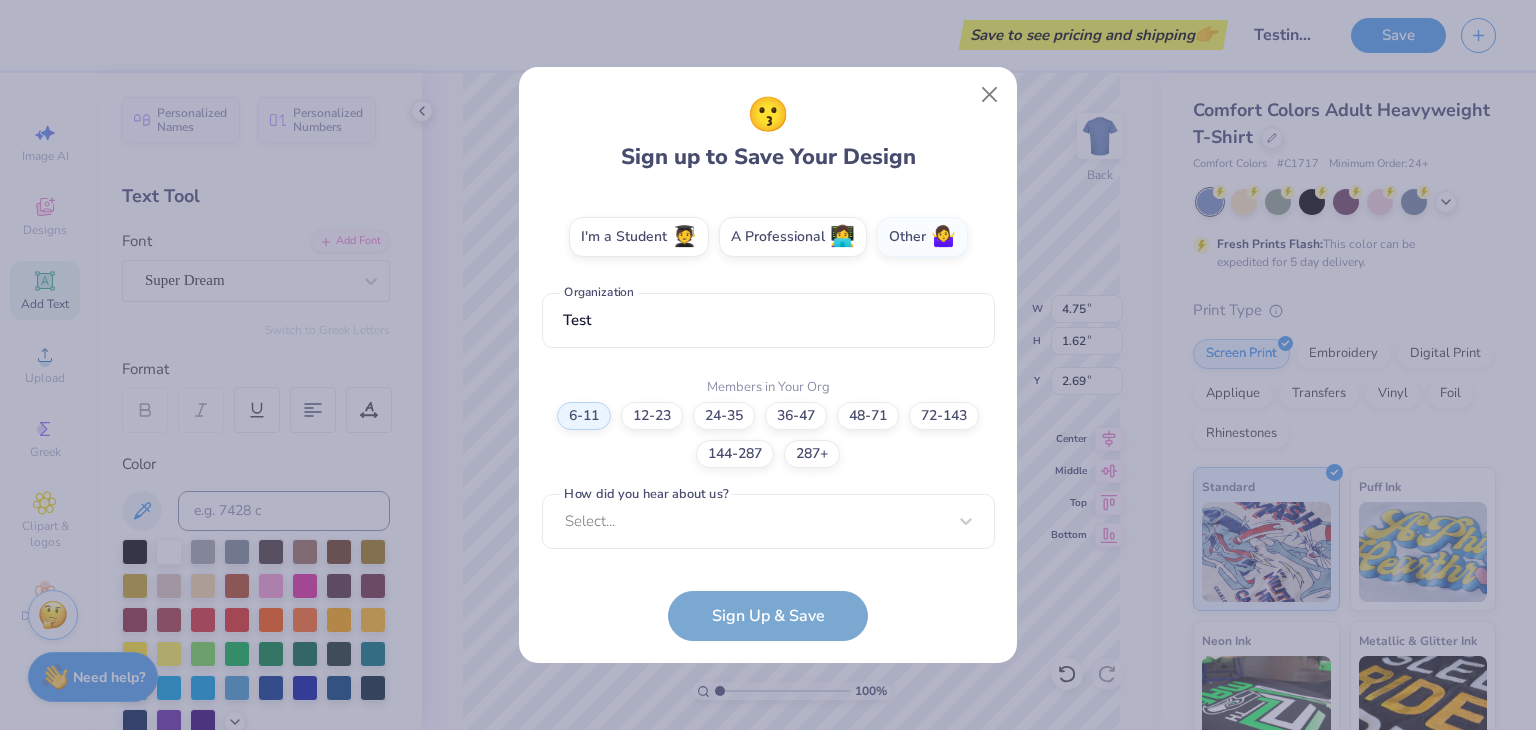 click on "Select..." at bounding box center (768, 521) 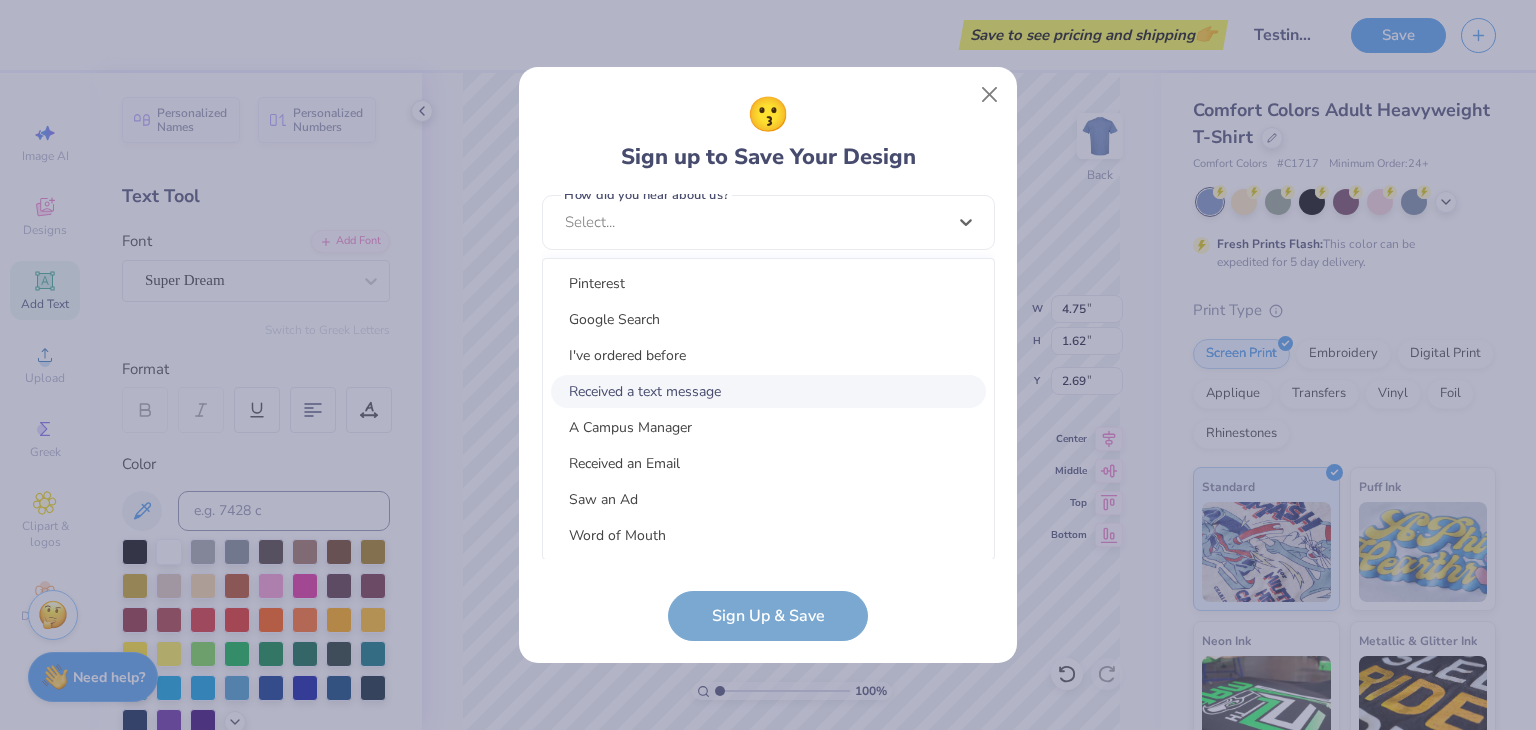 scroll, scrollTop: 252, scrollLeft: 0, axis: vertical 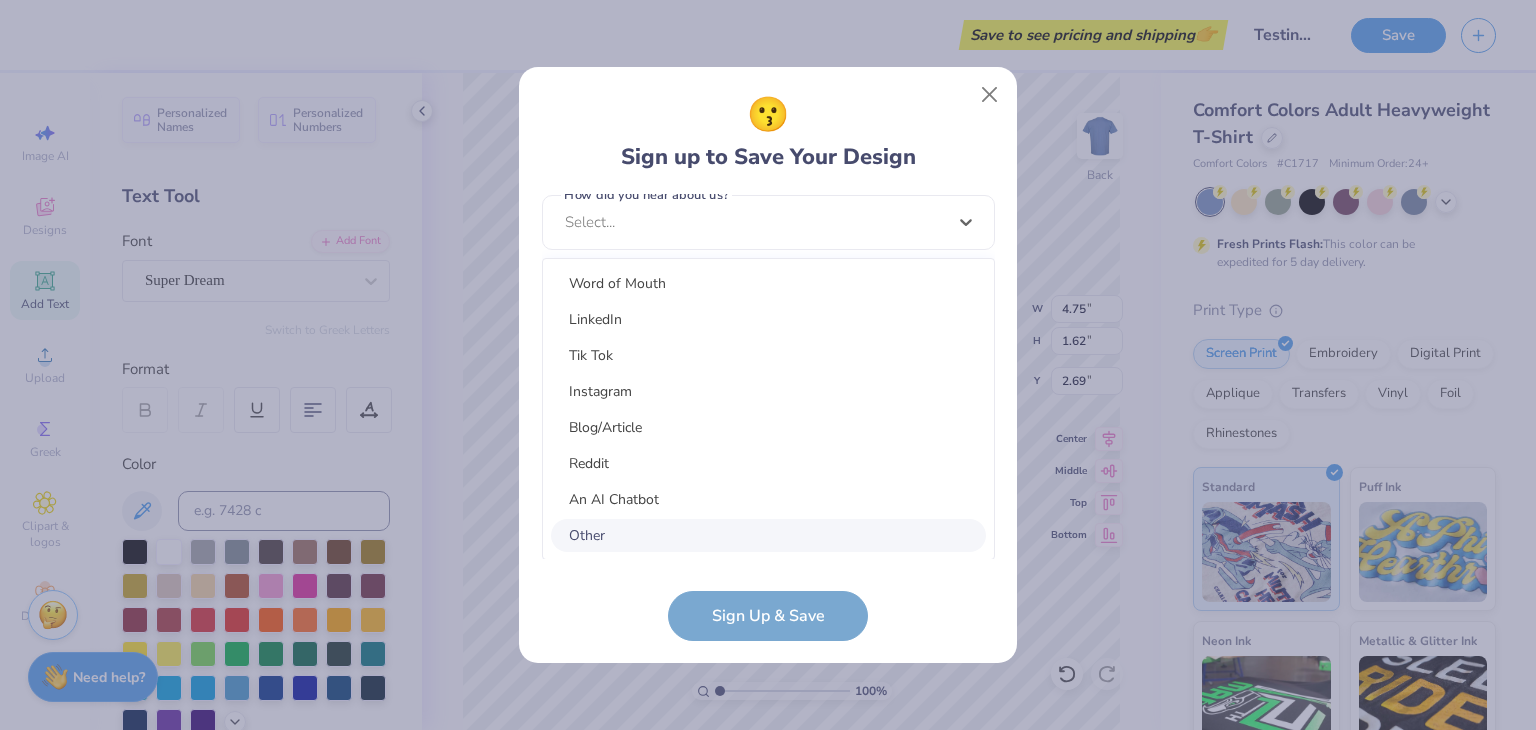 click on "Other" at bounding box center (768, 535) 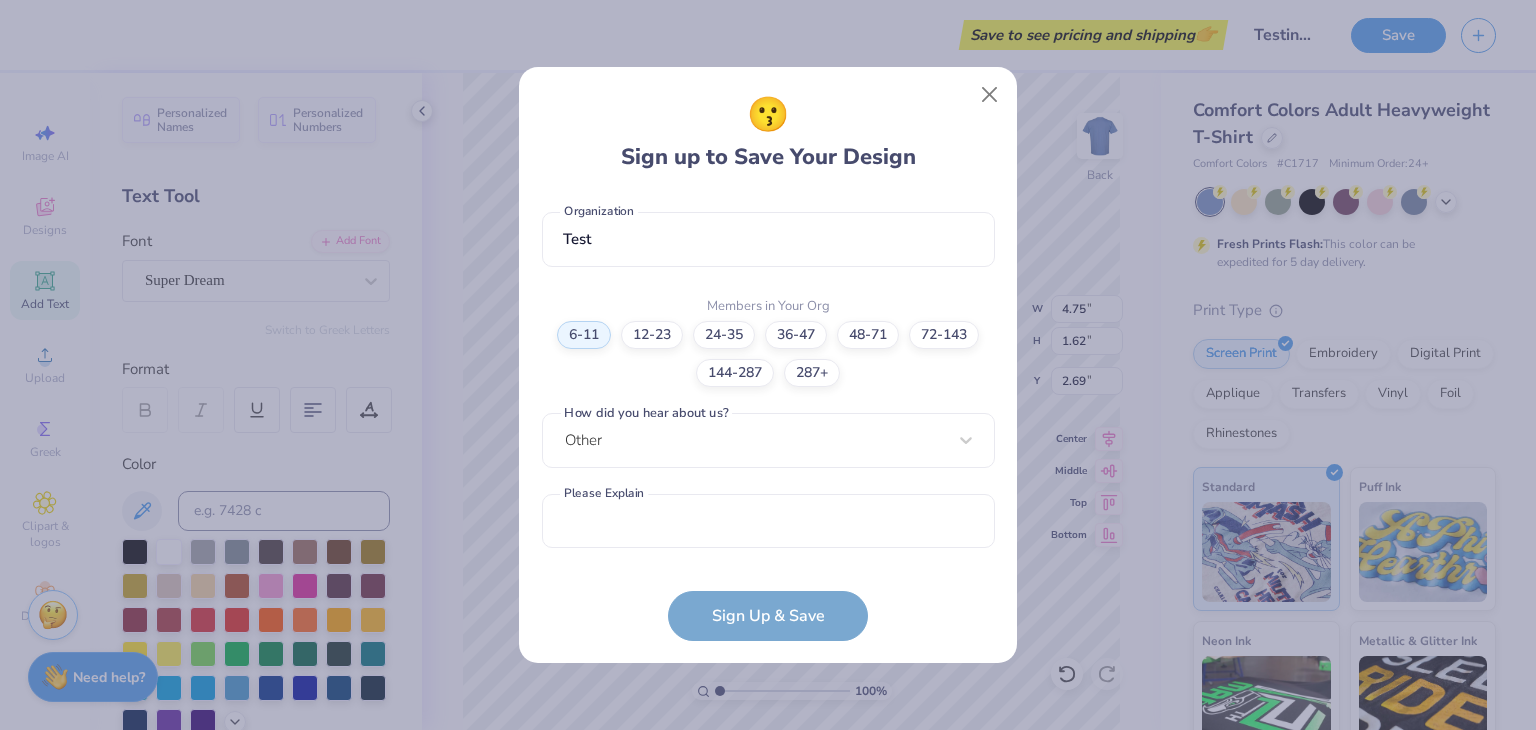scroll, scrollTop: 424, scrollLeft: 0, axis: vertical 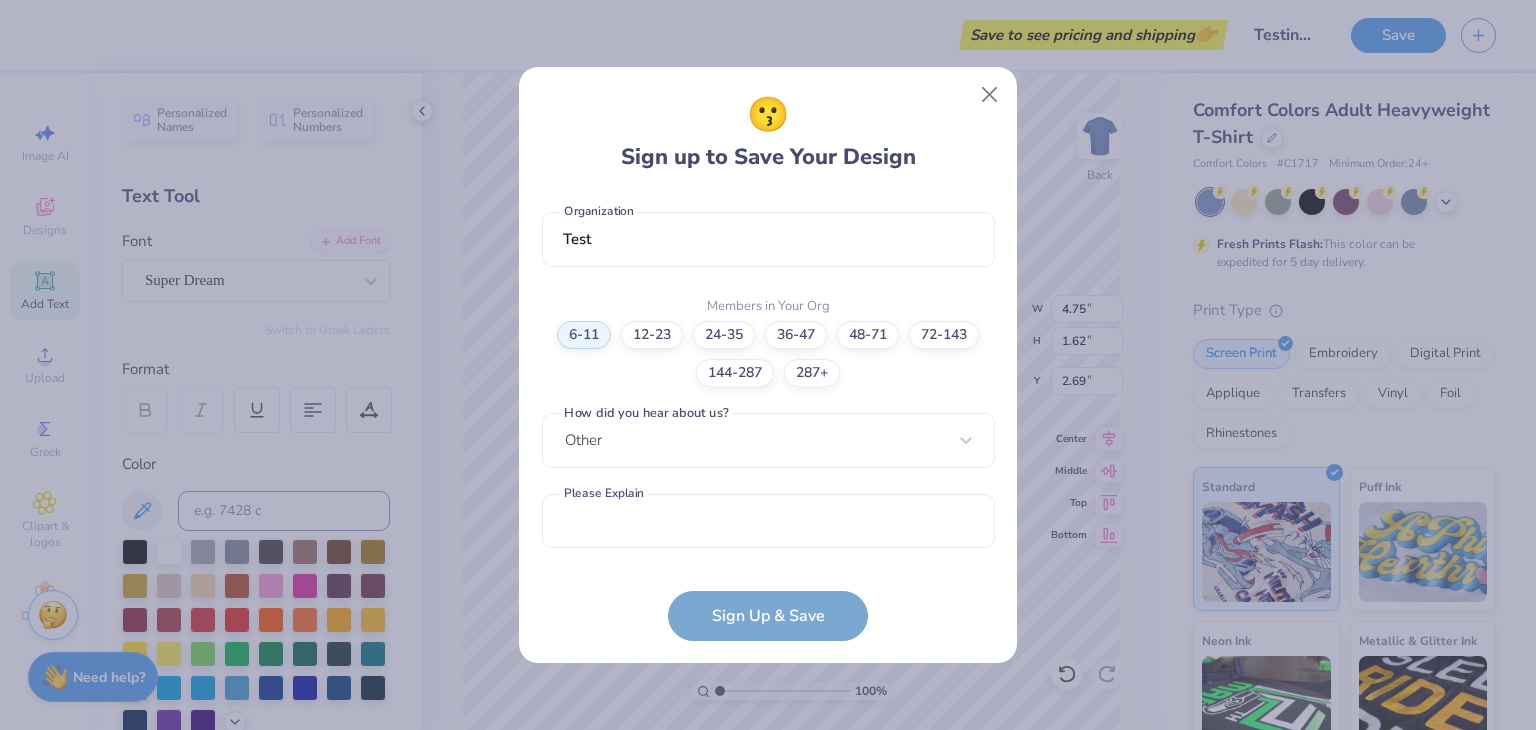 click on "Other" at bounding box center (768, 440) 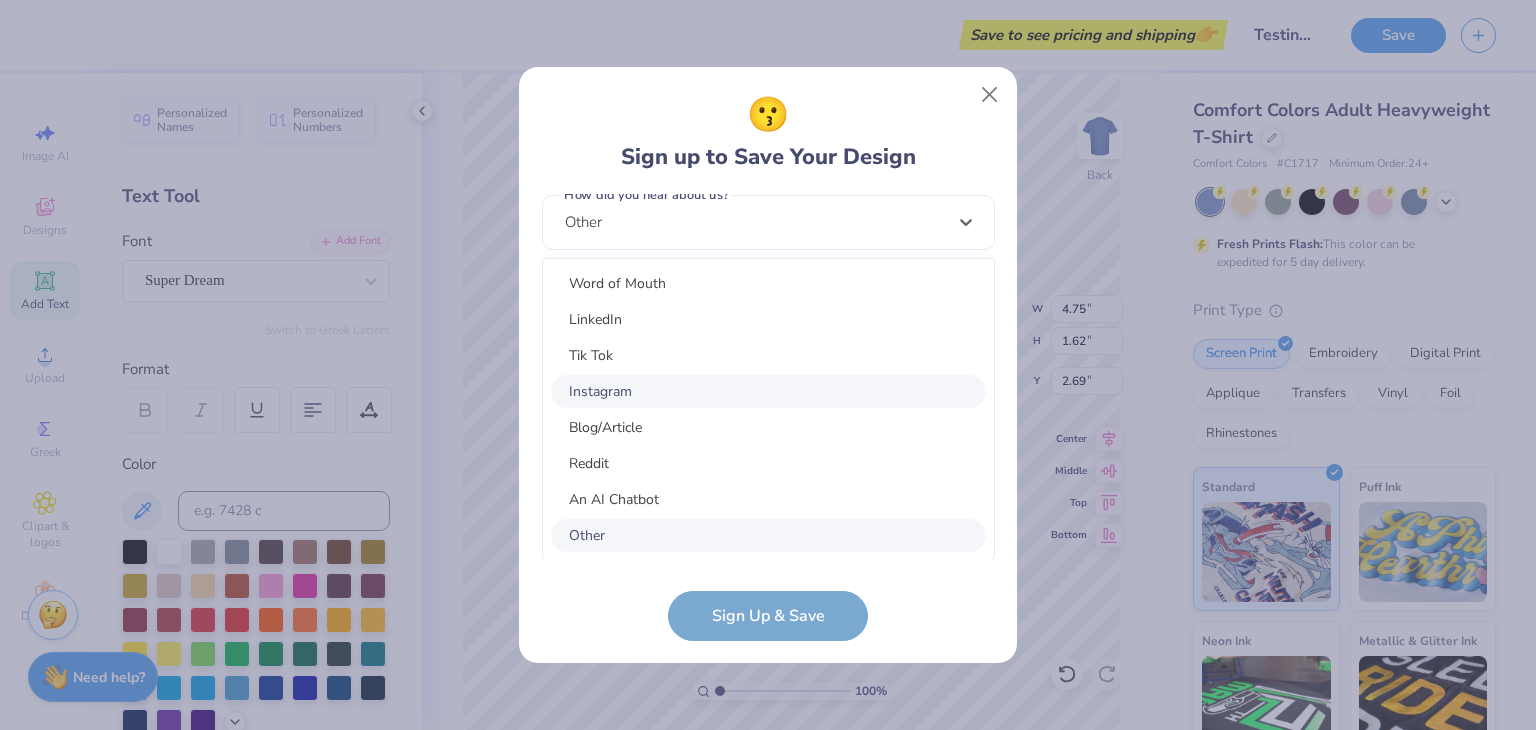 scroll, scrollTop: 0, scrollLeft: 0, axis: both 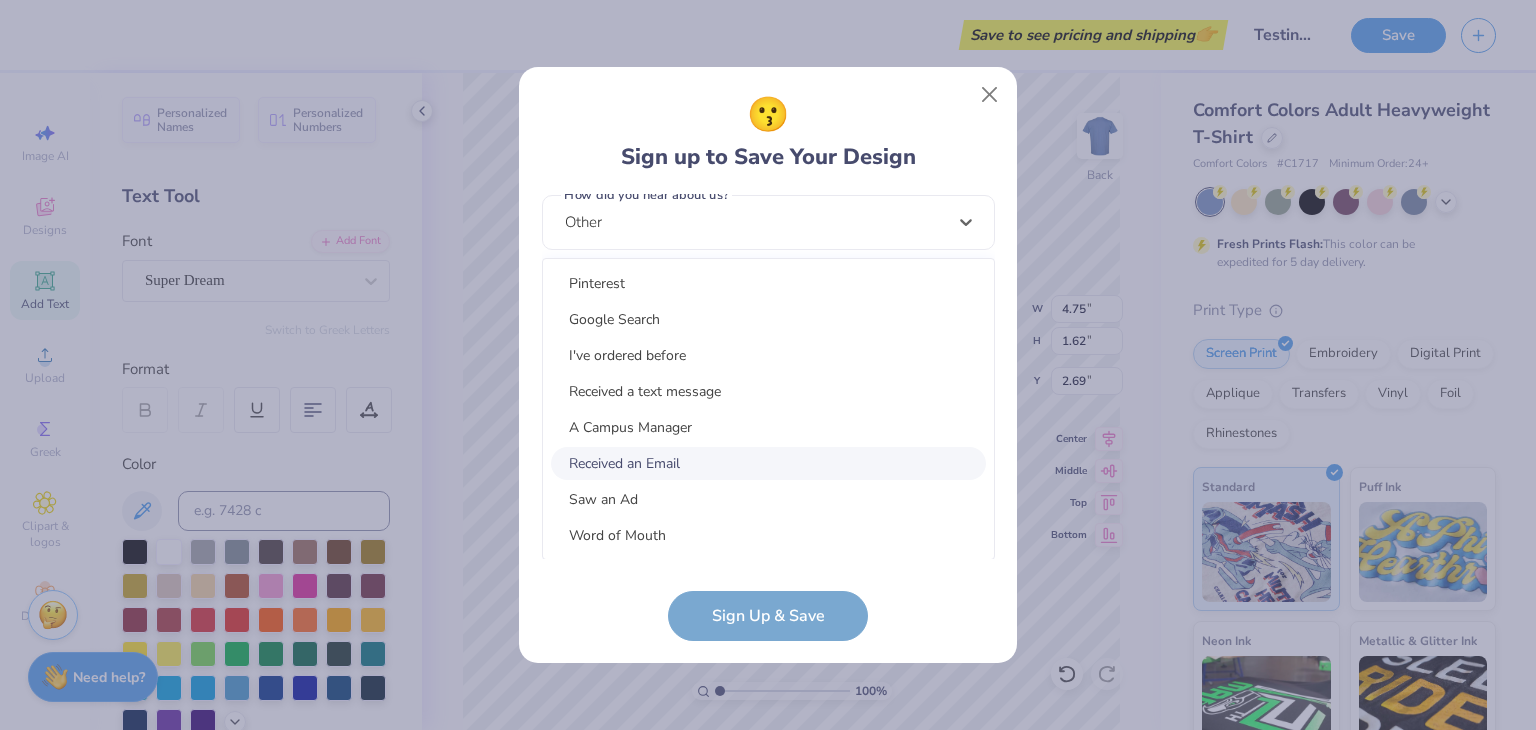 click on "Received an Email" at bounding box center (768, 463) 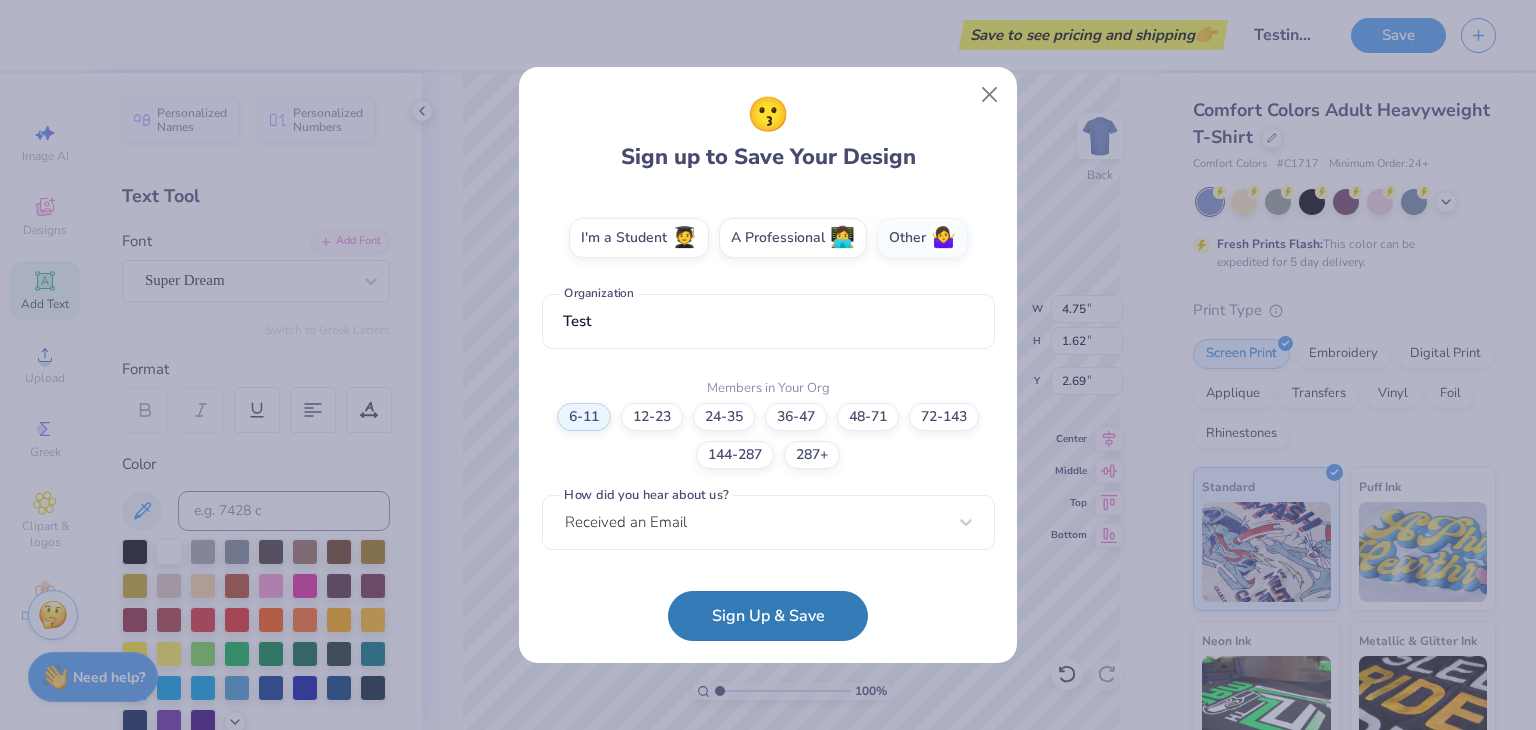 click on "6-11 12-23 24-35 36-47 48-71 72-143 144-287 287+" at bounding box center [768, 436] 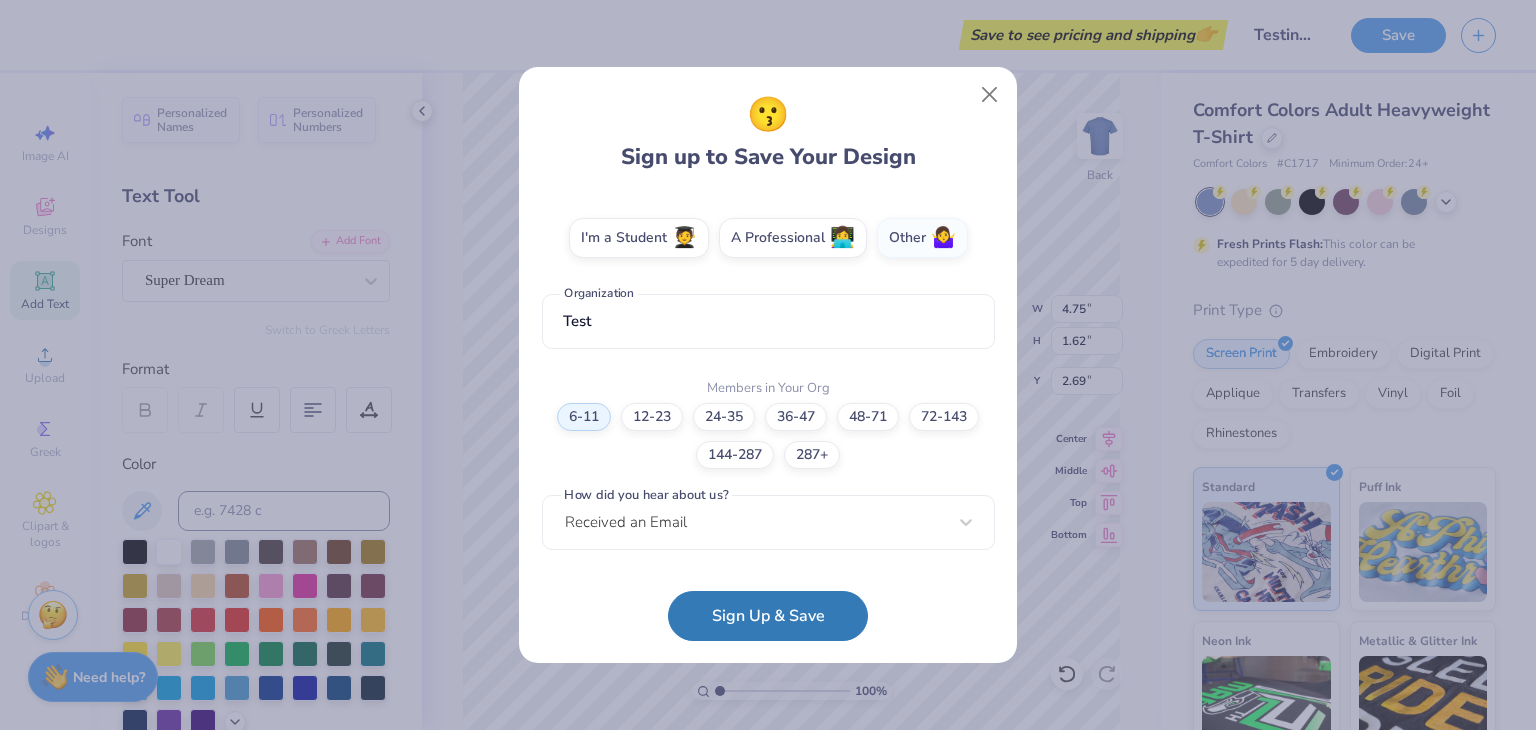 scroll, scrollTop: 0, scrollLeft: 0, axis: both 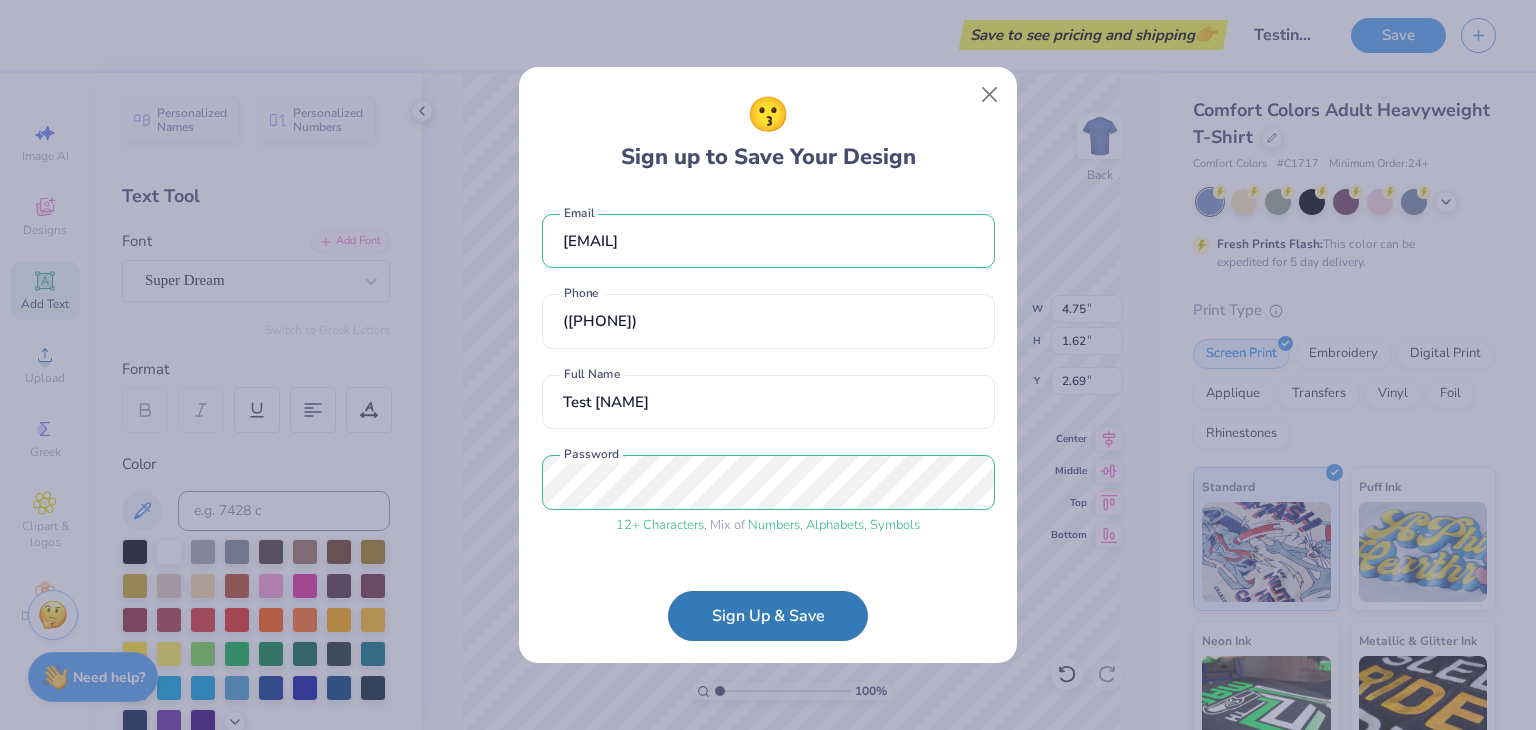 click on "[EMAIL] Email ([PHONE]) Phone Test [NAME] Full Name 12 + Characters , Mix of   Numbers ,   Alphabets ,   Symbols Password I'm a Student 🧑‍🎓 A Professional 👩‍💻 Other 🤷‍♀️ Test Organization Members in Your Org 6-11 12-23 24-35 36-47 48-71 72-143 144-287 287+ How did you hear about us? Received an Email" at bounding box center (768, 376) 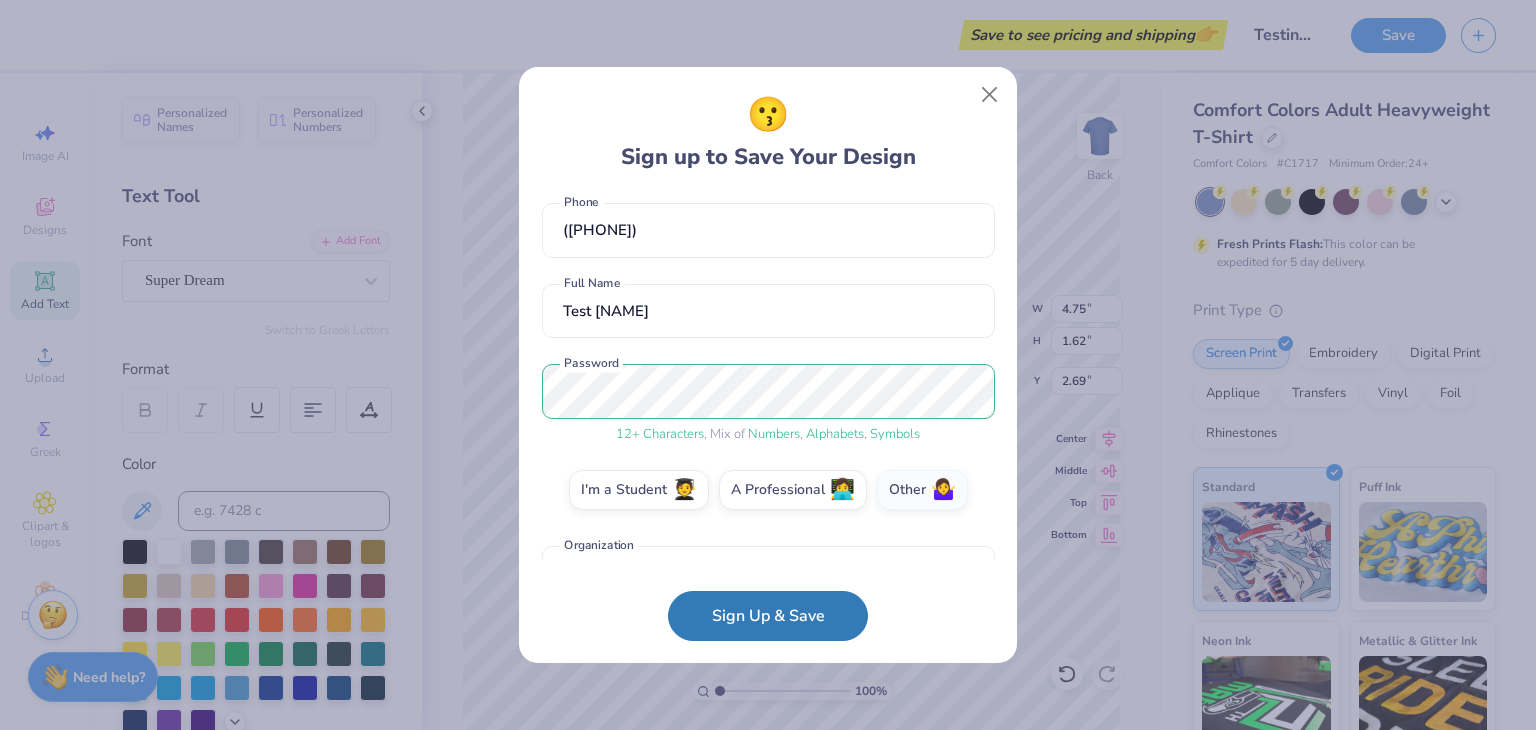 scroll, scrollTop: 0, scrollLeft: 0, axis: both 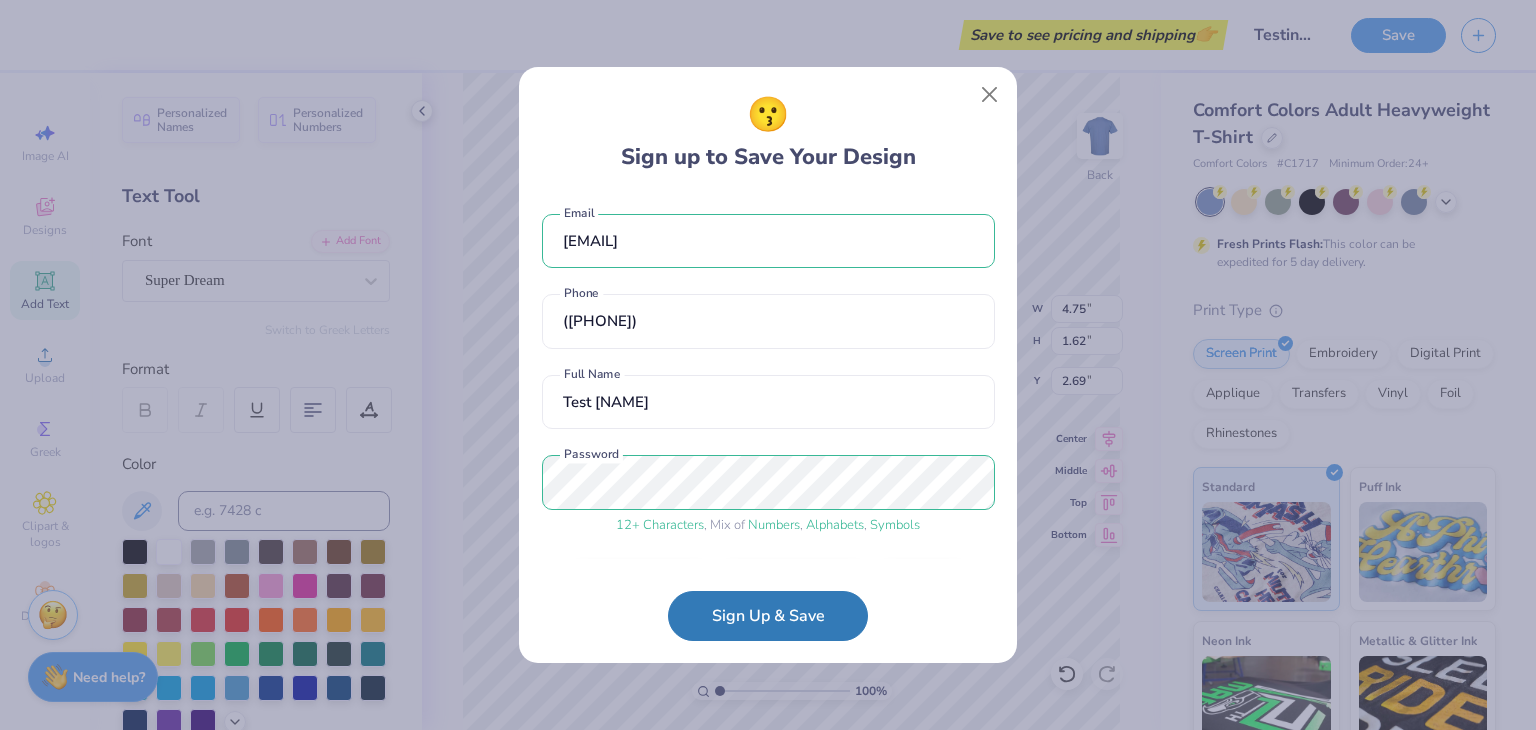 click on "Sign Up & Save" at bounding box center (768, 616) 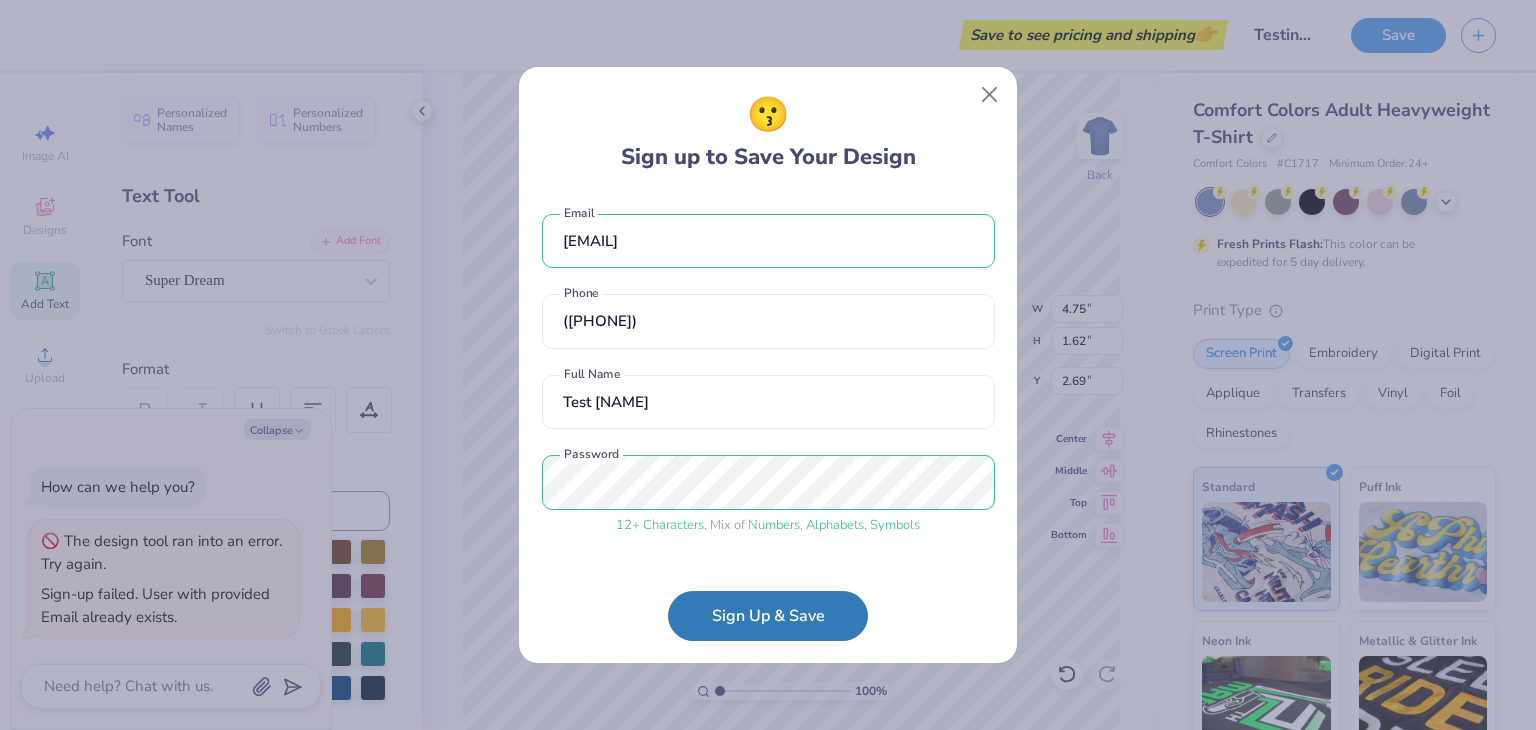 click on "Sign Up & Save" at bounding box center [768, 616] 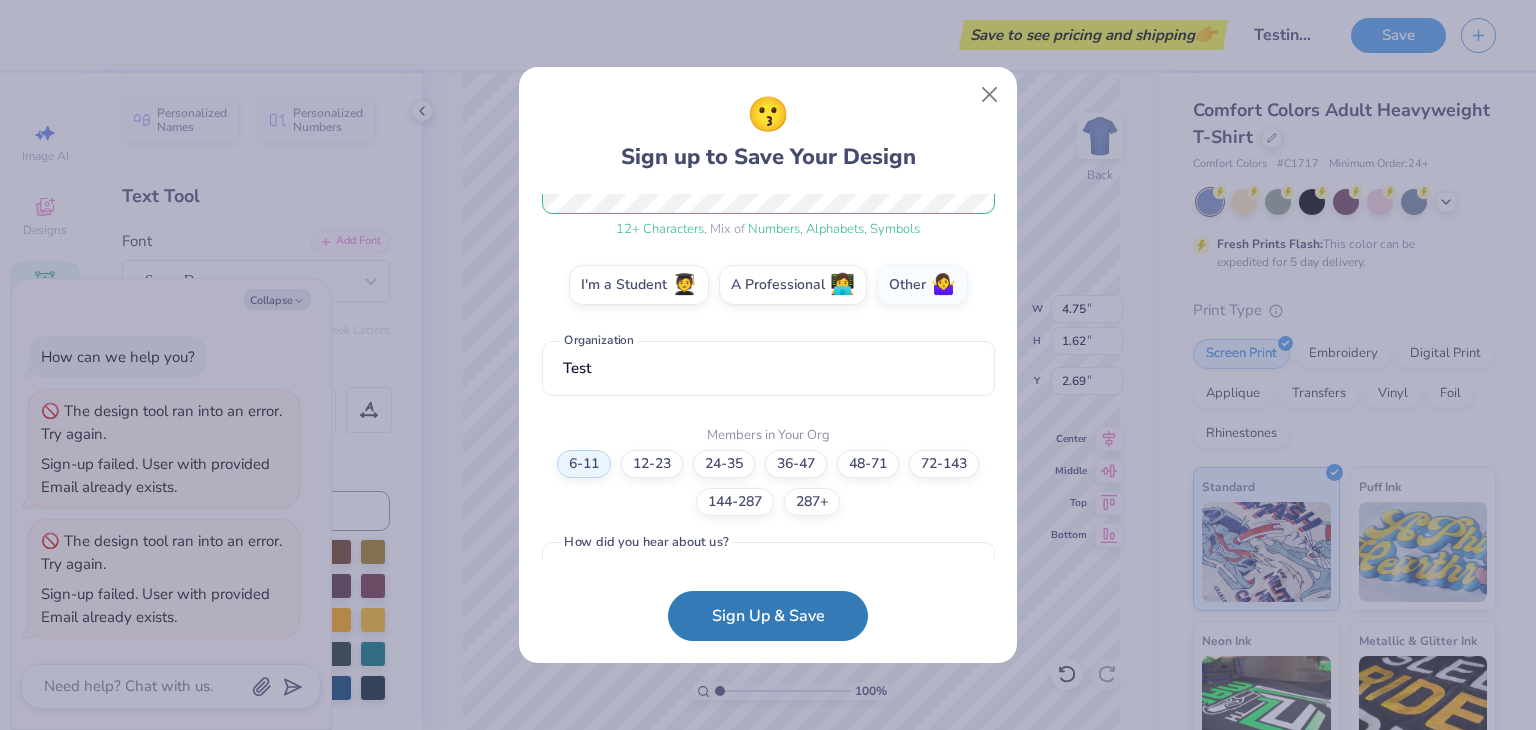 scroll, scrollTop: 343, scrollLeft: 0, axis: vertical 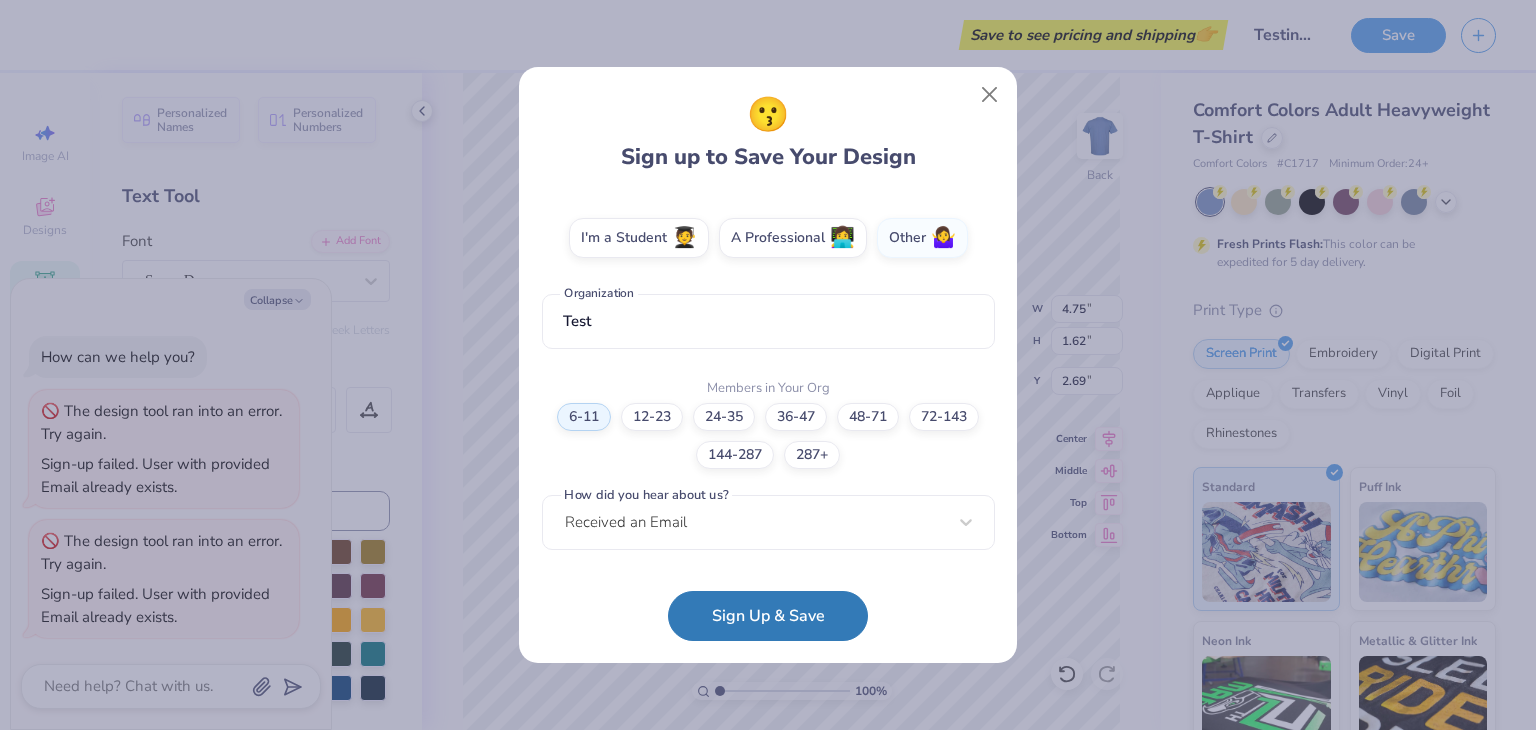 click on "Sign Up & Save" at bounding box center [768, 616] 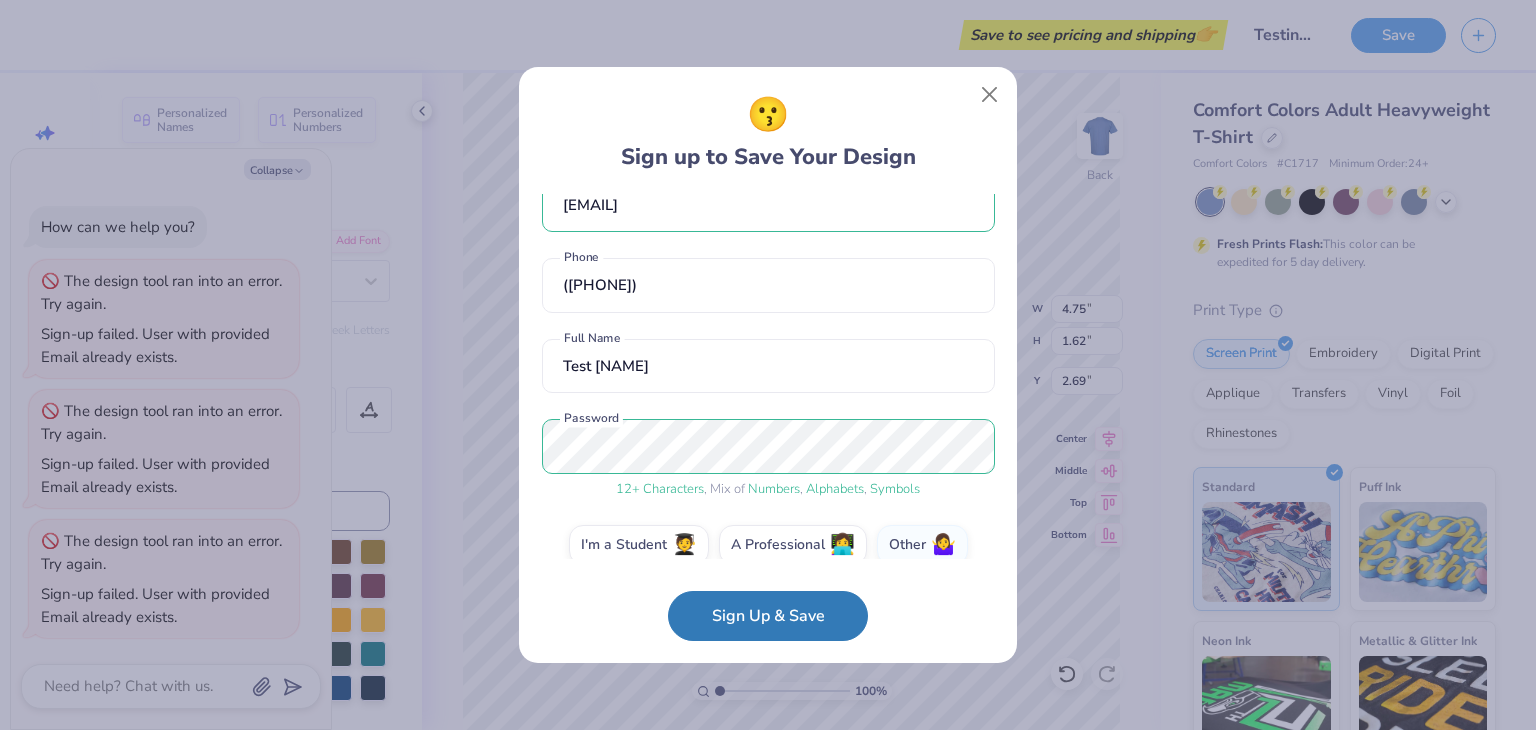 scroll, scrollTop: 0, scrollLeft: 0, axis: both 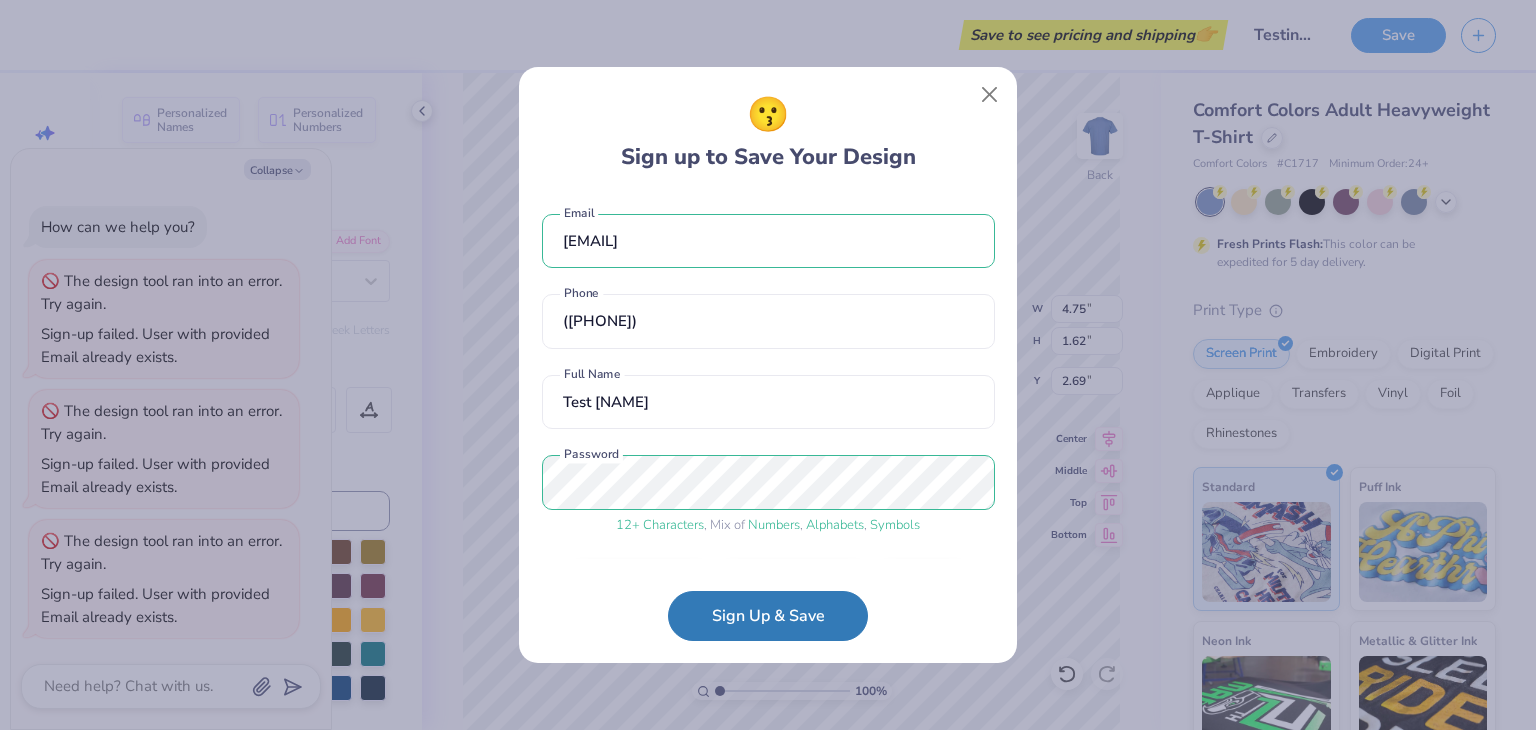 click on "[EMAIL] Email ([PHONE]) Phone Test [NAME] Full Name 12 + Characters , Mix of   Numbers ,   Alphabets ,   Symbols Password I'm a Student 🧑‍🎓 A Professional 👩‍💻 Other 🤷‍♀️ Test Organization Members in Your Org 6-11 12-23 24-35 36-47 48-71 72-143 144-287 287+ How did you hear about us? Received an Email" at bounding box center (768, 376) 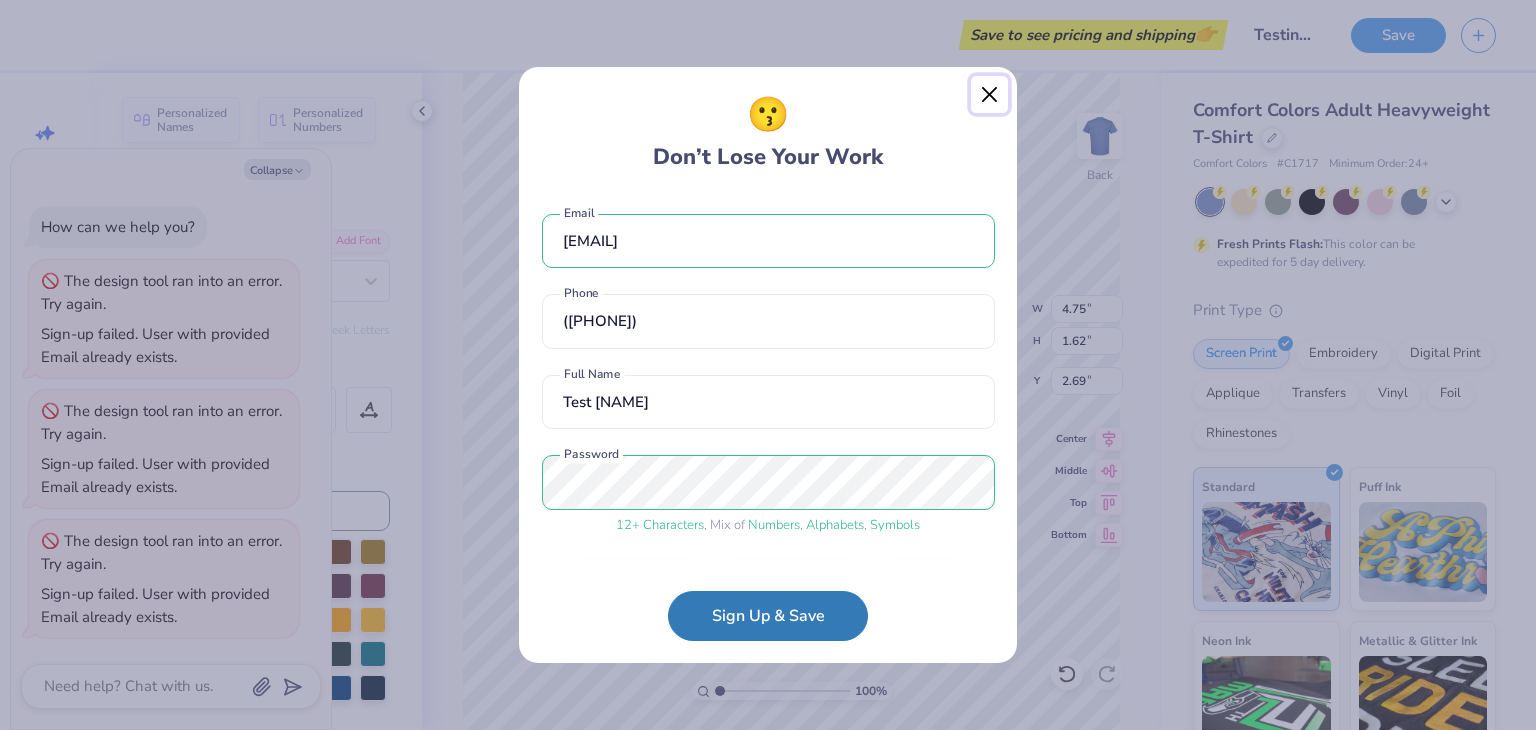 click at bounding box center [990, 95] 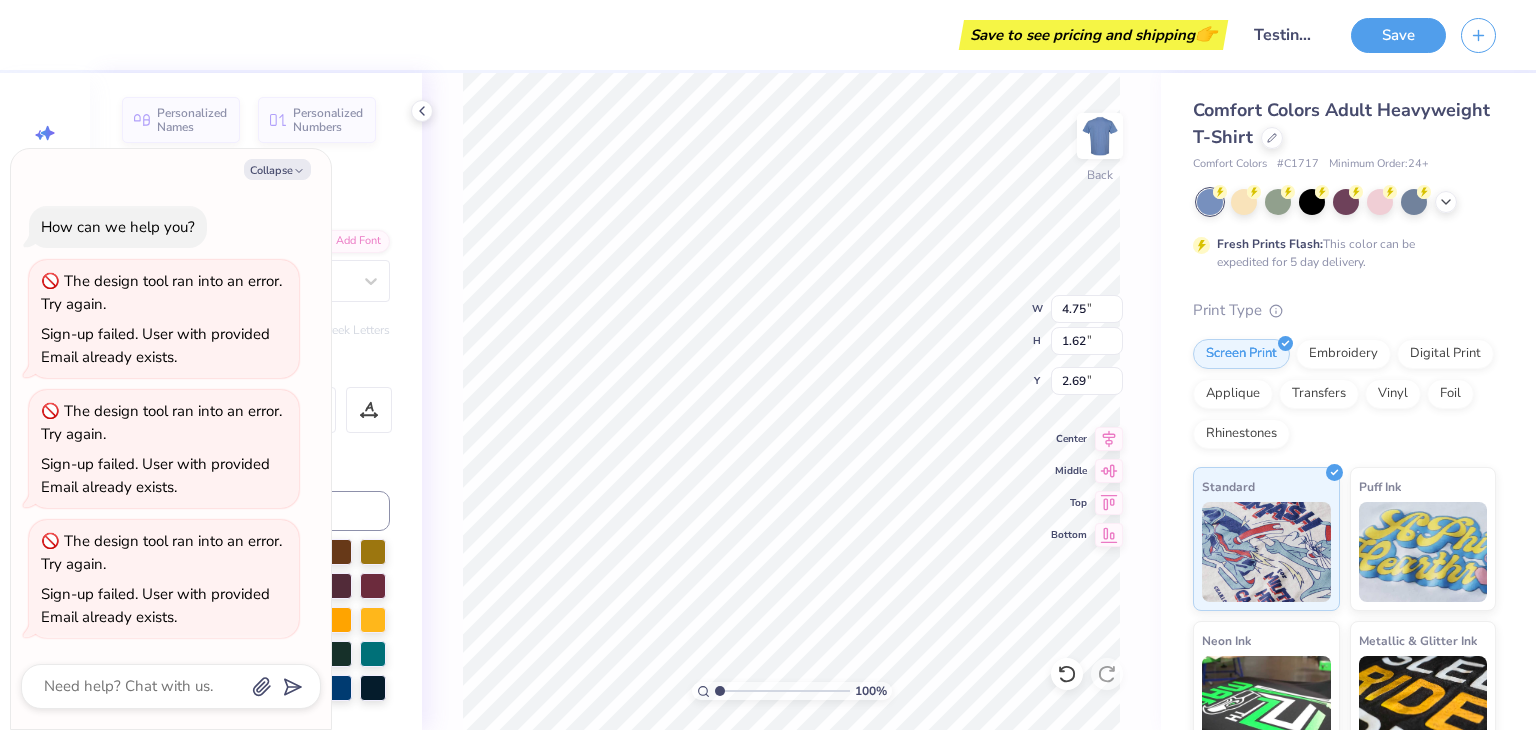 click on "Save" at bounding box center [1398, 35] 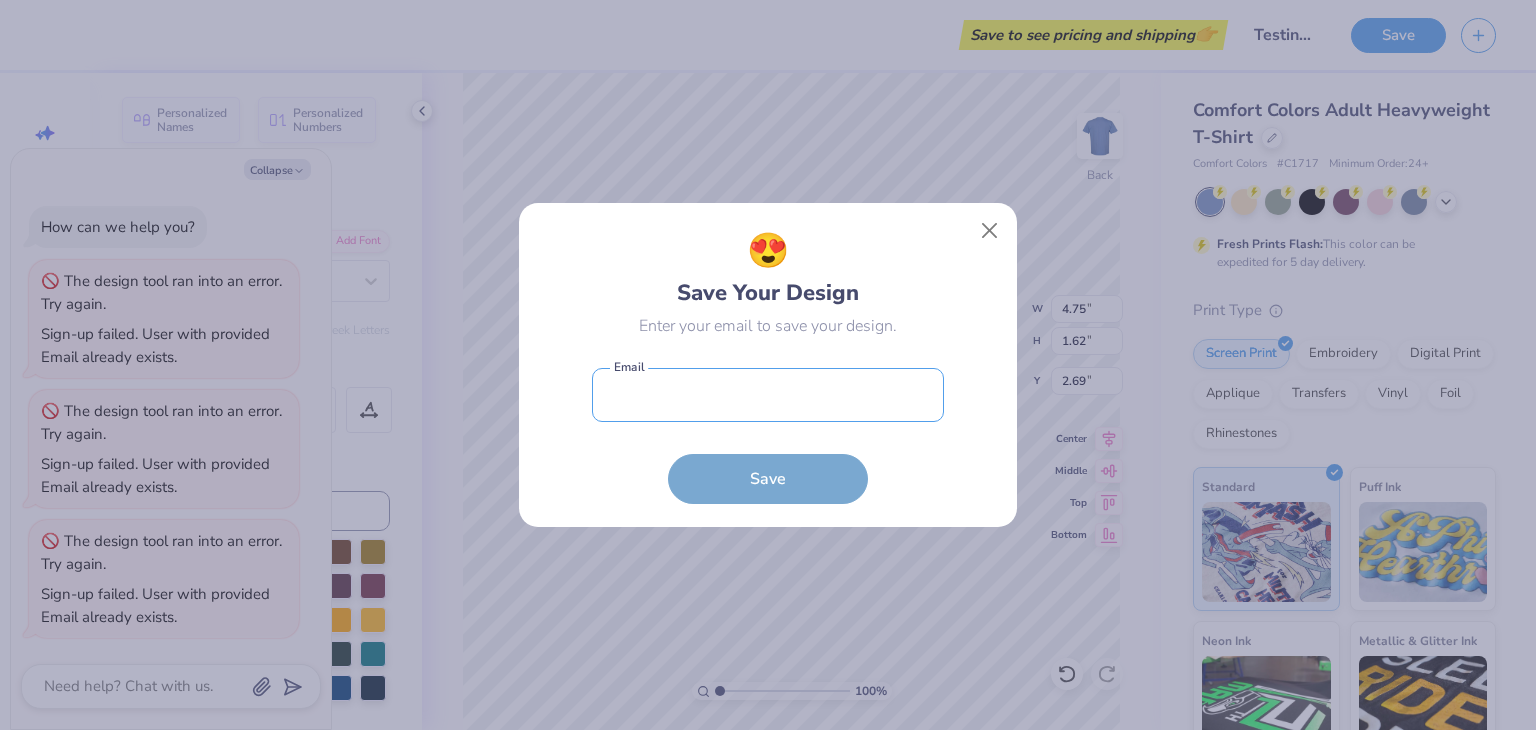 click at bounding box center (768, 395) 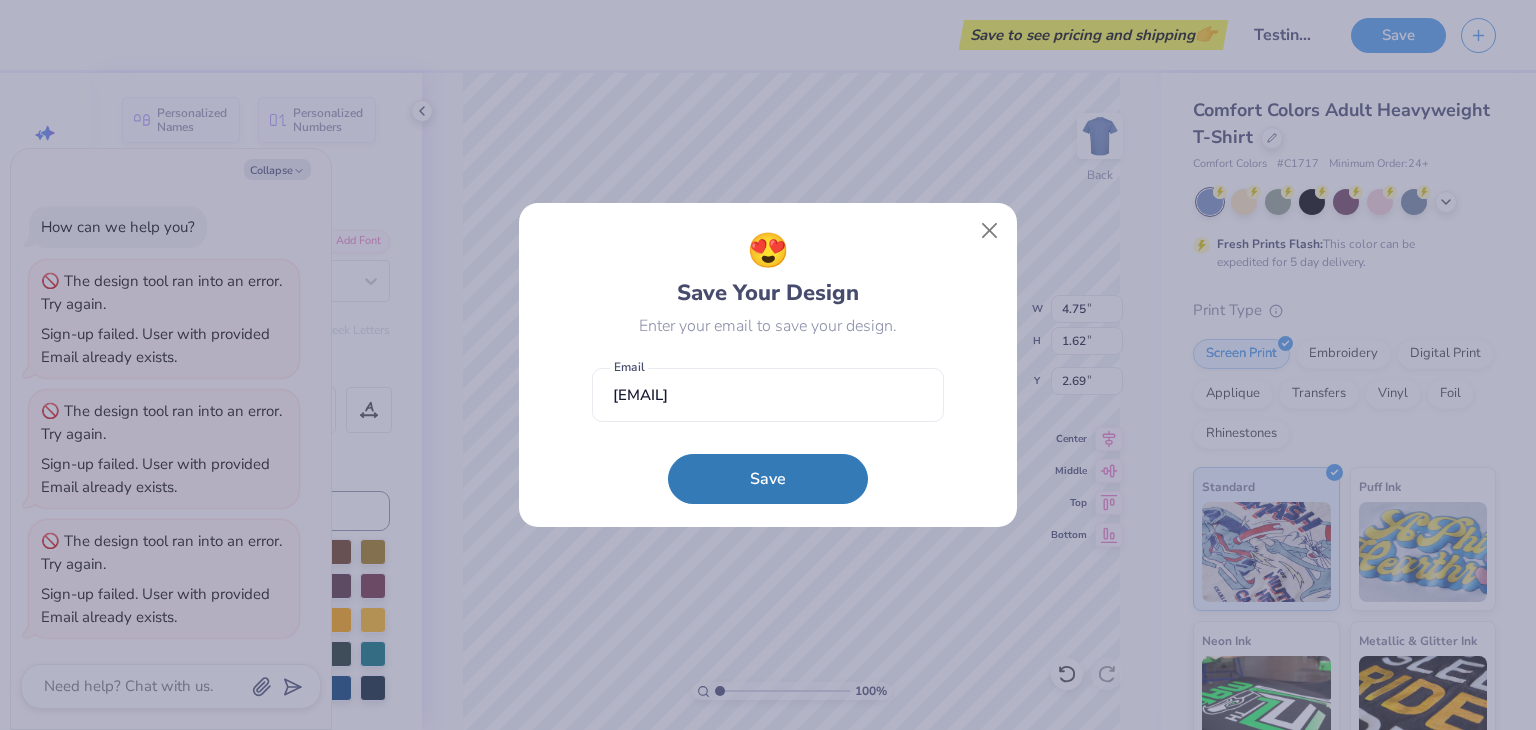 click on "Save" at bounding box center [768, 479] 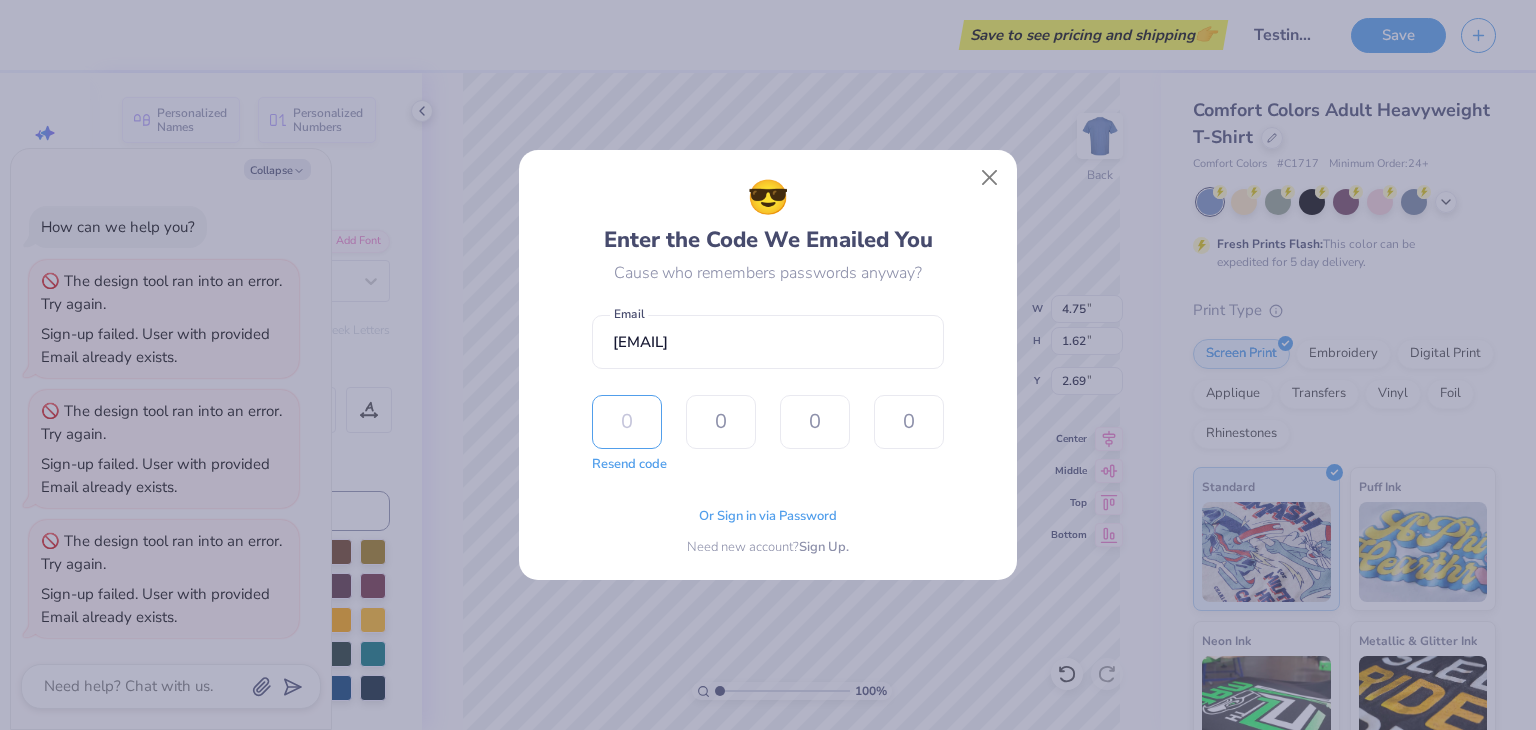 type on "6" 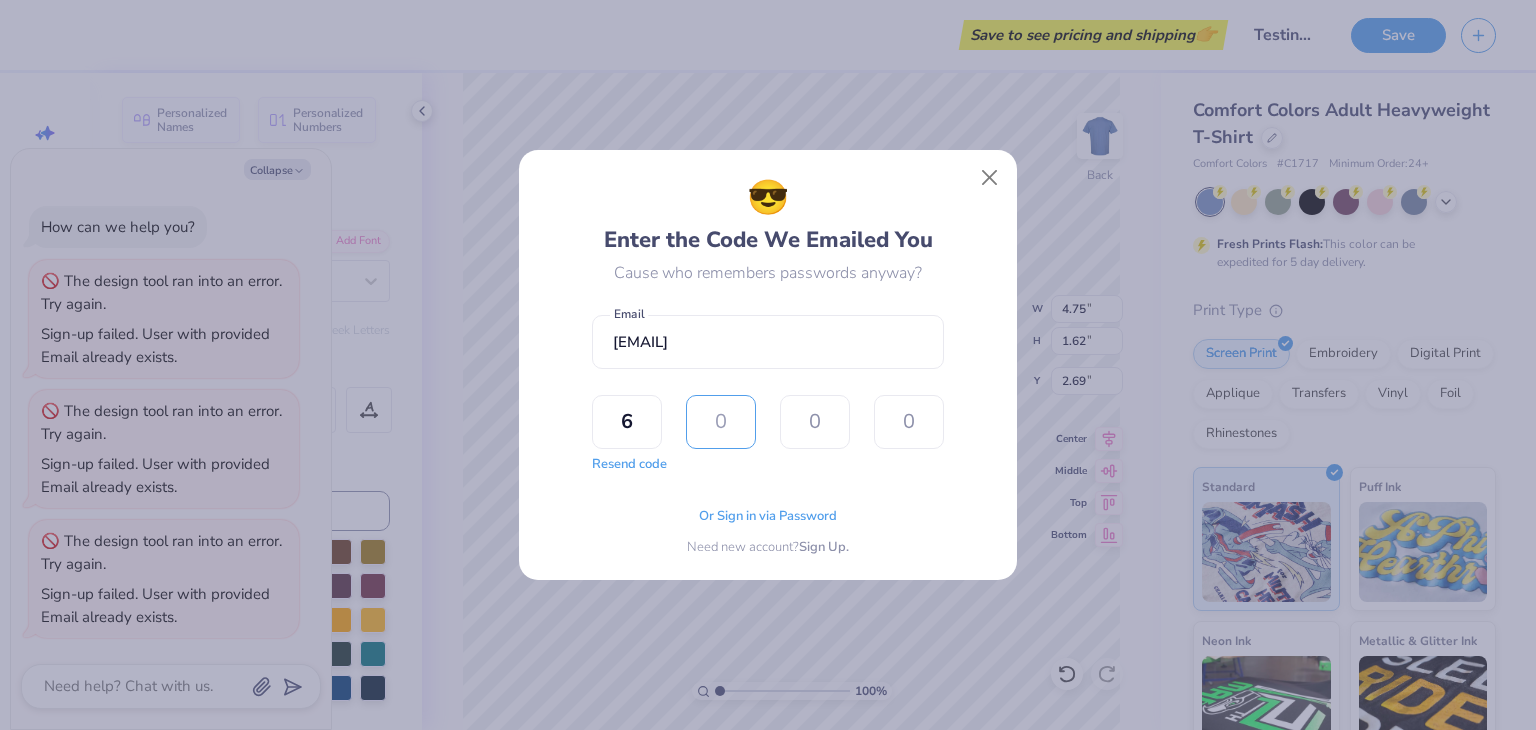 type on "5" 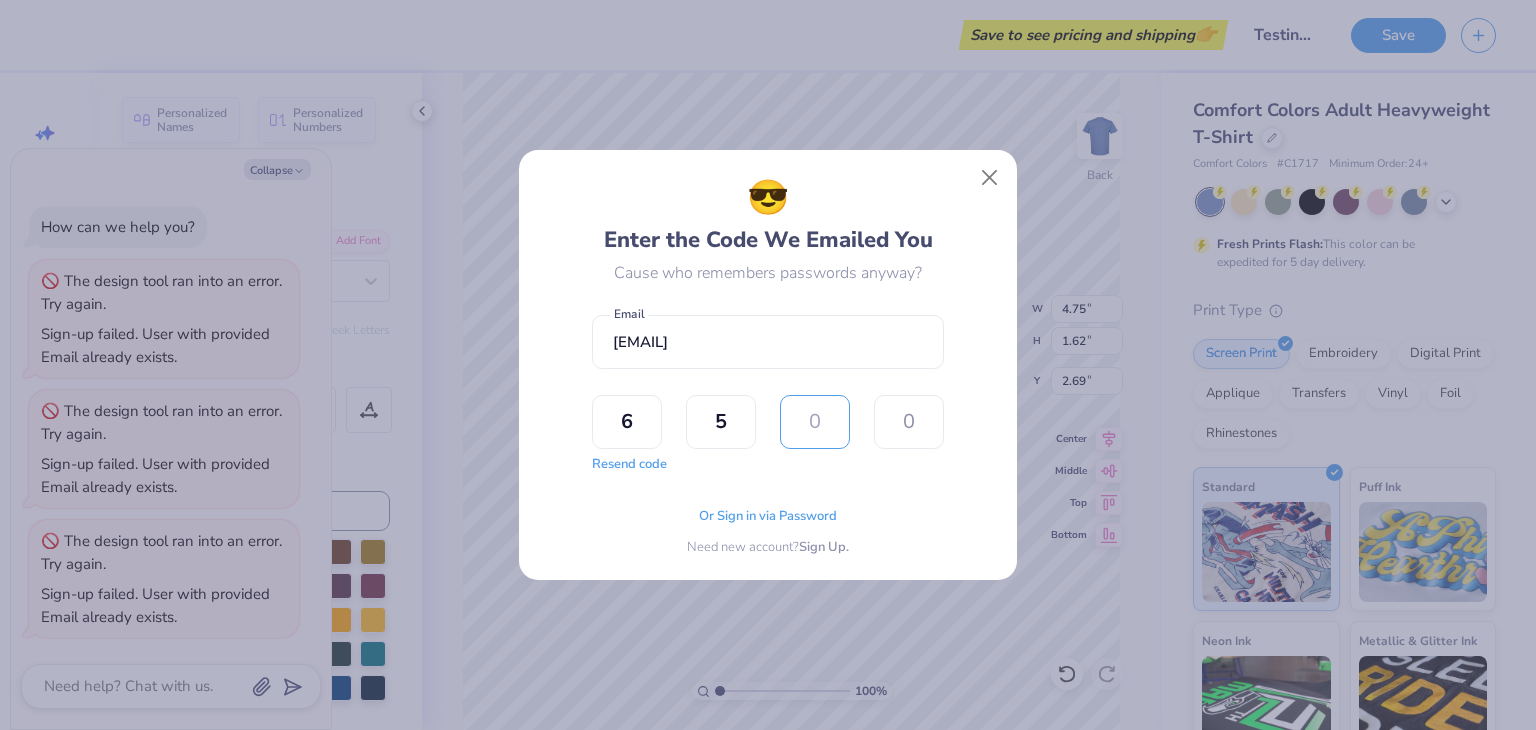 type on "5" 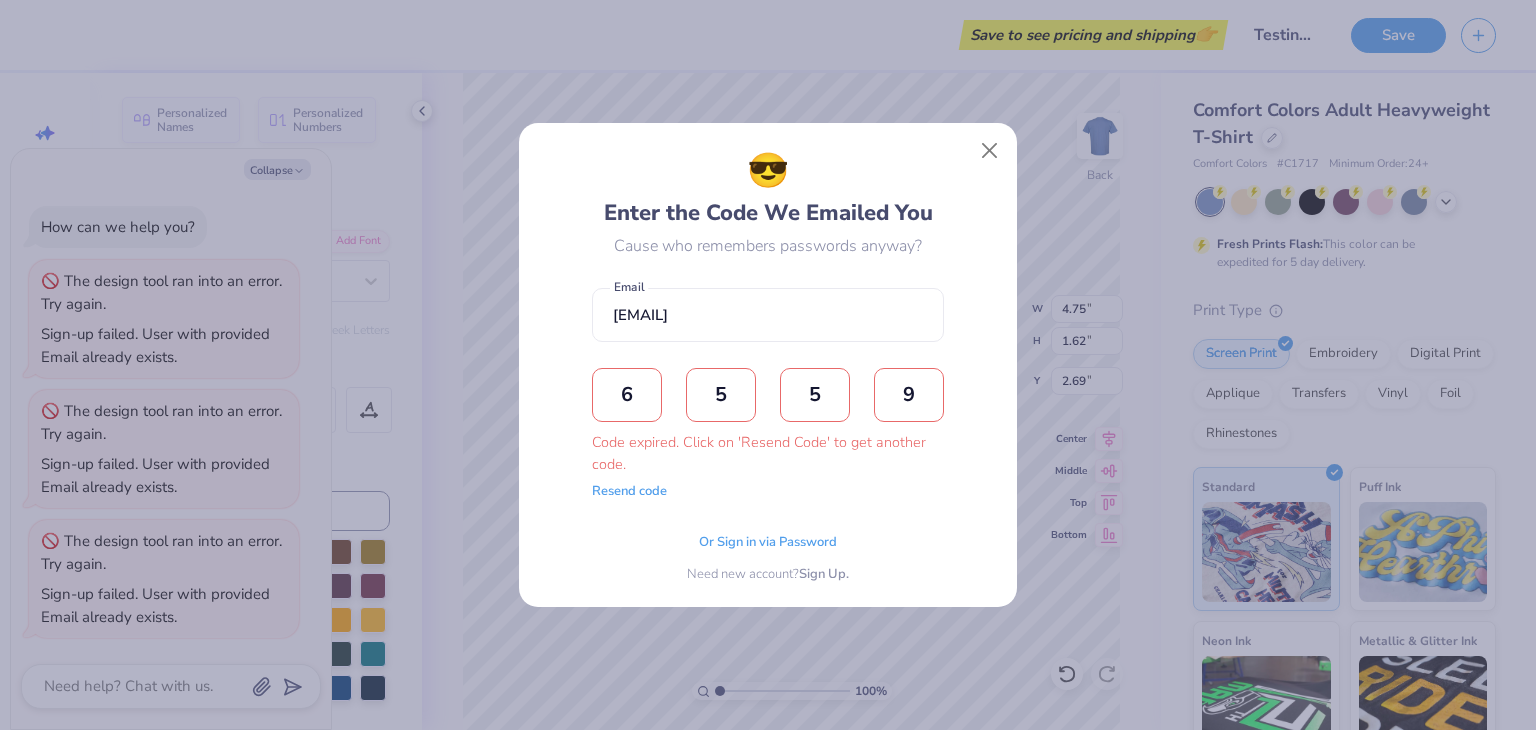 type on "9" 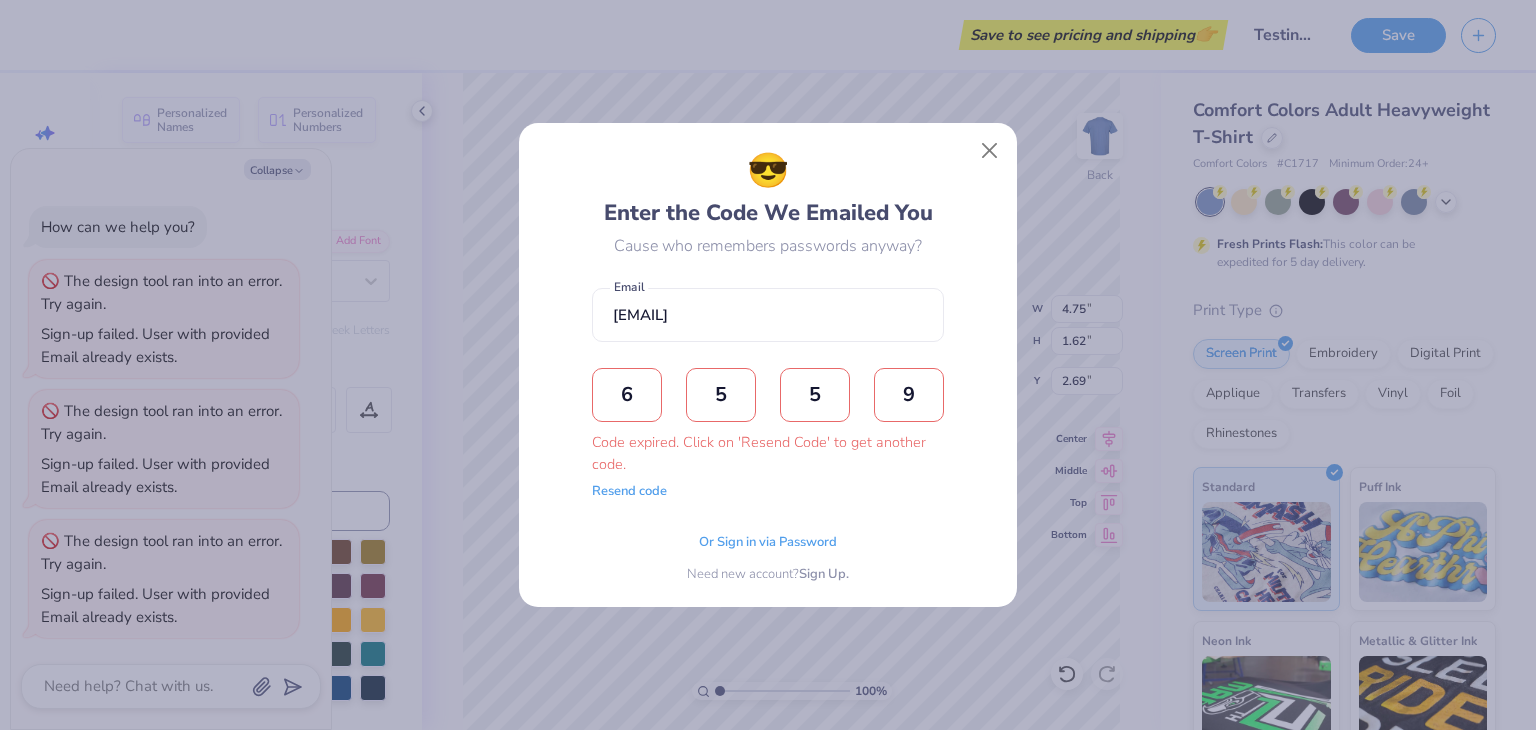 type 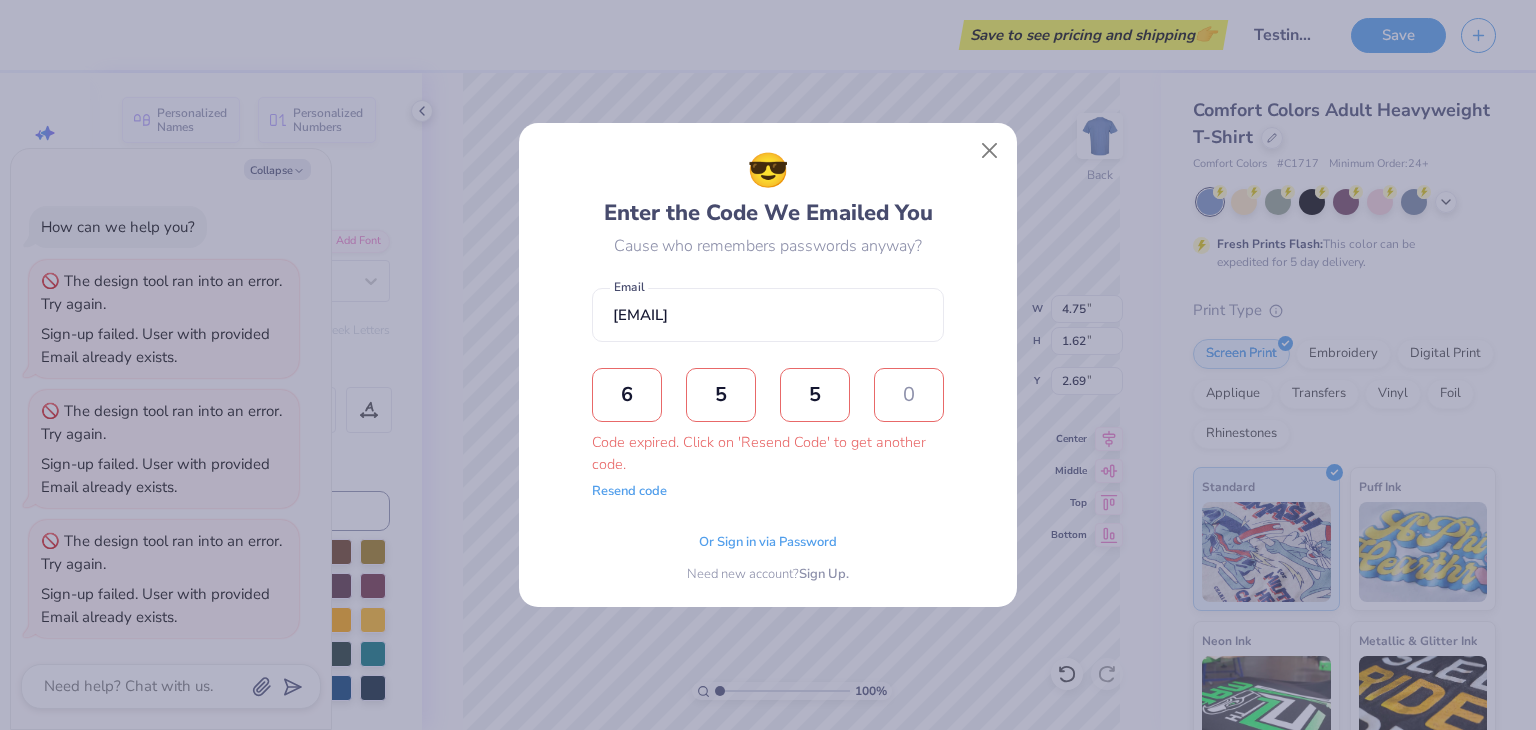 type 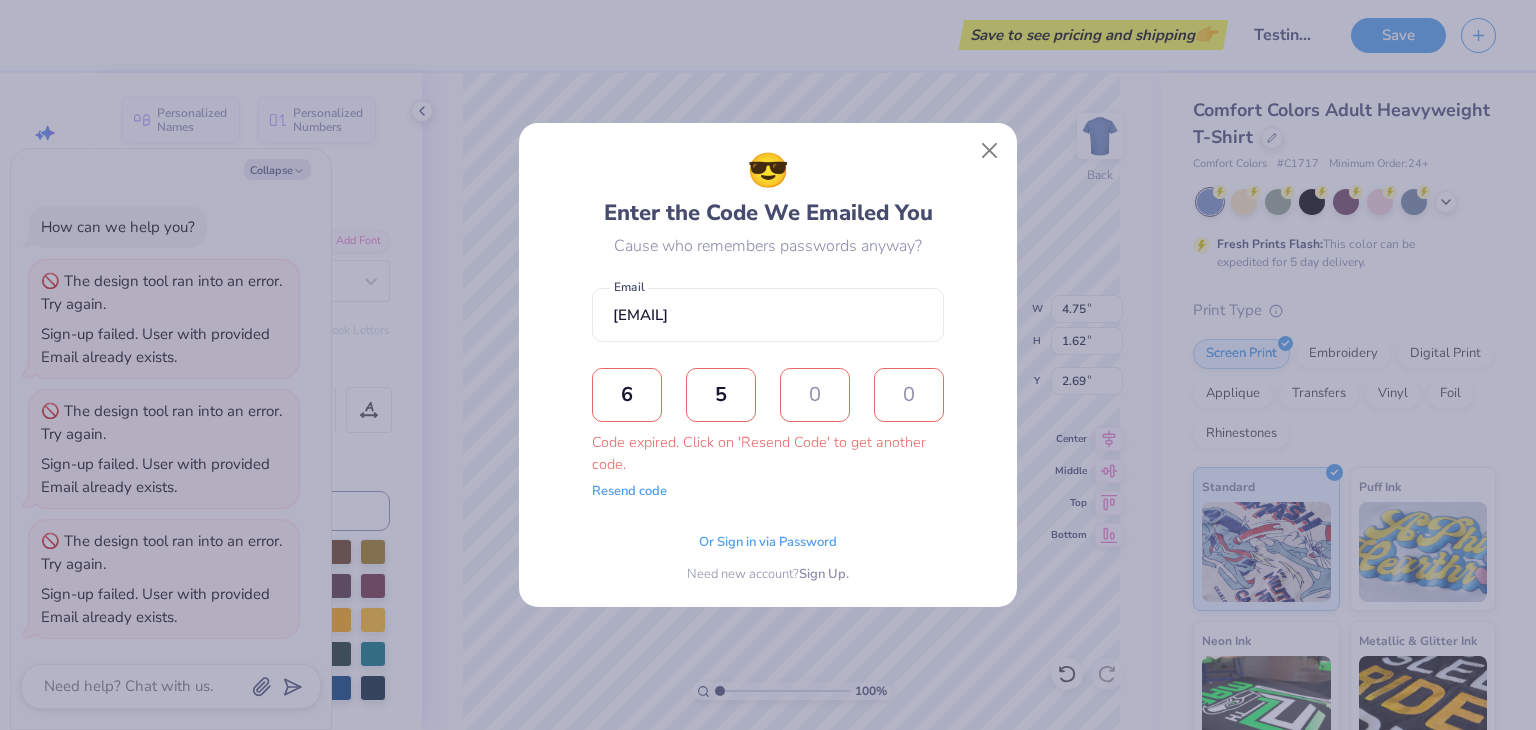 type 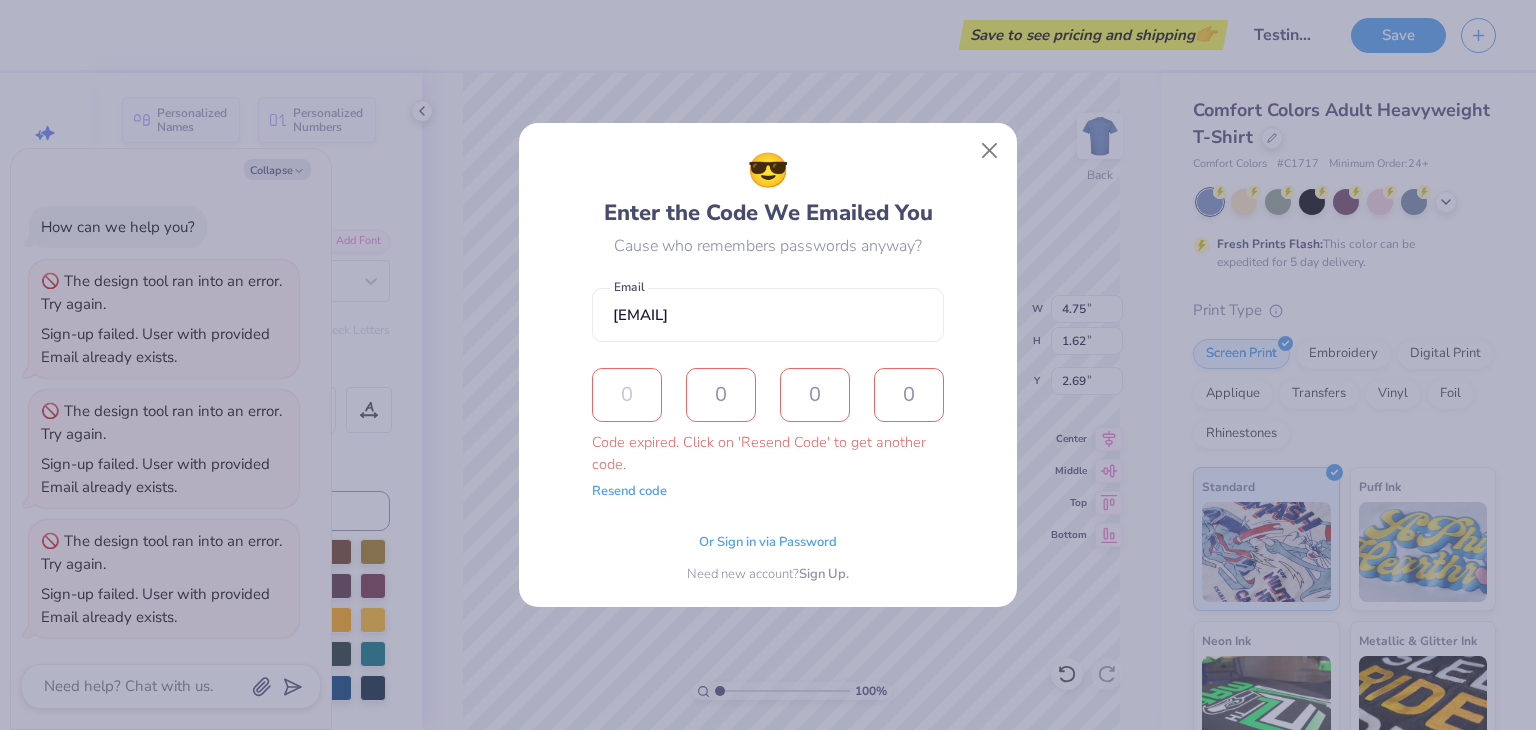type on "4" 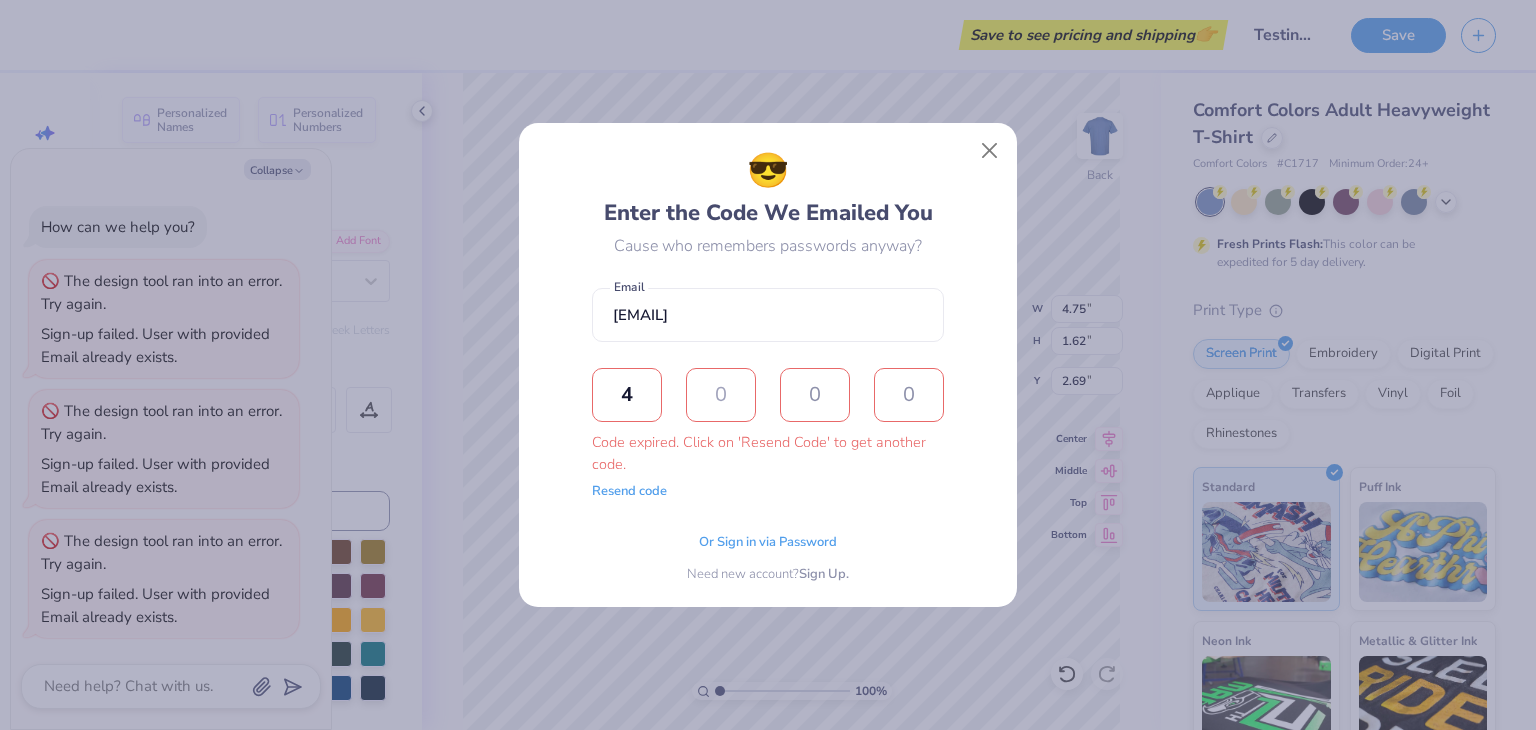 type on "9" 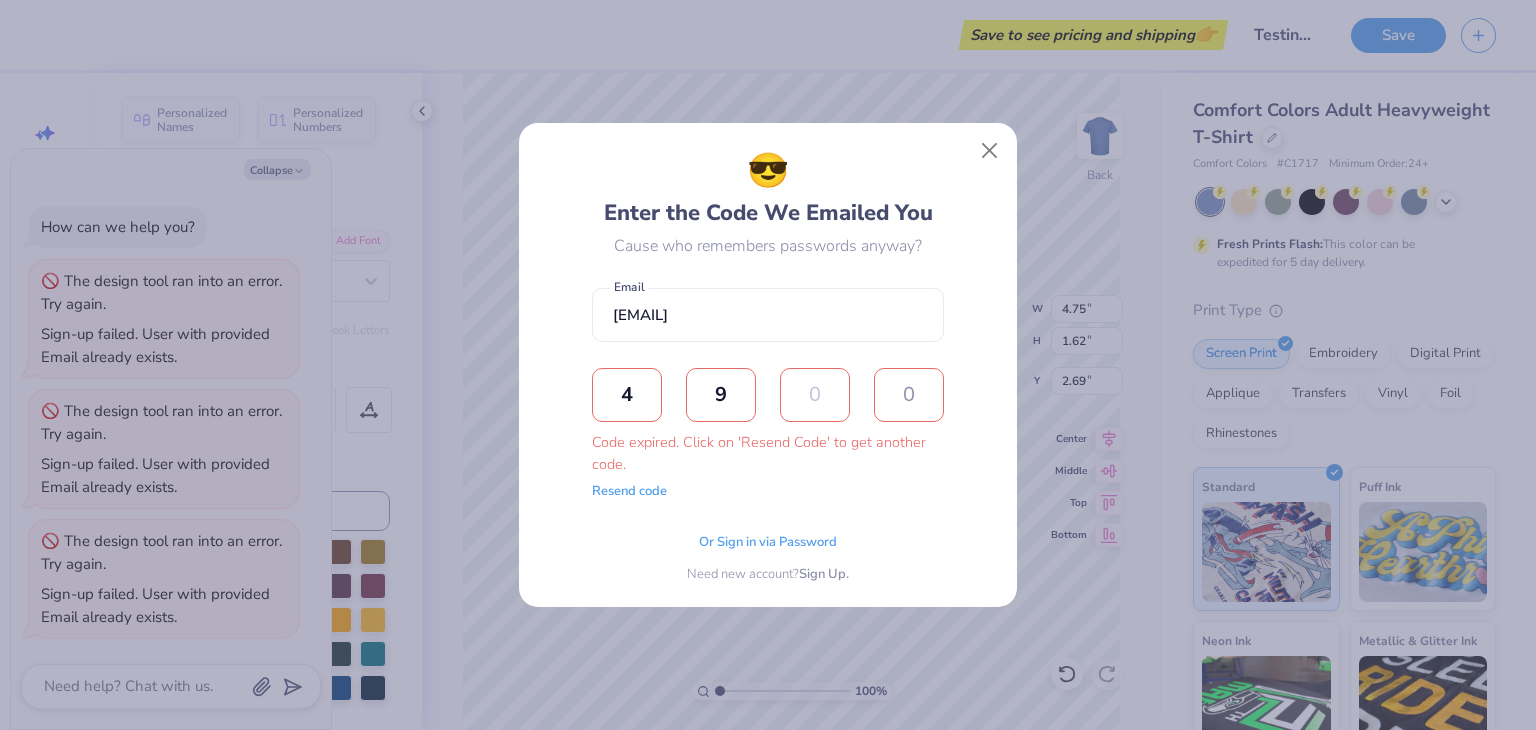 type on "9" 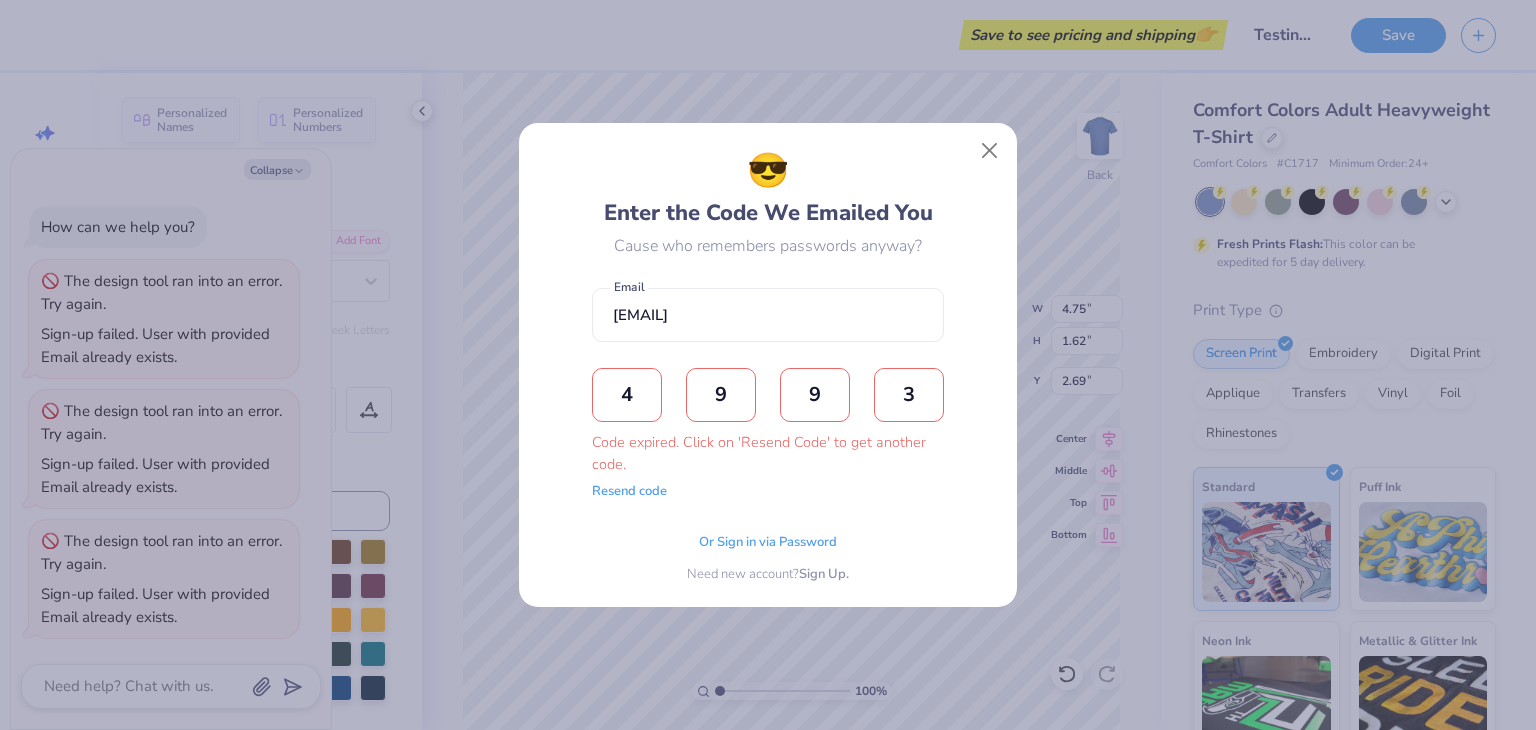 type on "3" 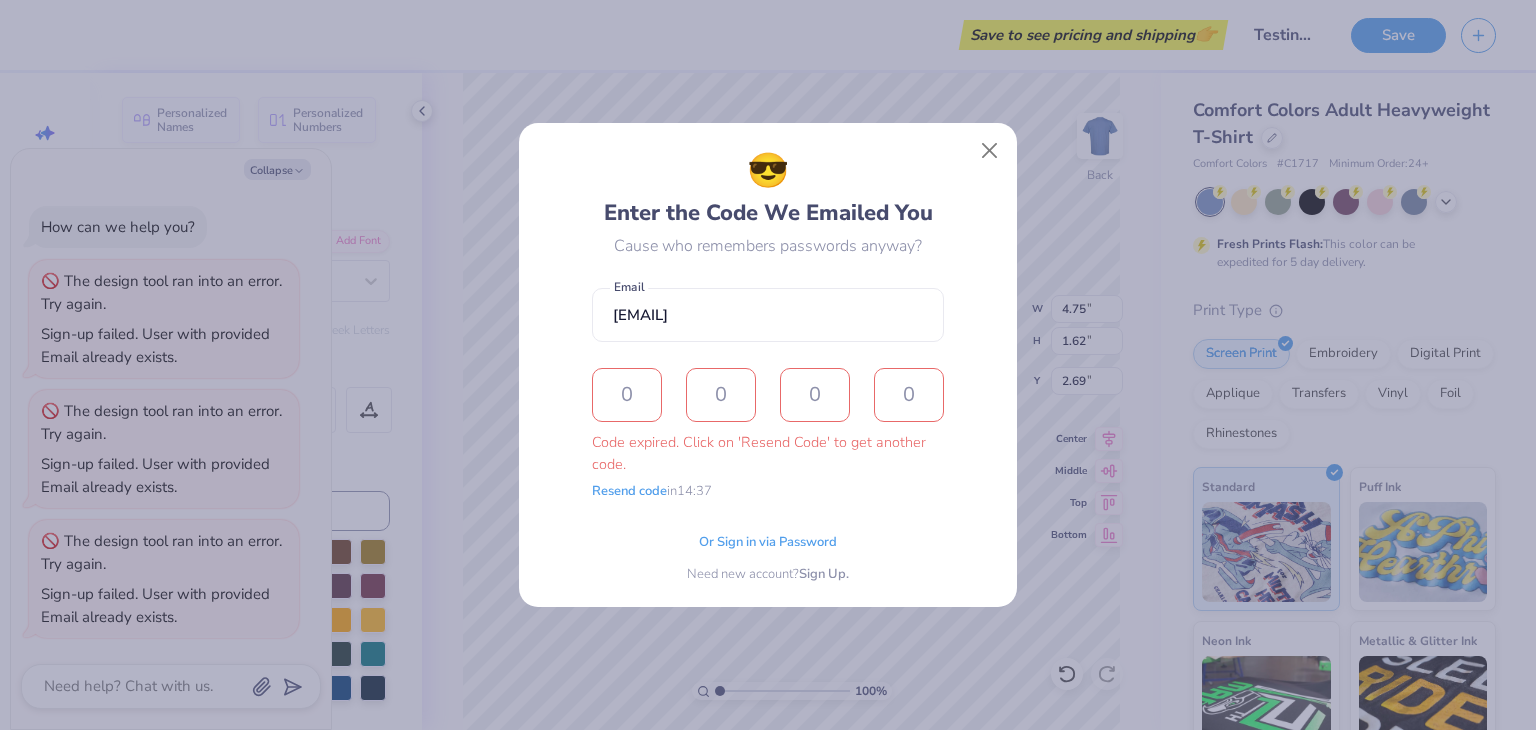 type on "x" 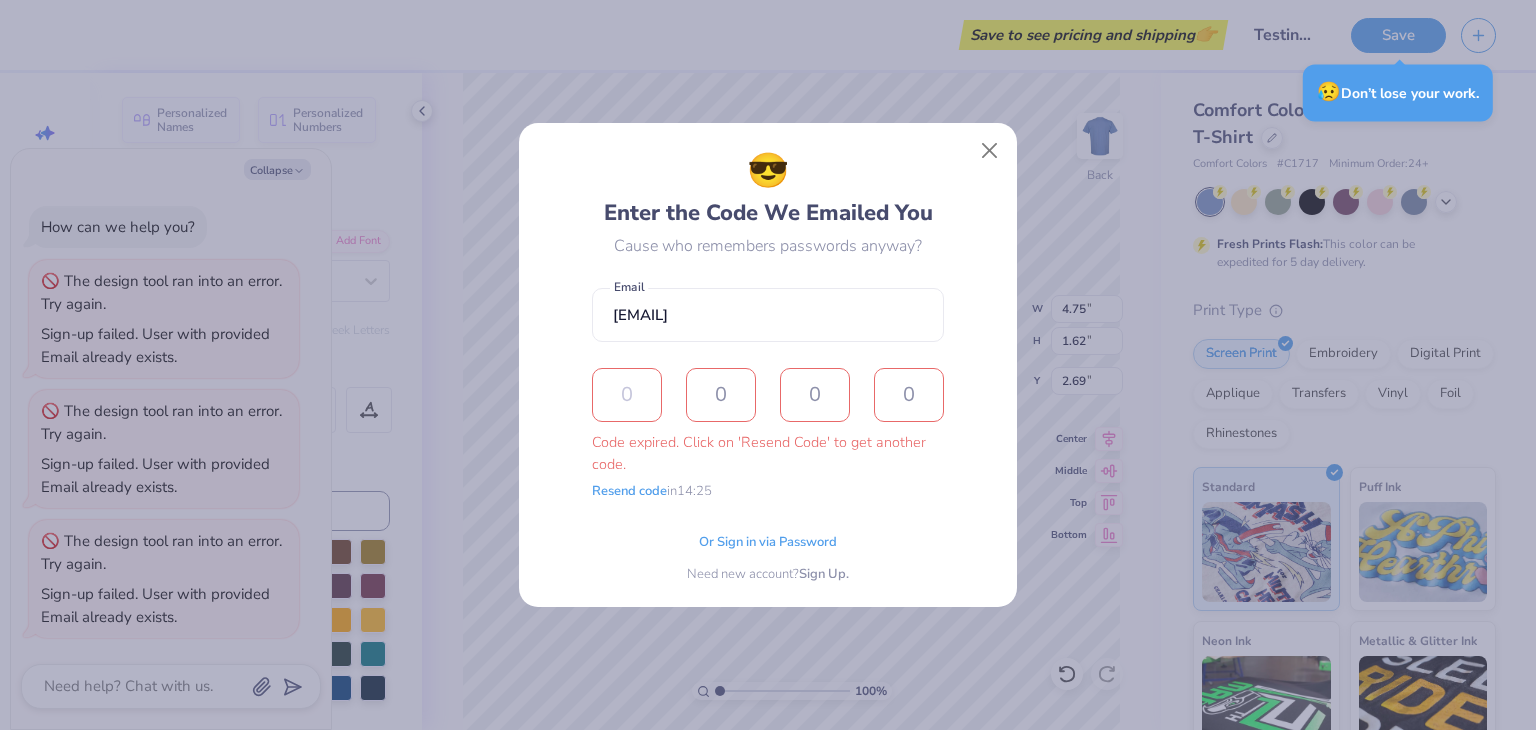 click at bounding box center [627, 395] 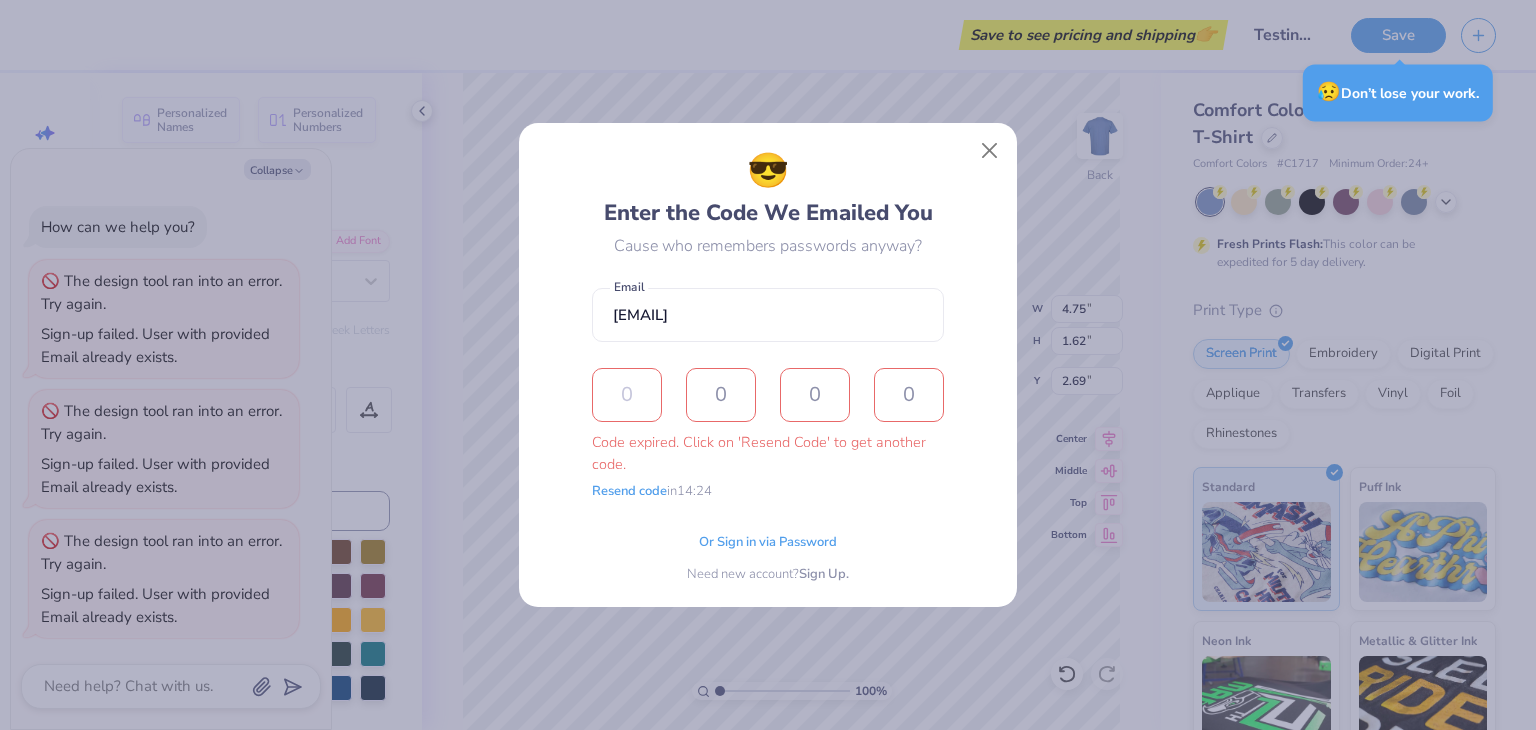 type on "8" 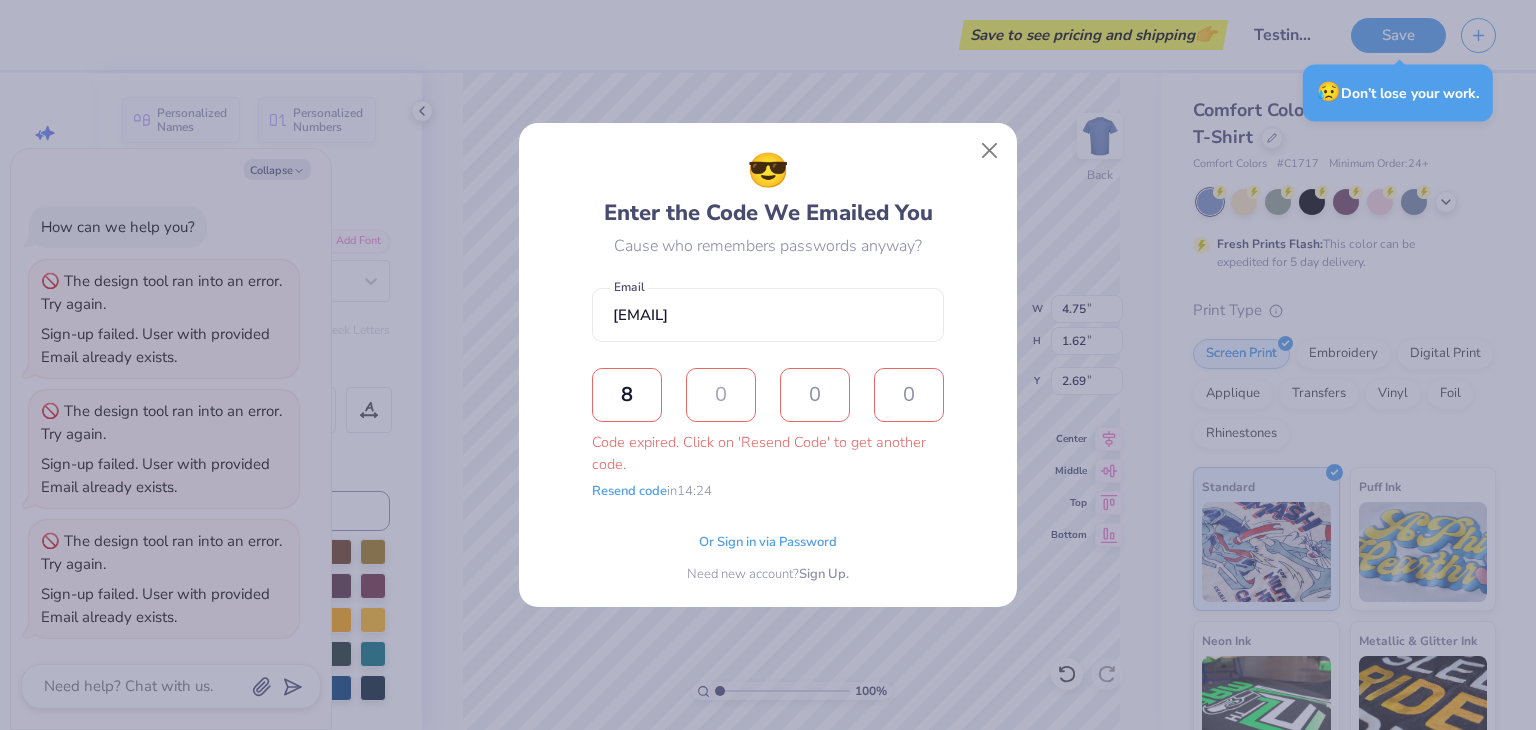 type on "6" 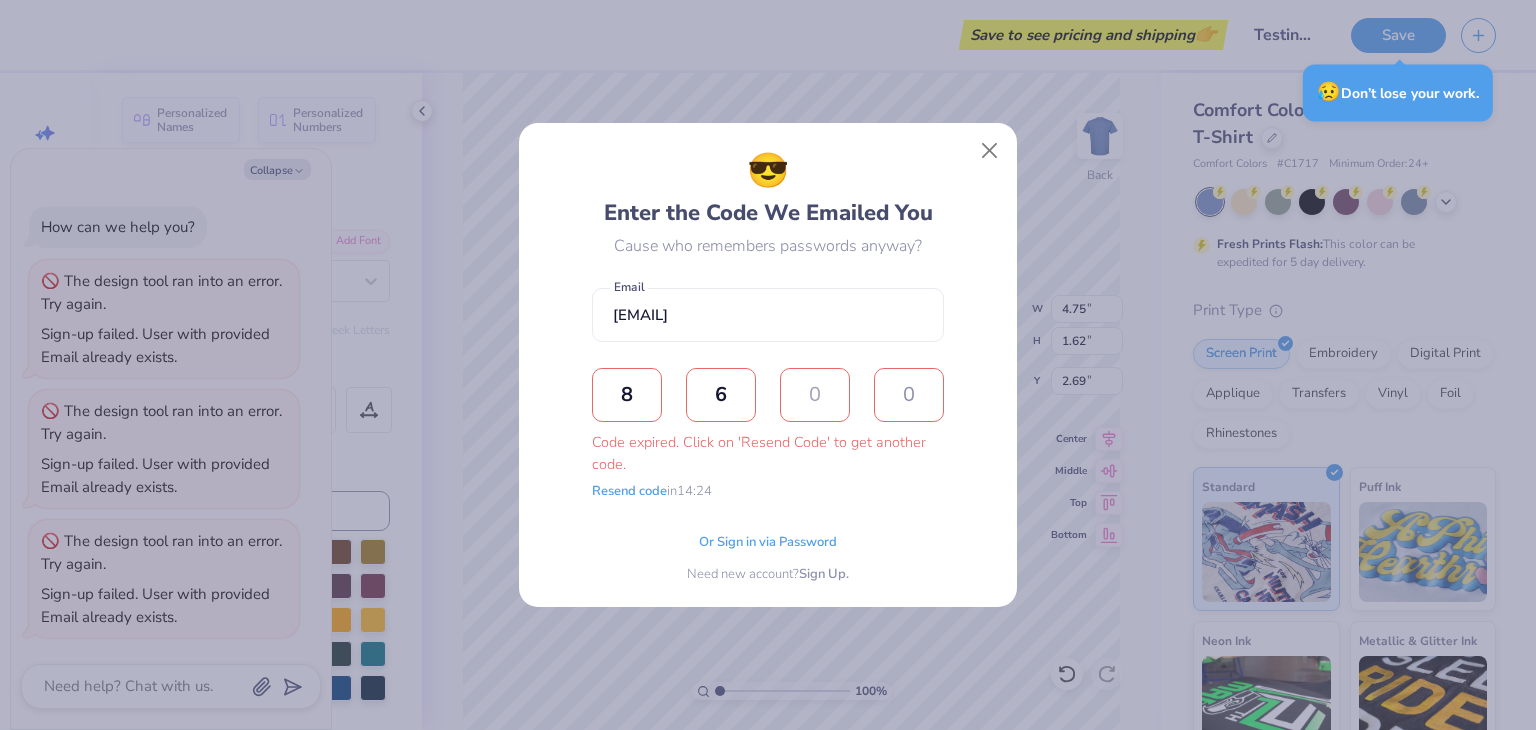 type on "9" 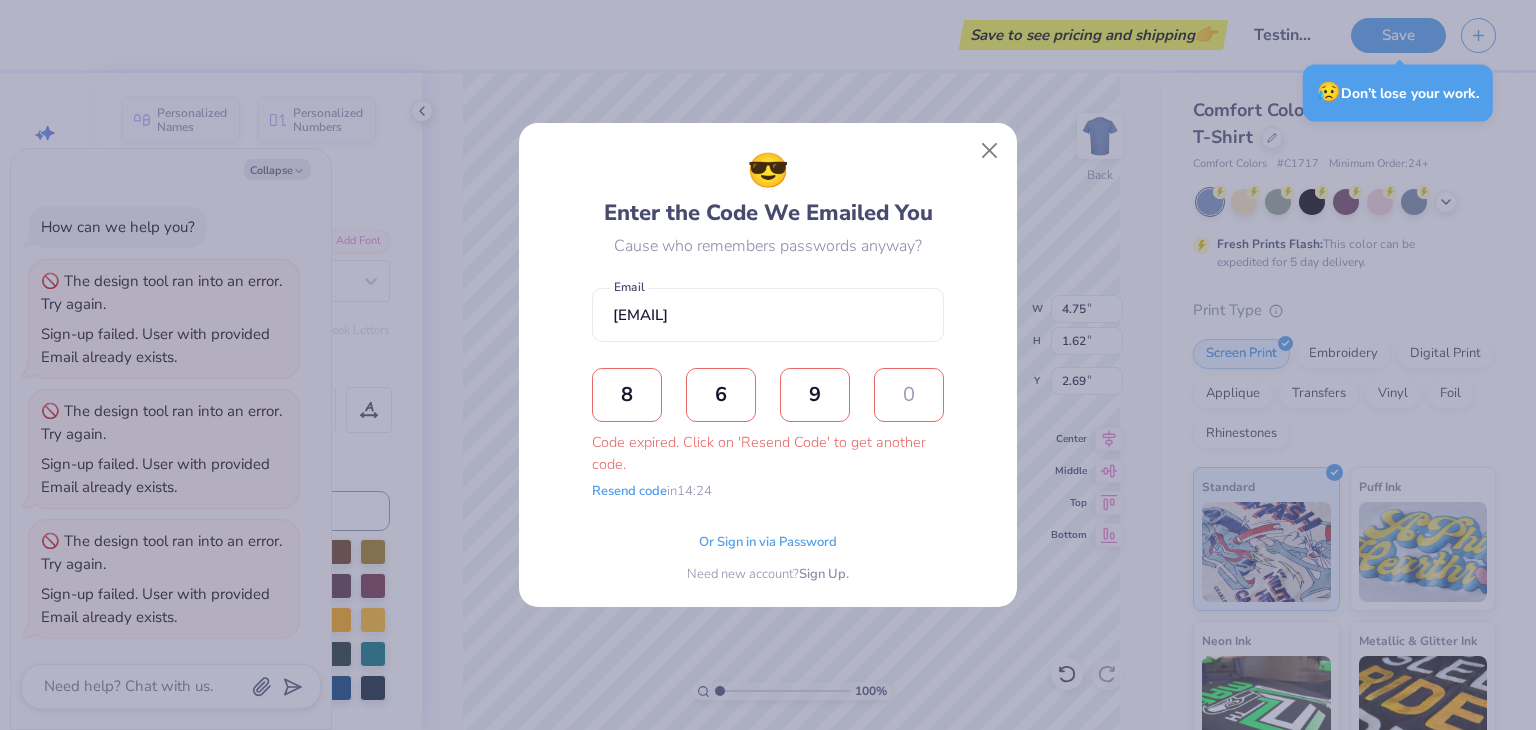 type on "4" 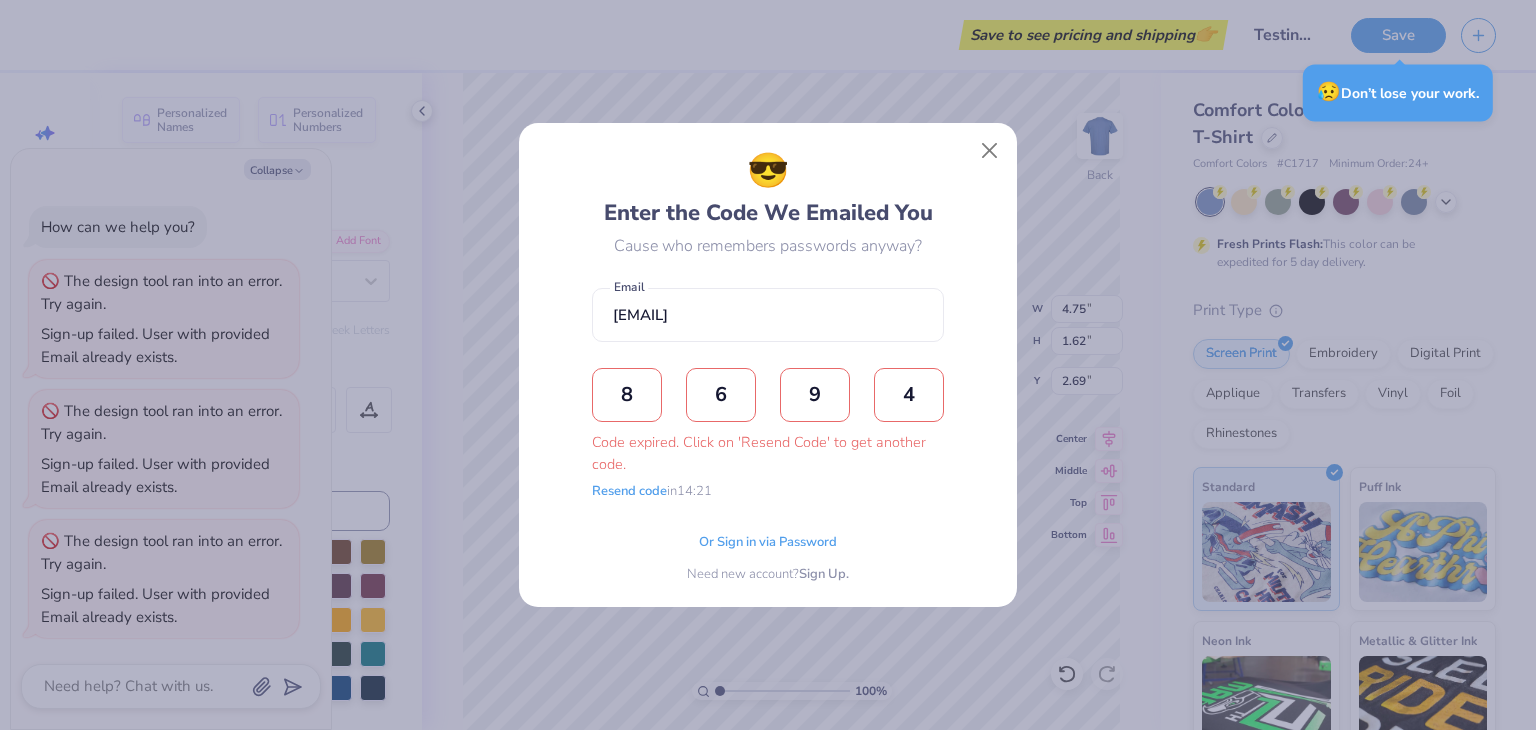 type on "x" 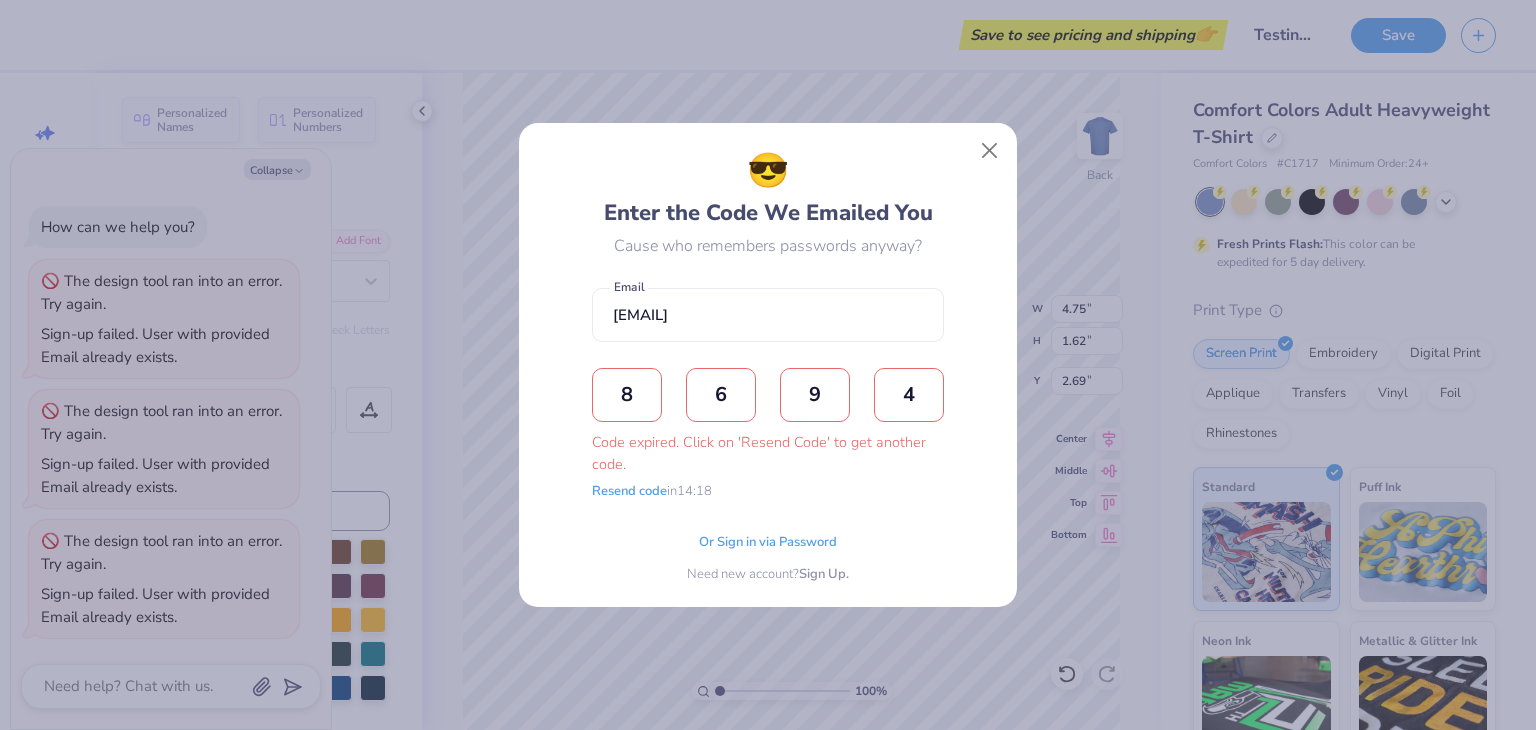 type on "4" 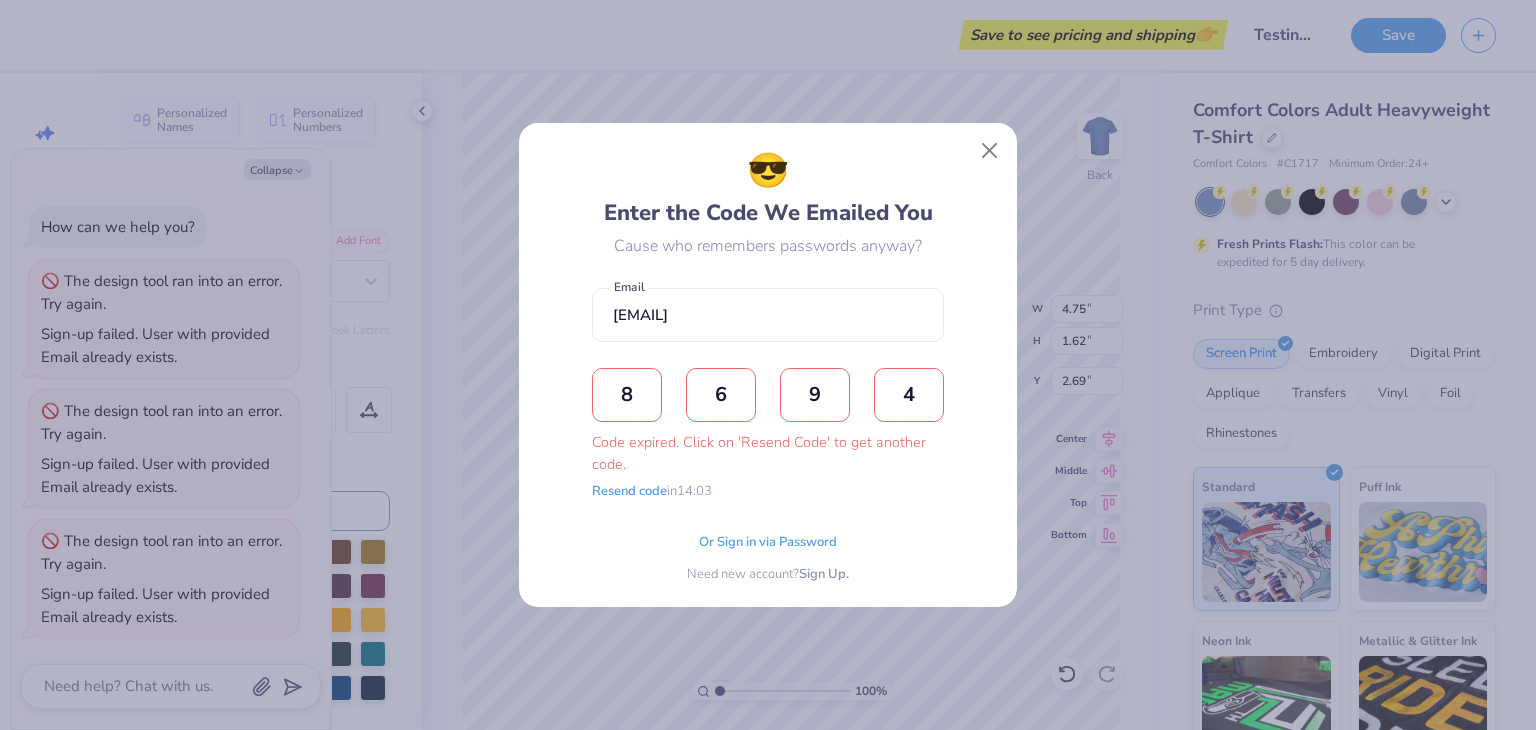 type 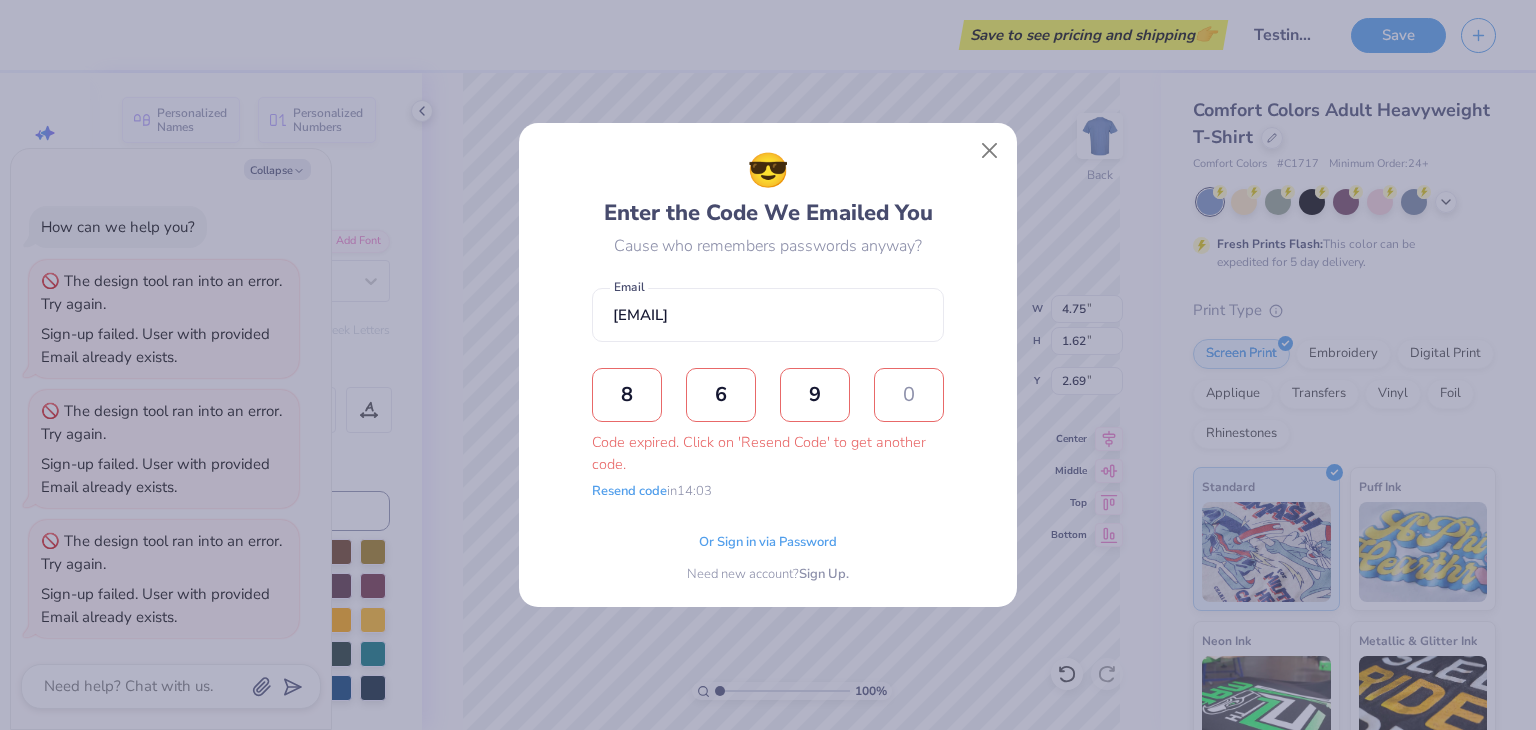 type 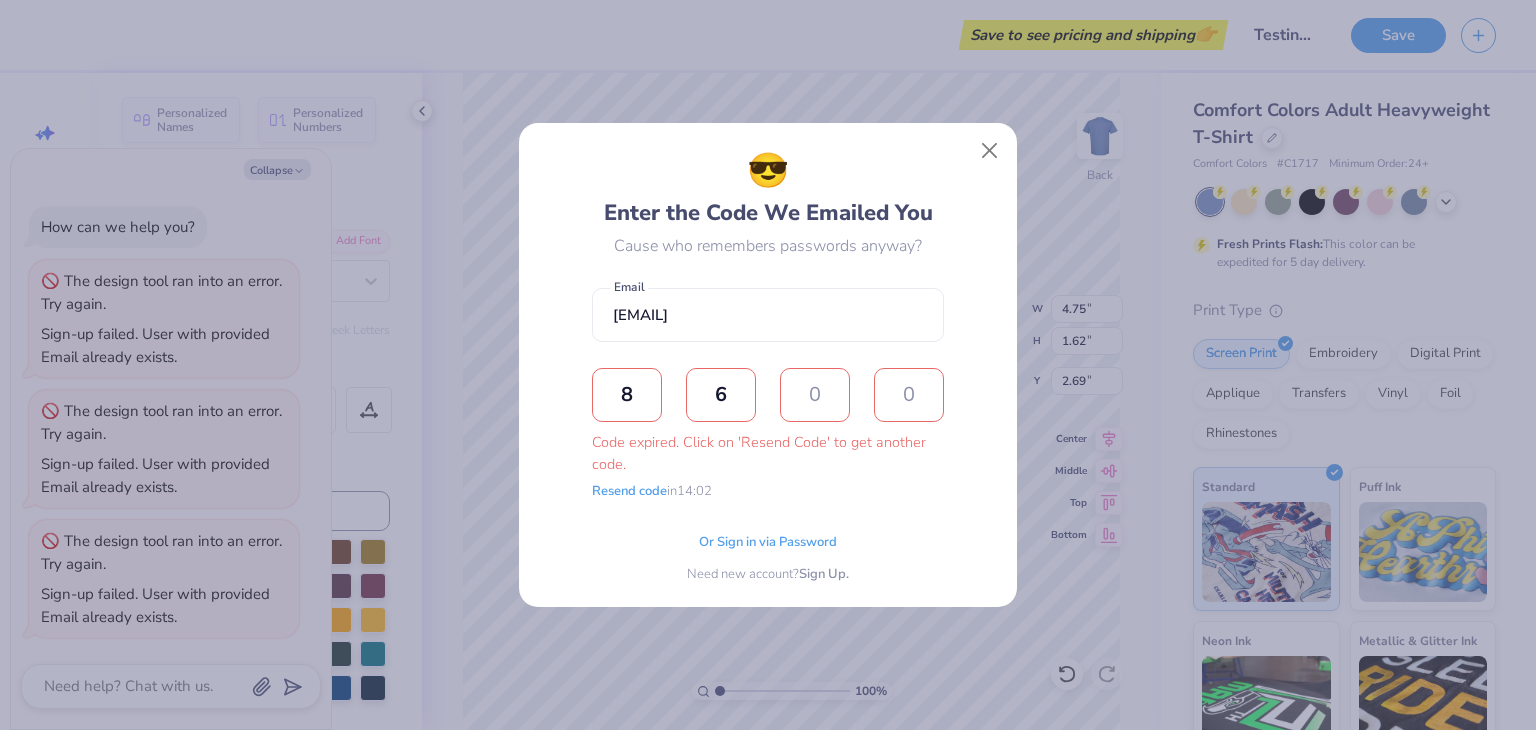 type 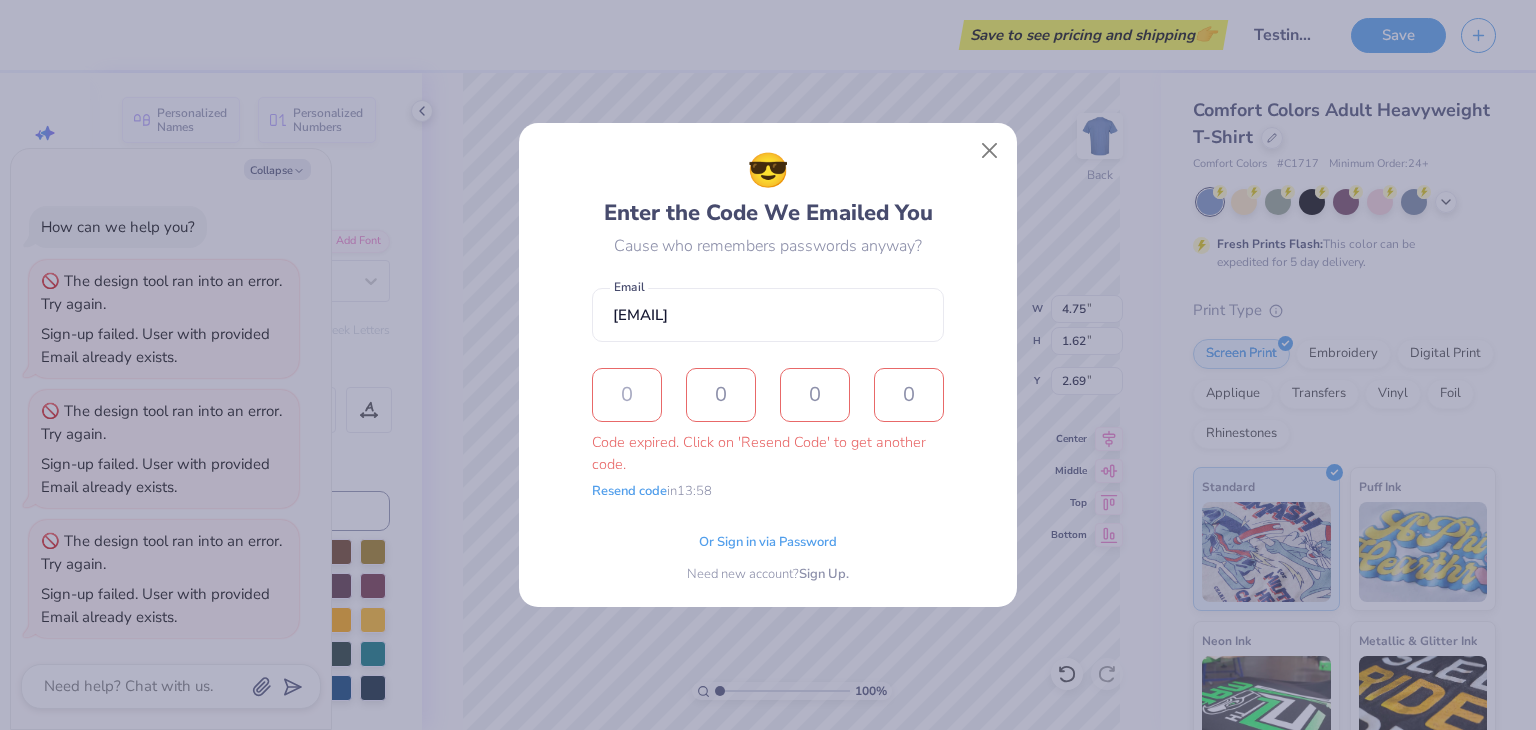 type on "8" 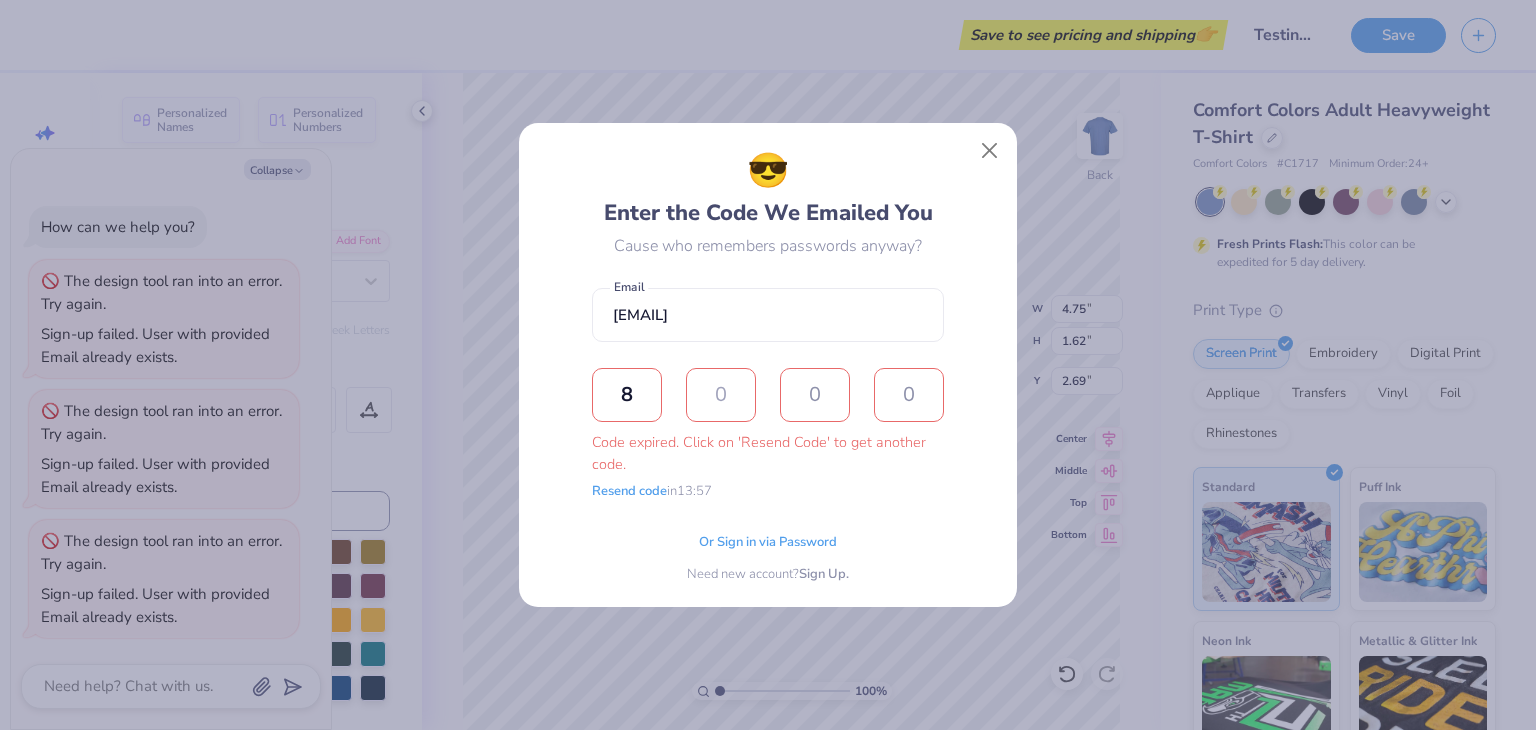 type on "6" 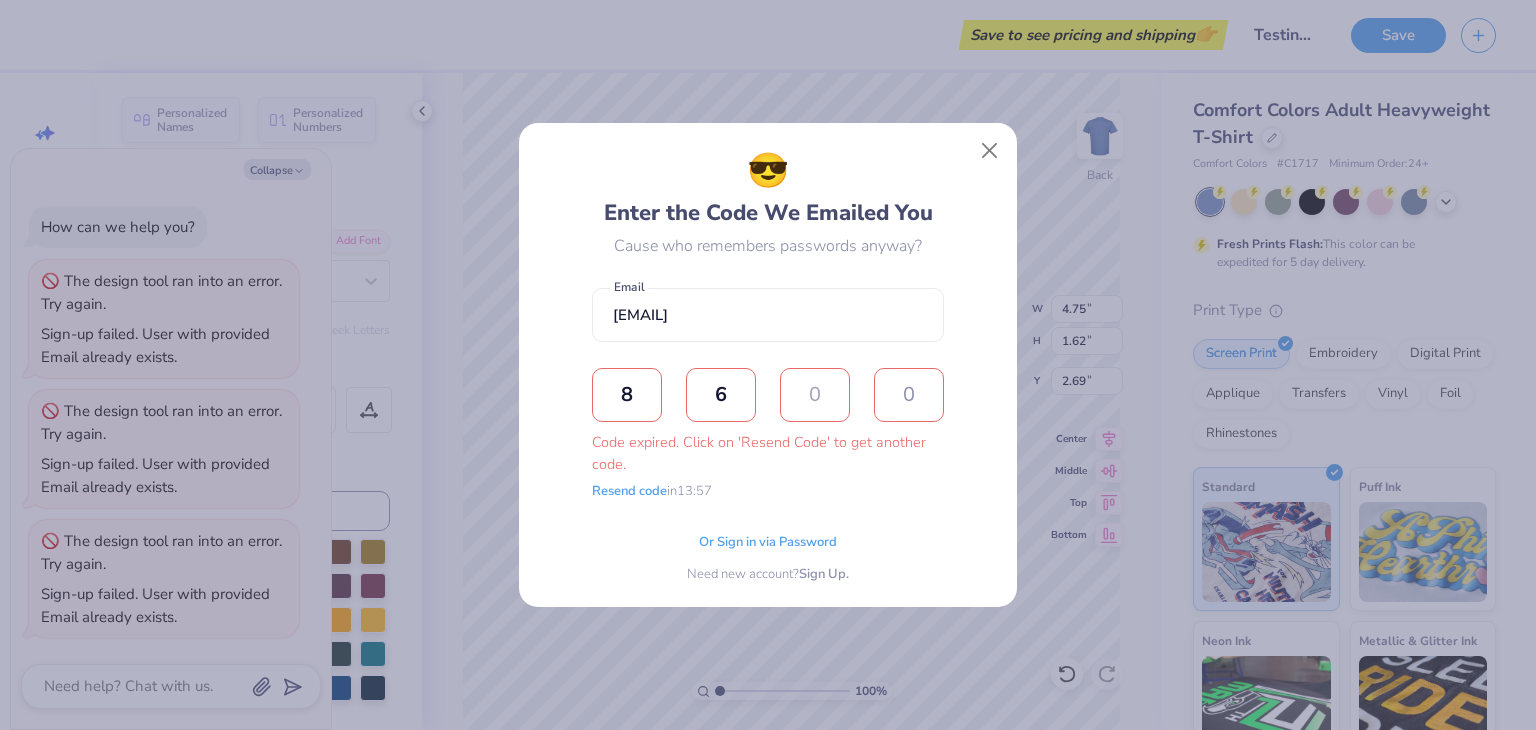 type on "9" 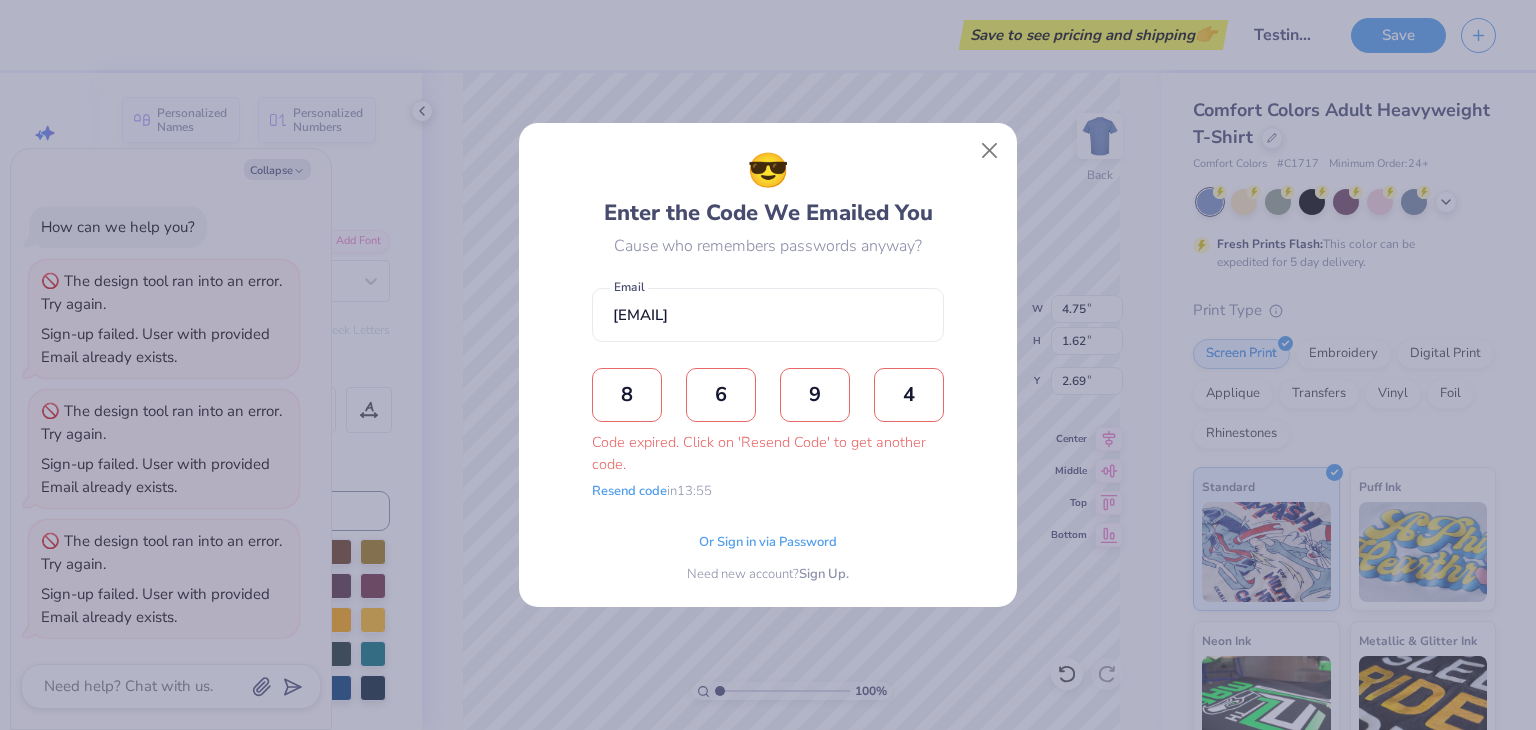 type on "4" 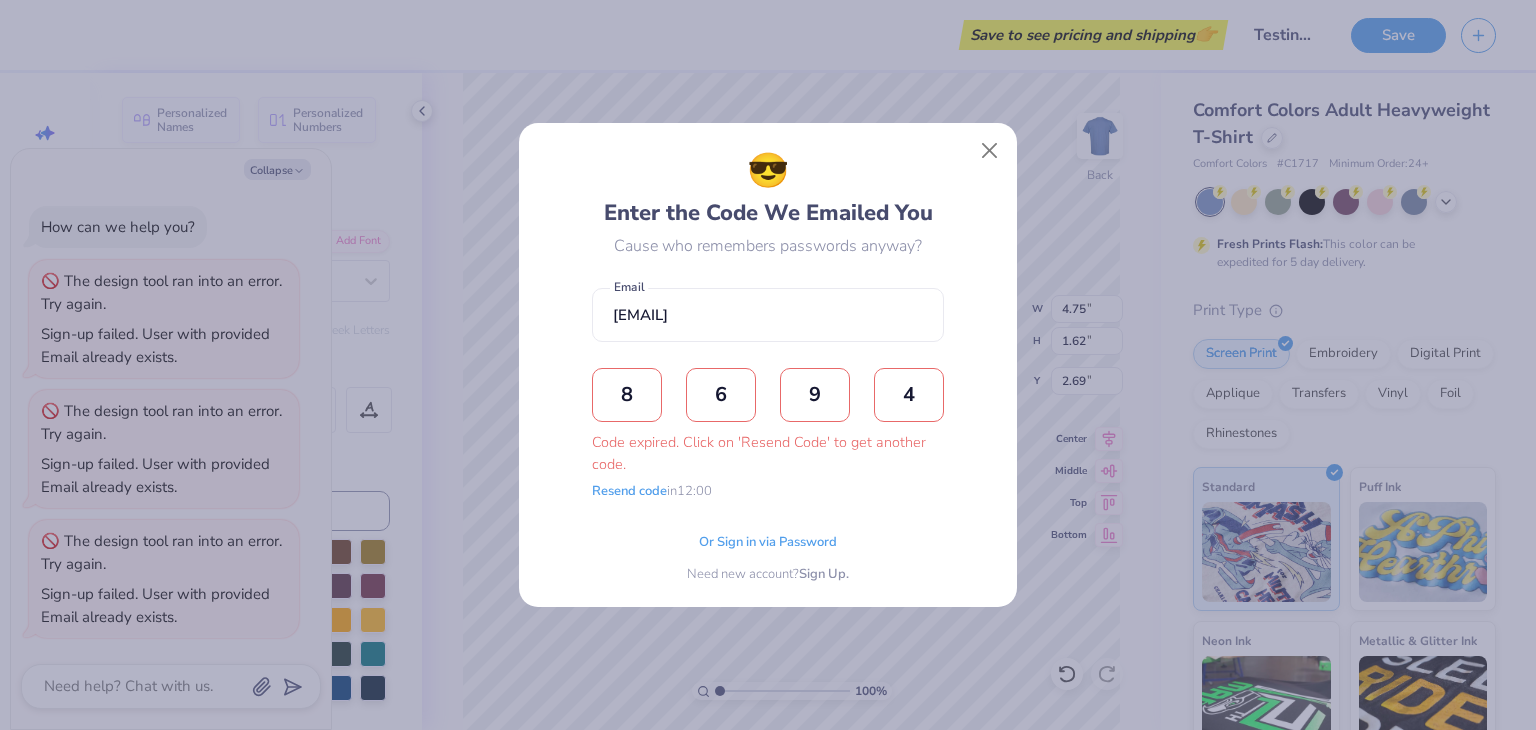 click on "4" at bounding box center (909, 395) 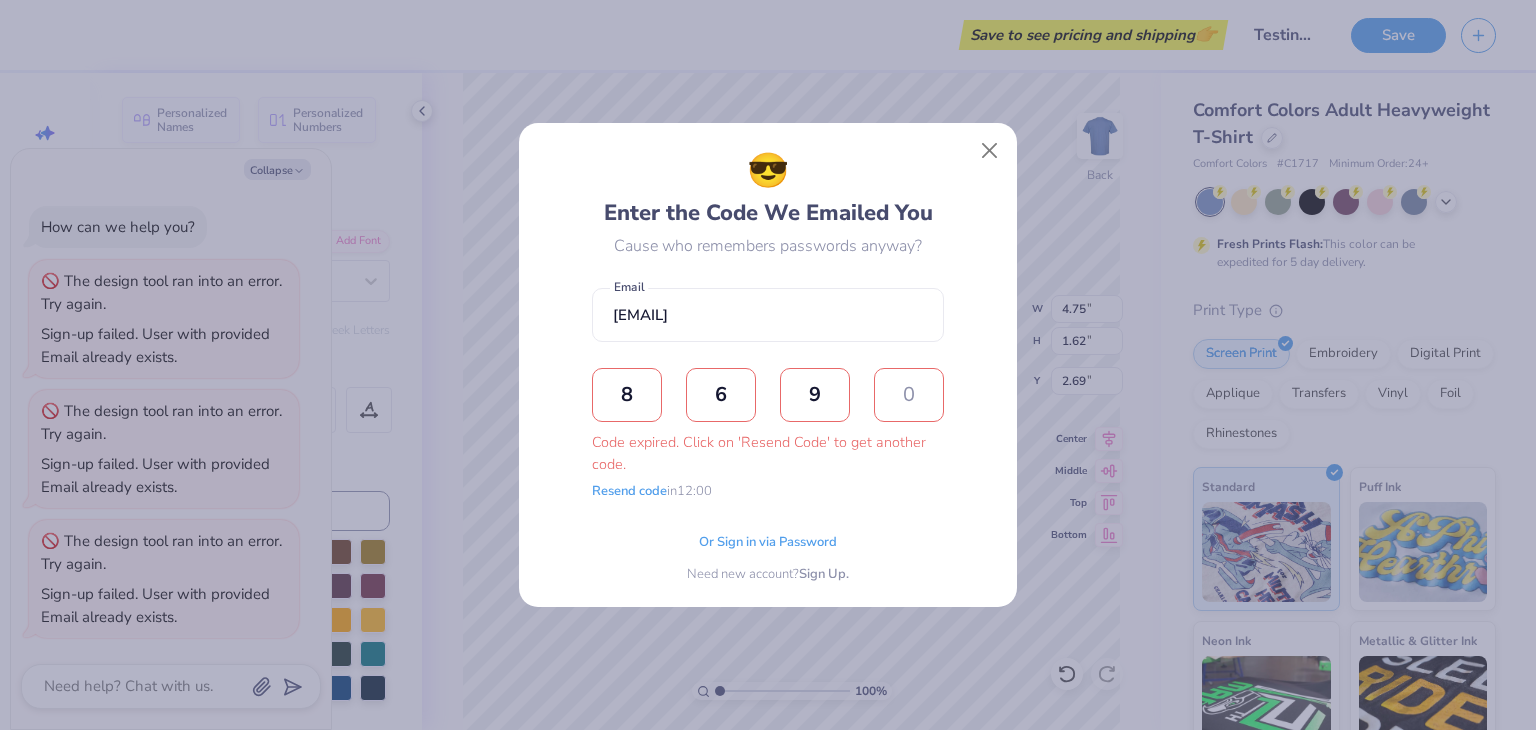 type 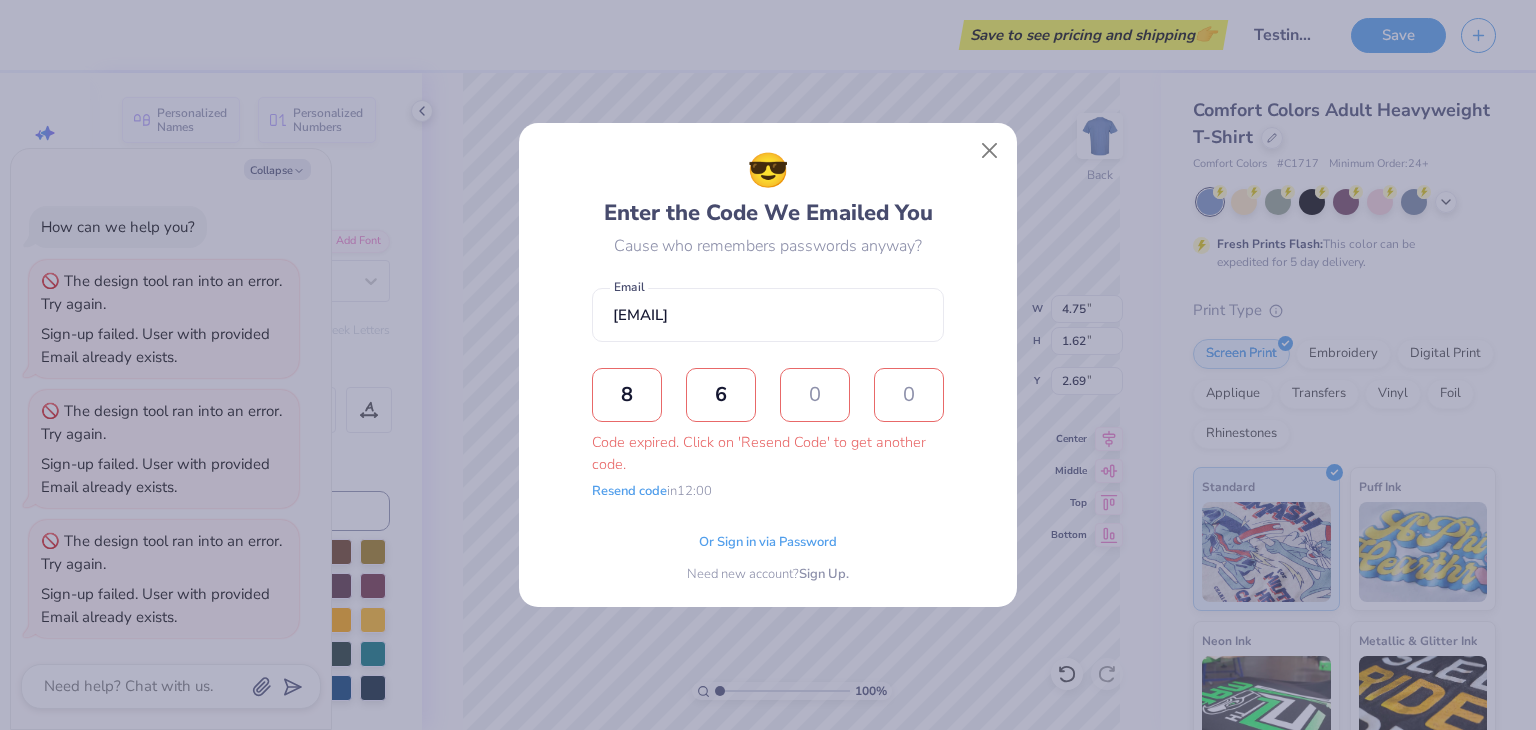 type 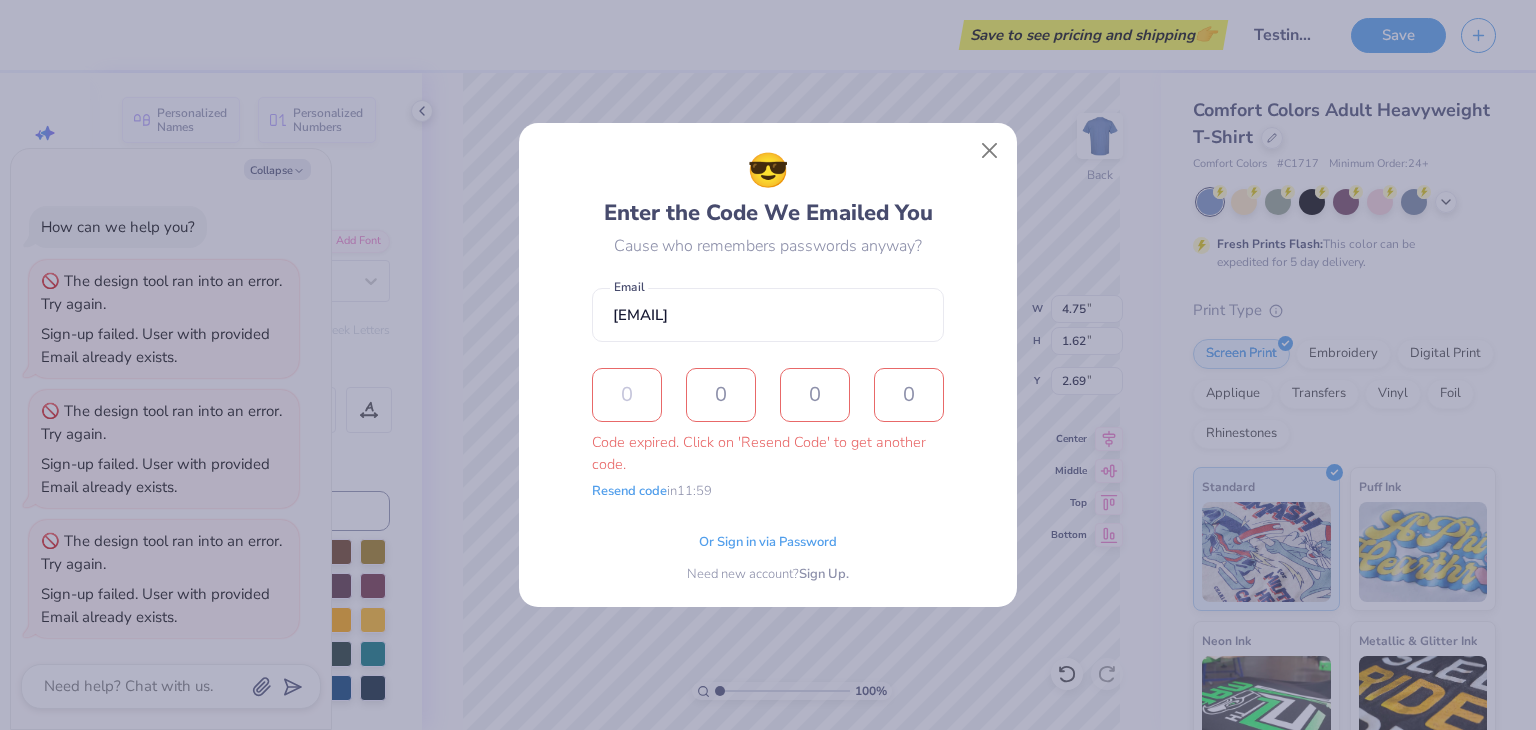 type on "8" 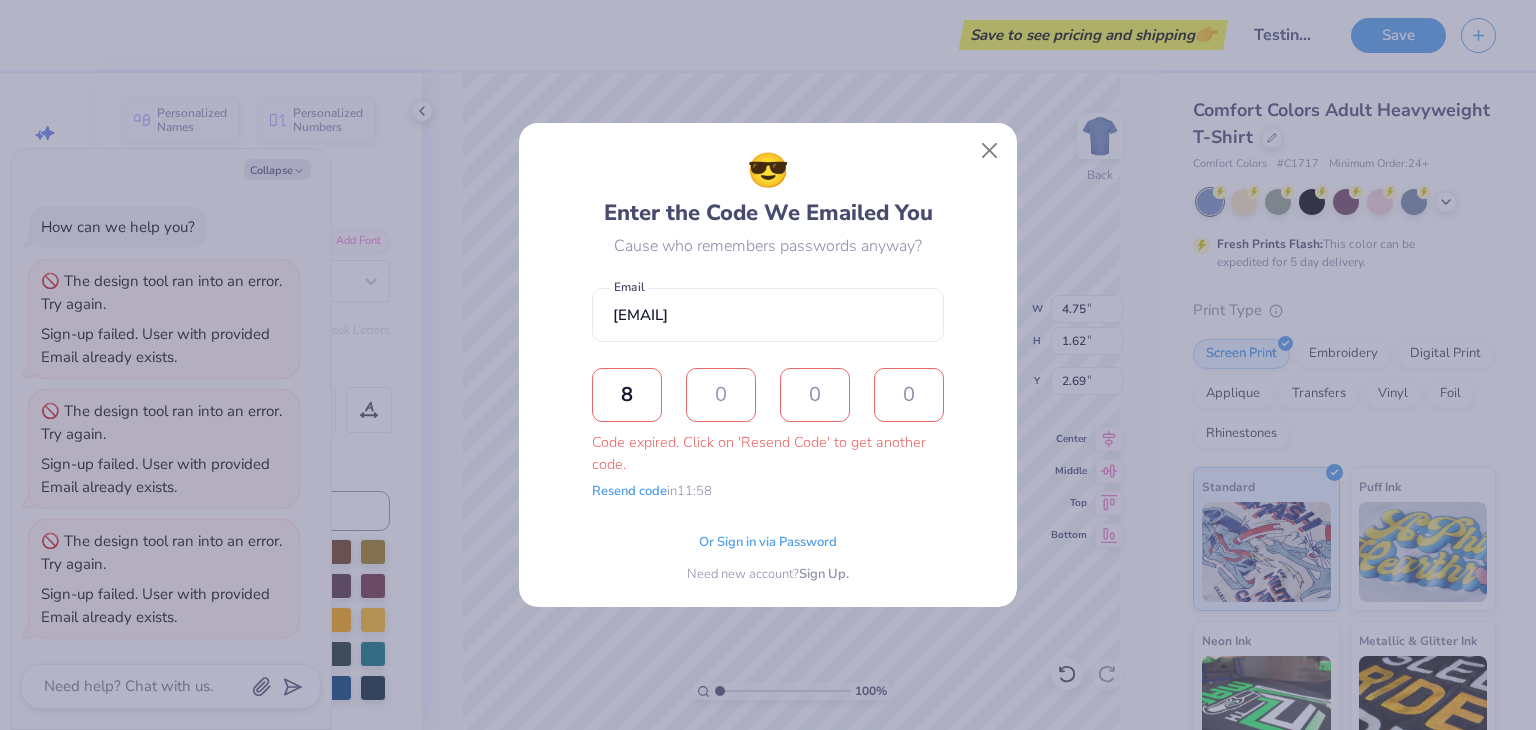 type on "5" 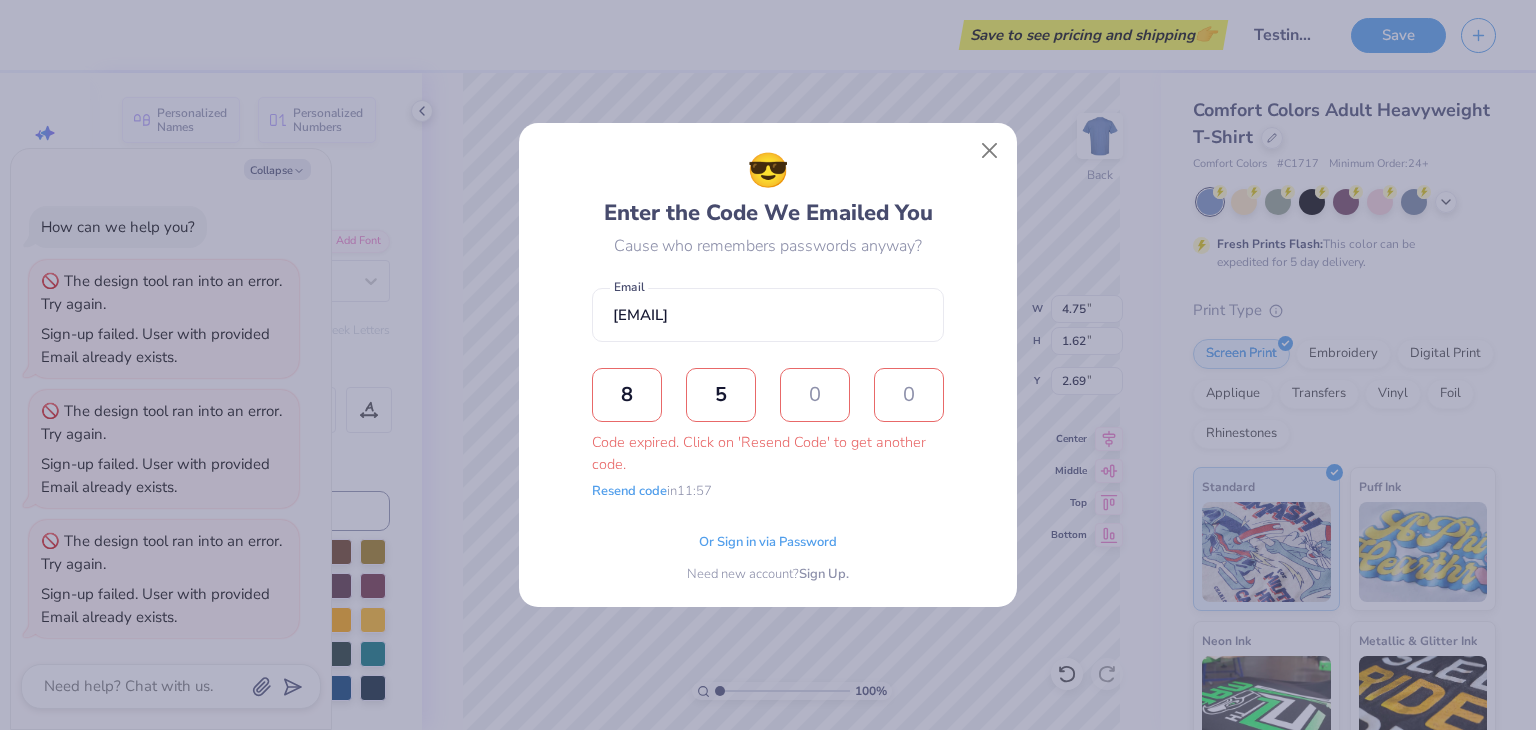 type 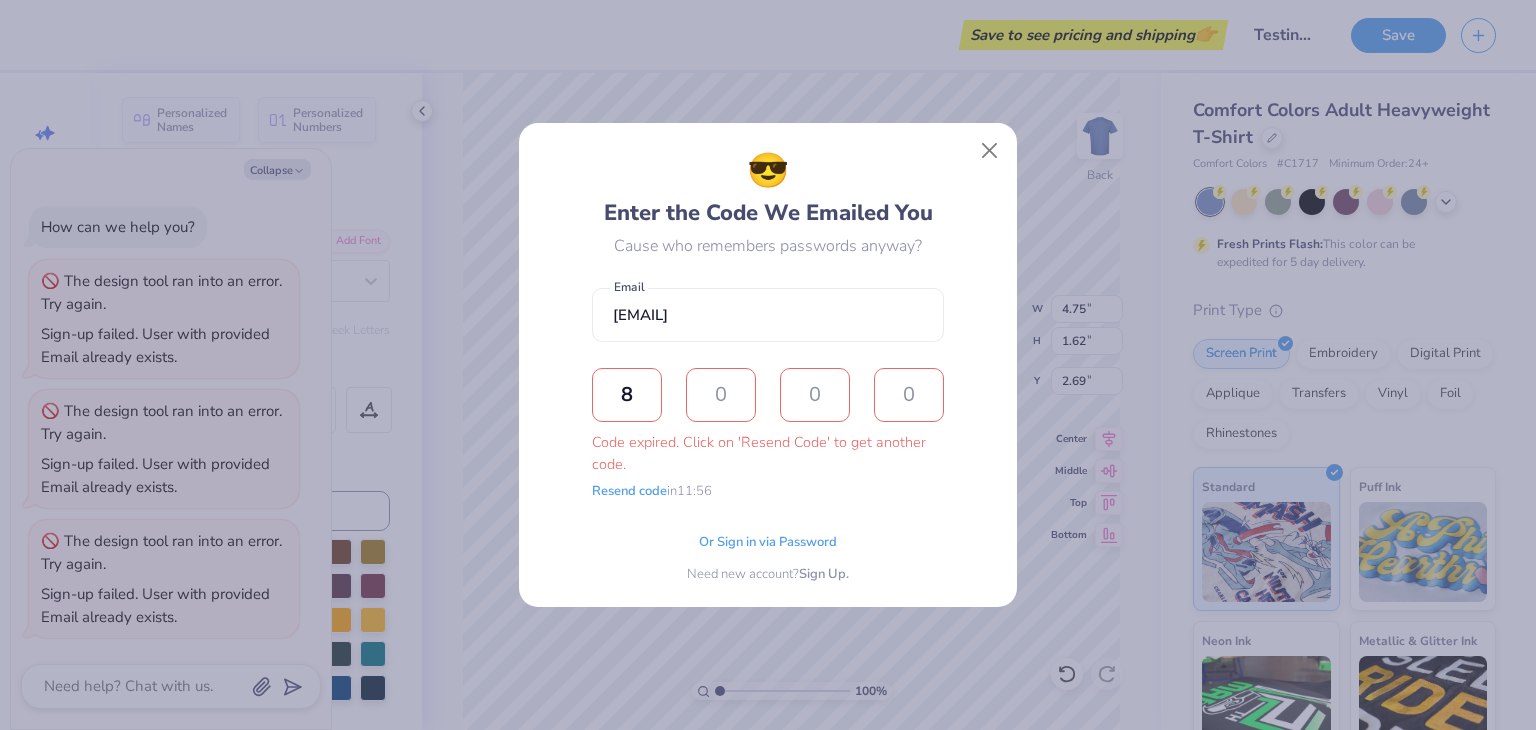 type on "6" 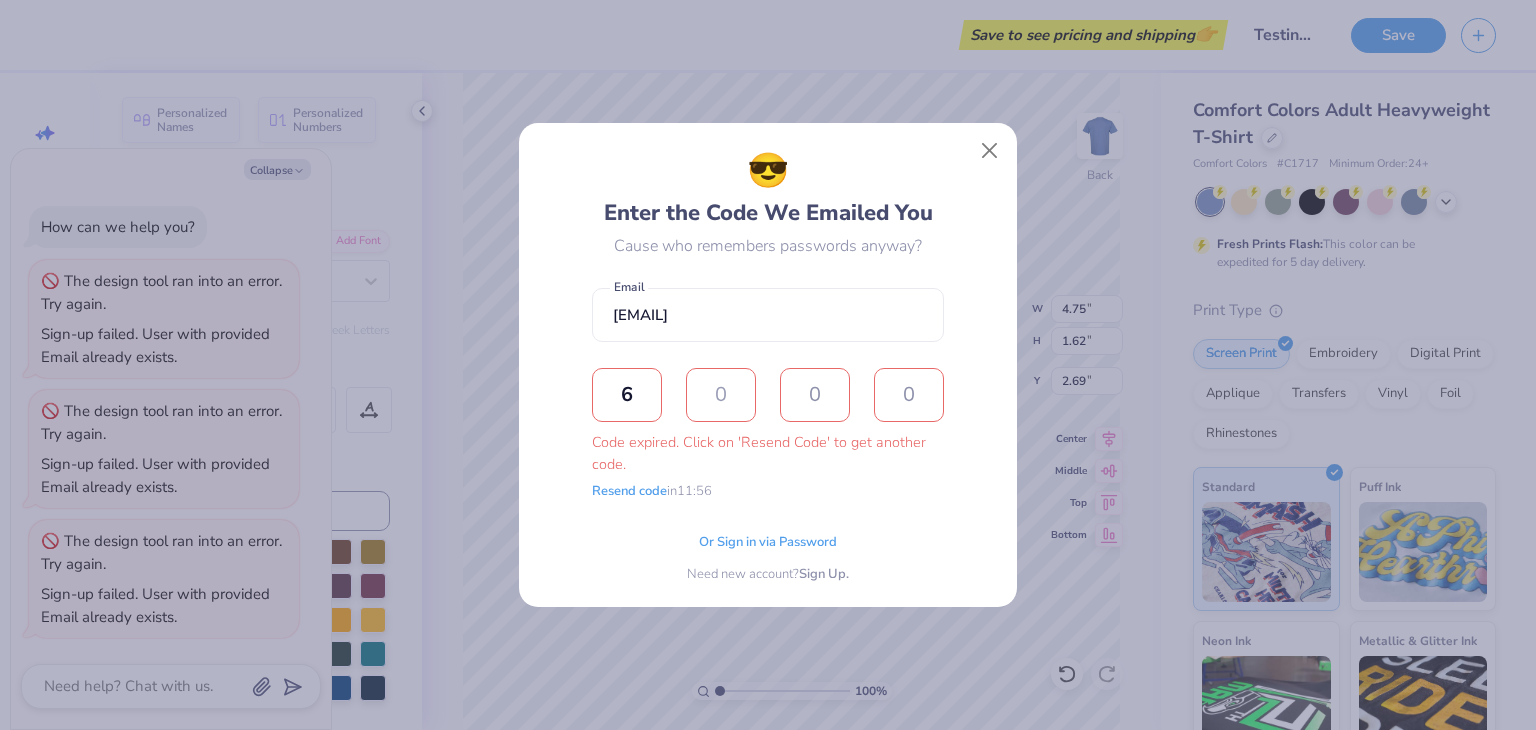 type on "9" 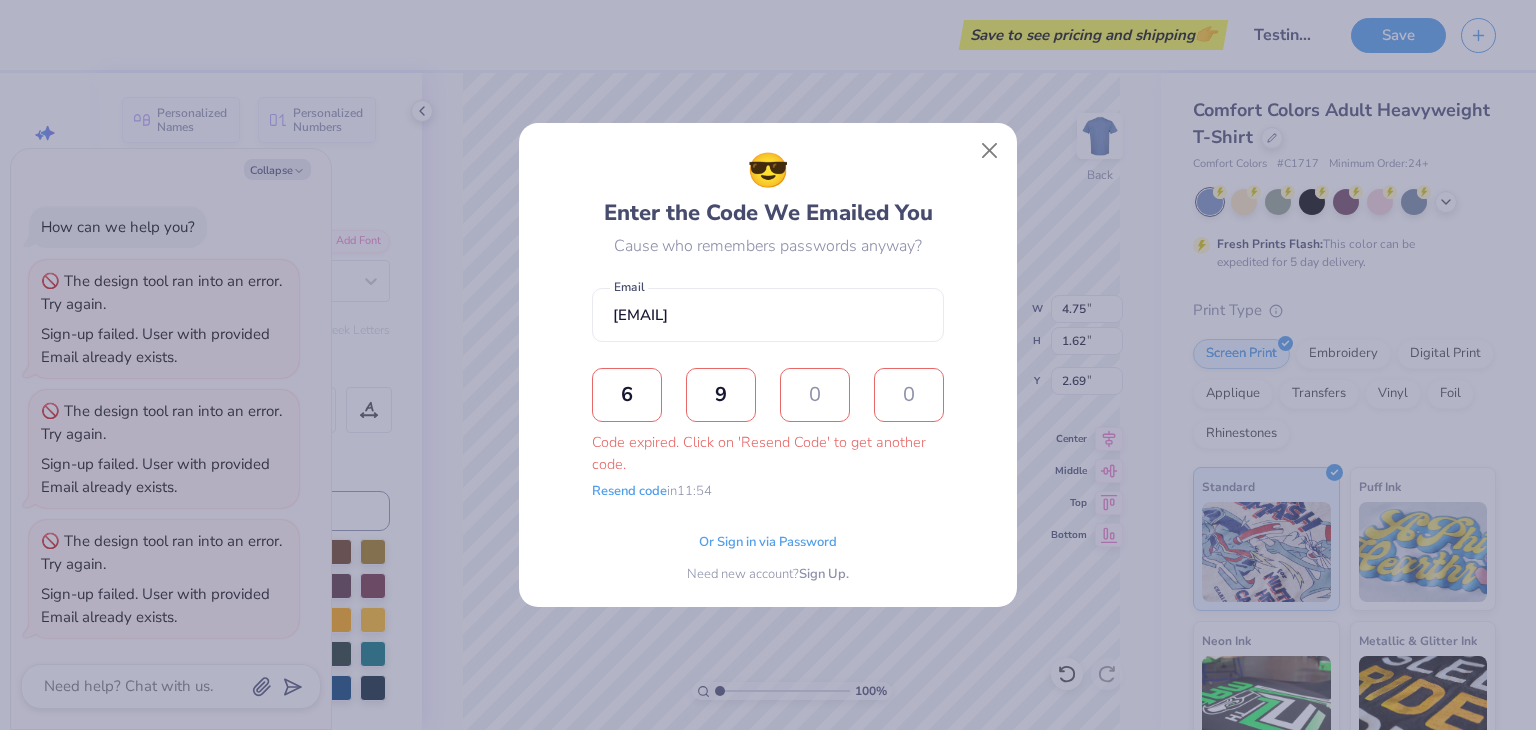 type 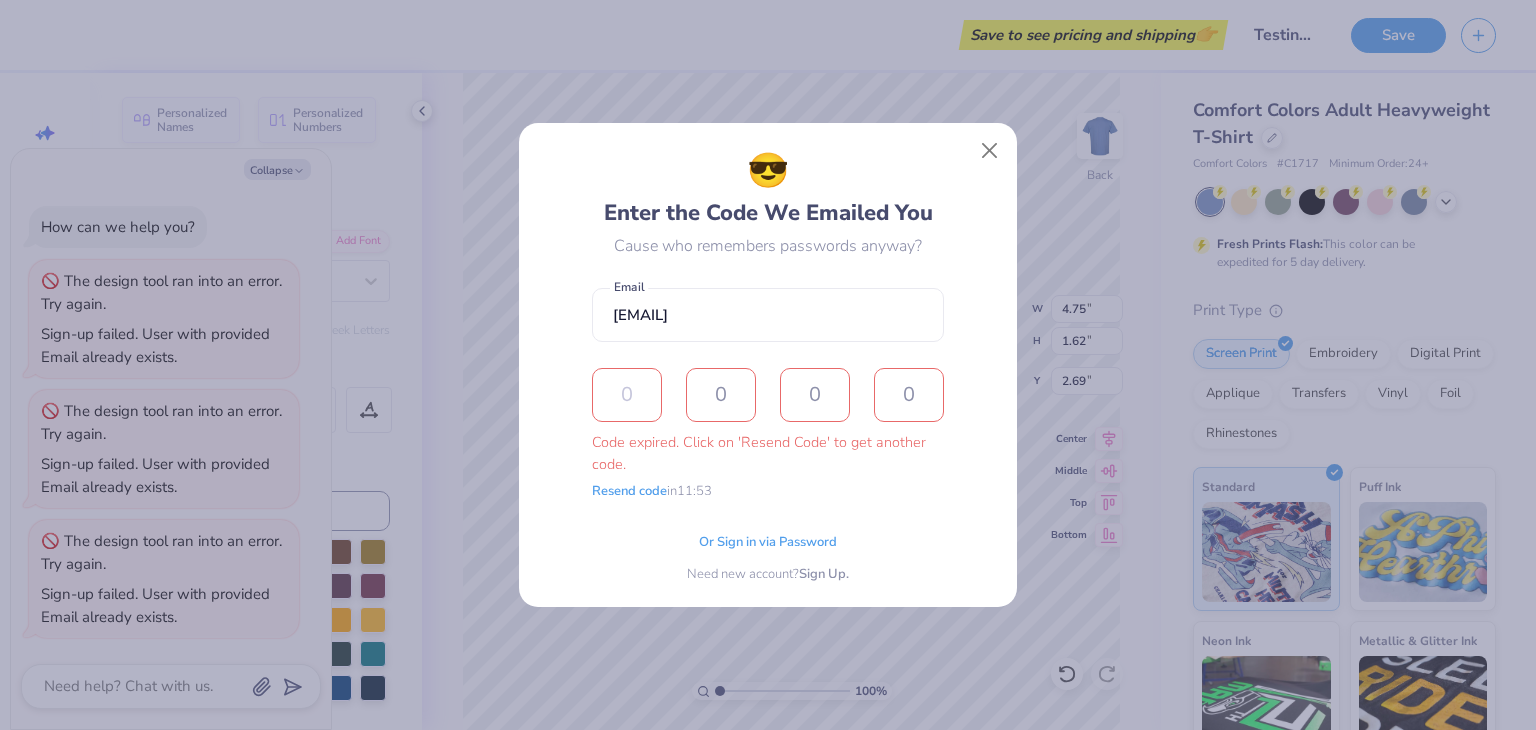 type on "8" 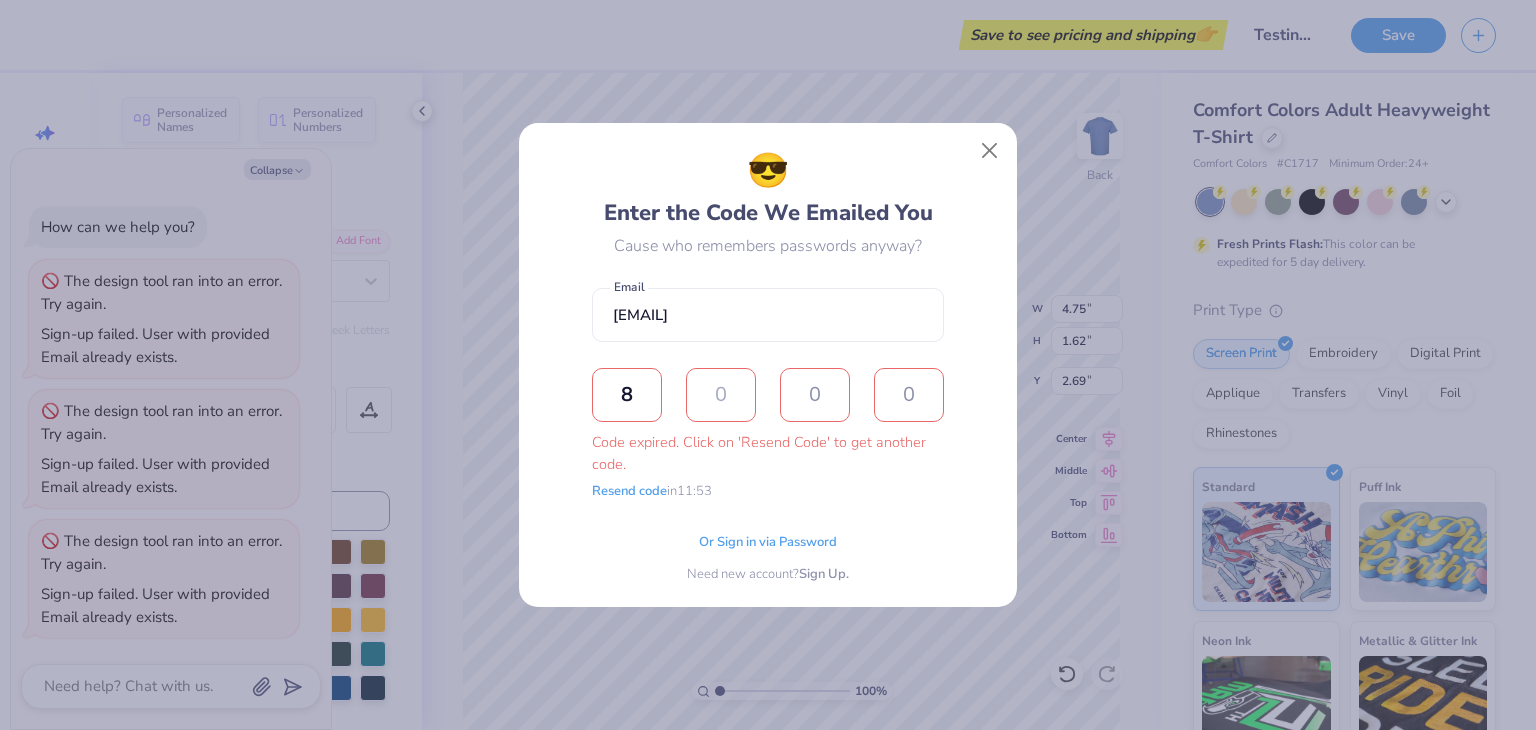 type on "6" 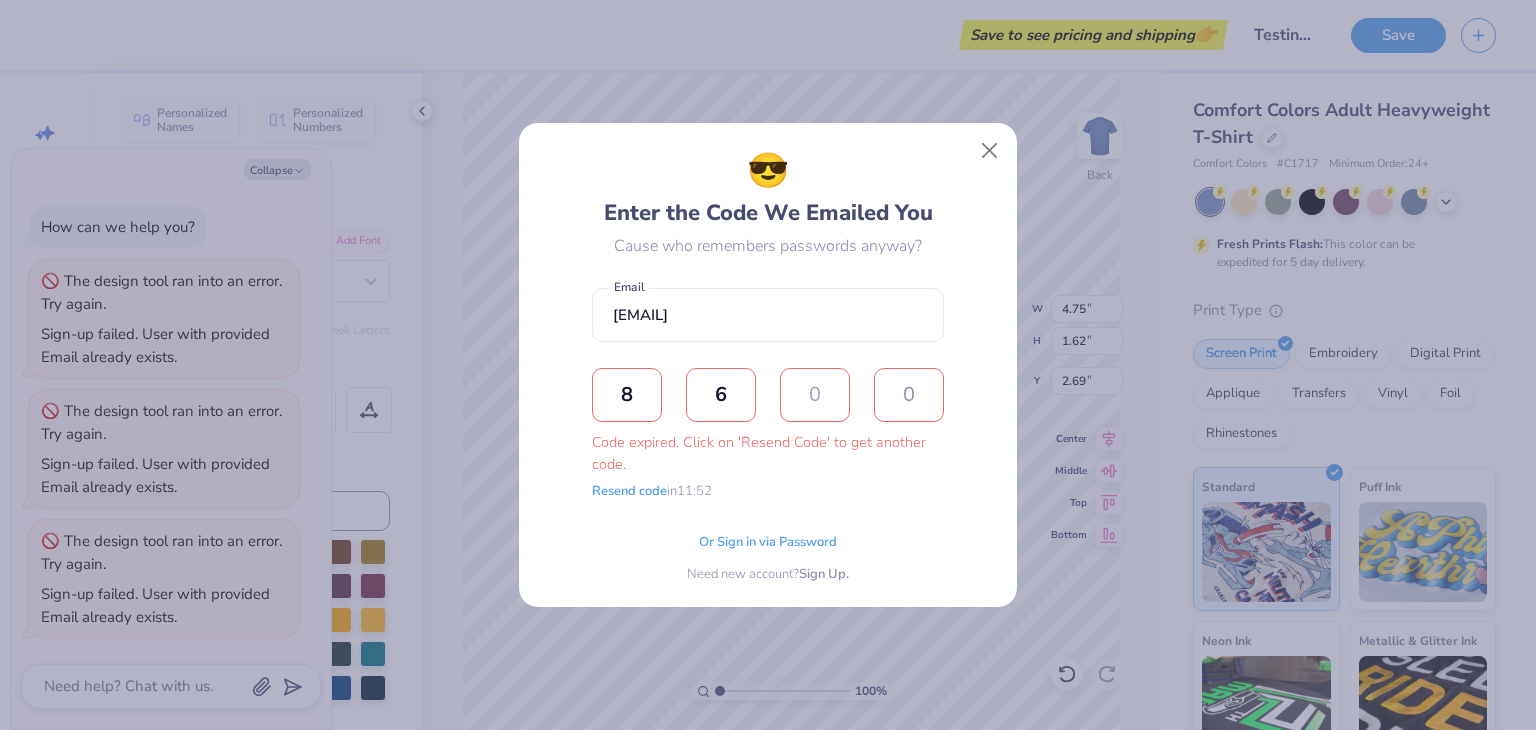 type on "9" 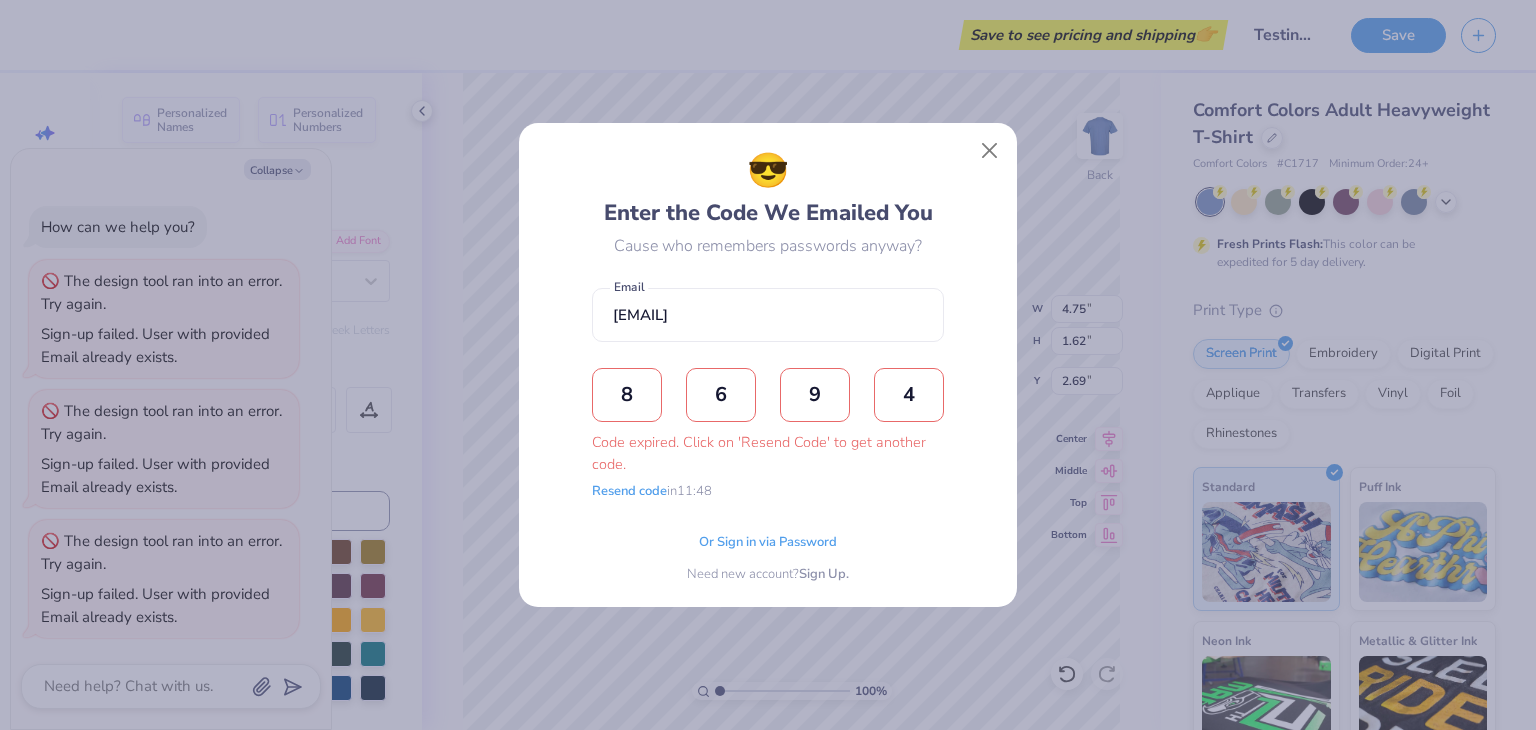 type on "4" 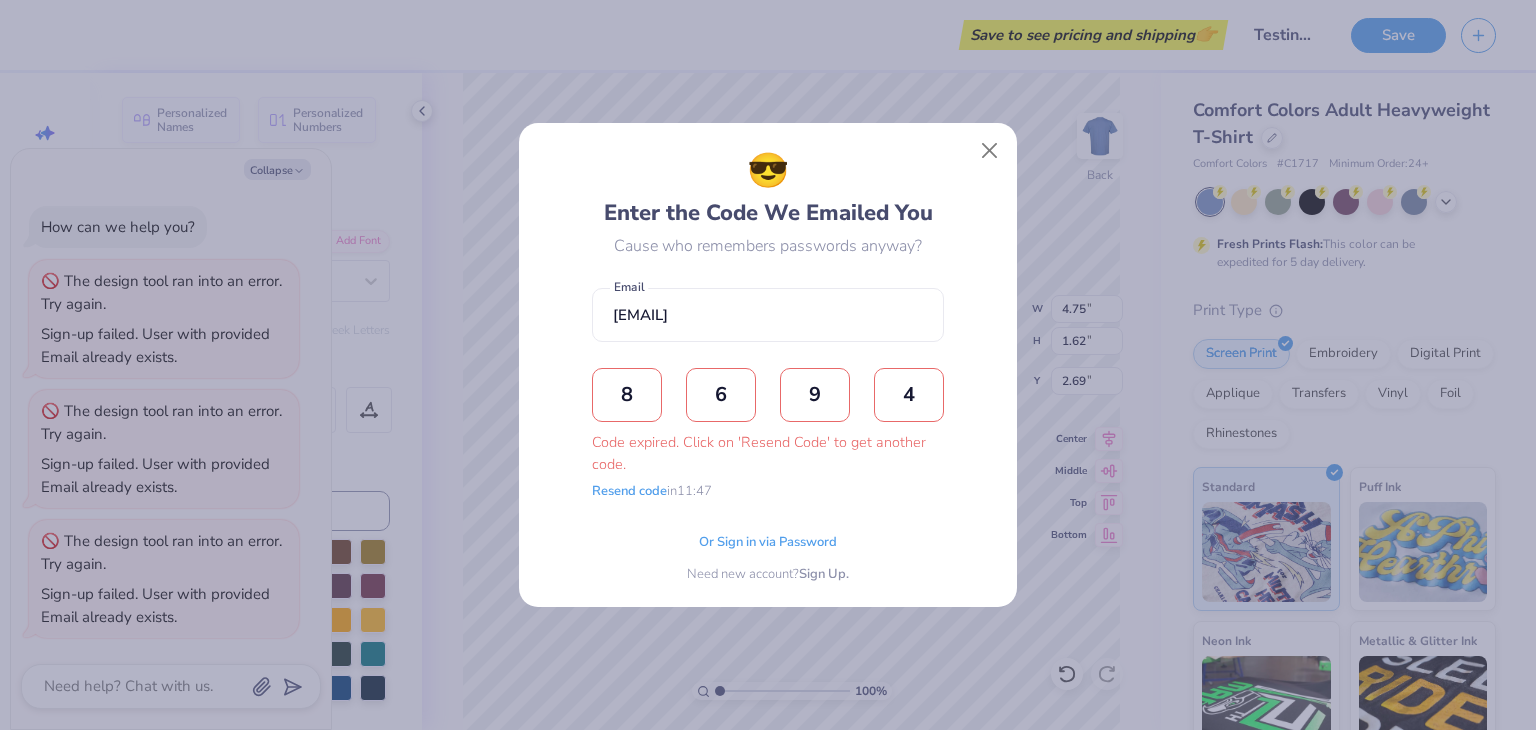 click on "Or Sign in via Password" at bounding box center (768, 543) 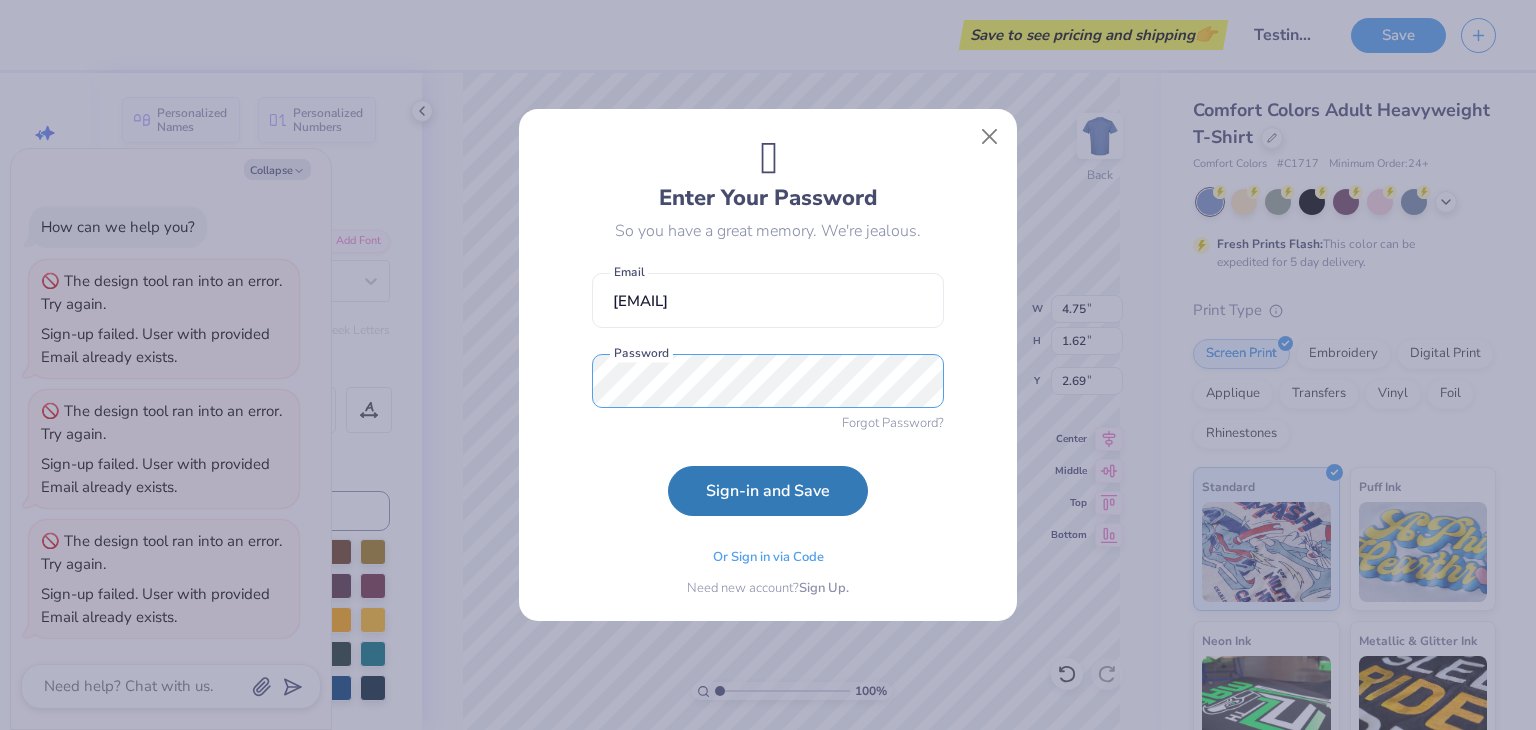 click on "Sign-in and Save" at bounding box center (768, 491) 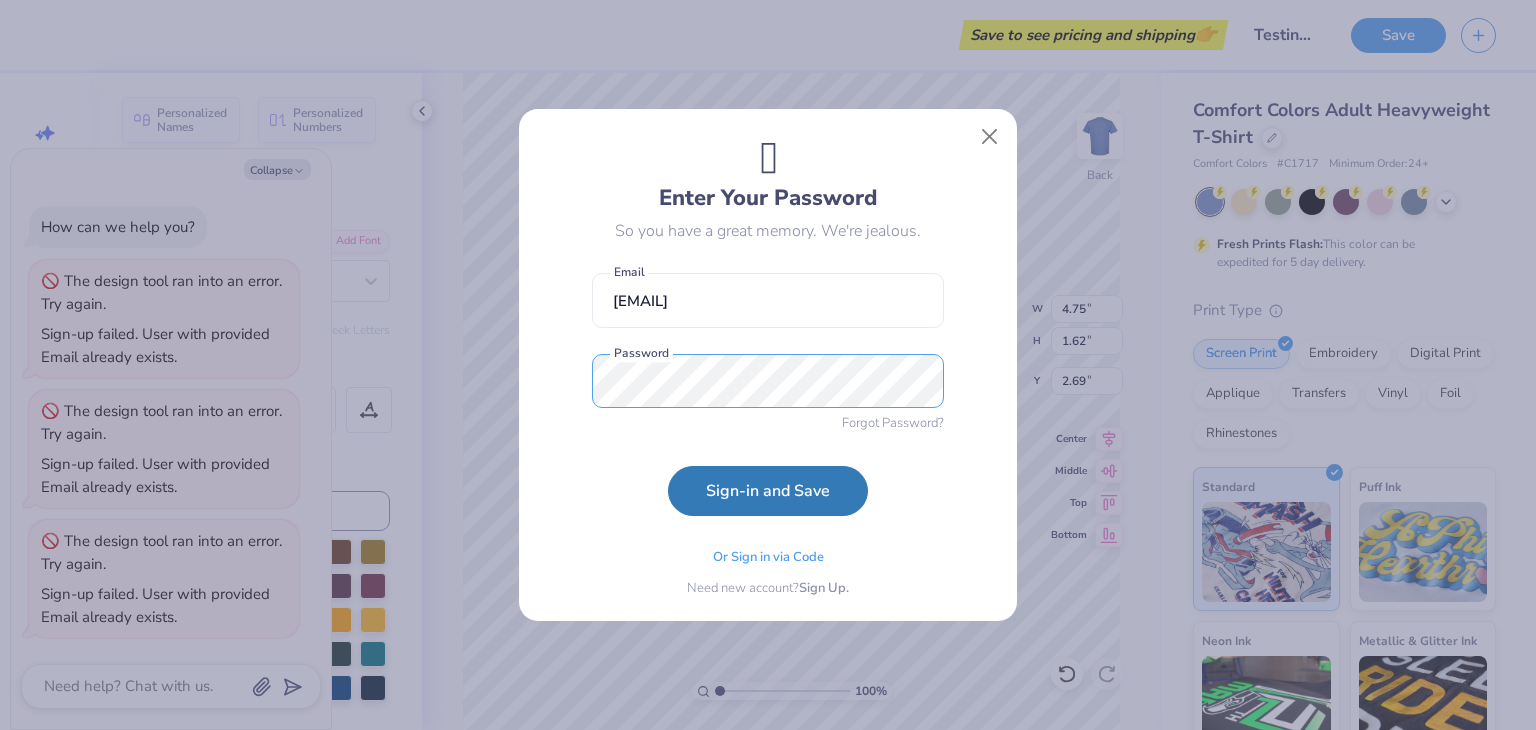 click on "Sign-in and Save" at bounding box center [768, 491] 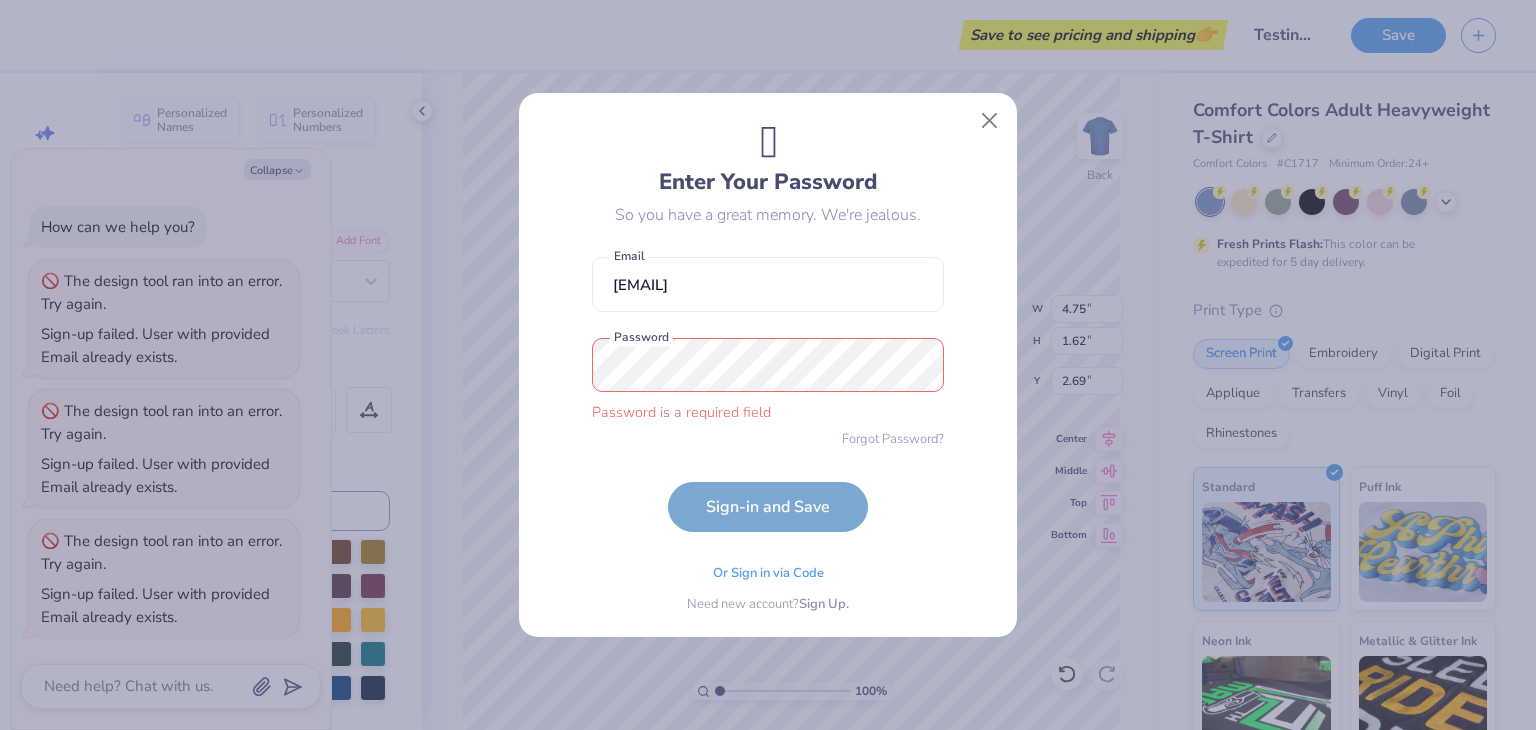 click on "Forgot Password?" at bounding box center (893, 440) 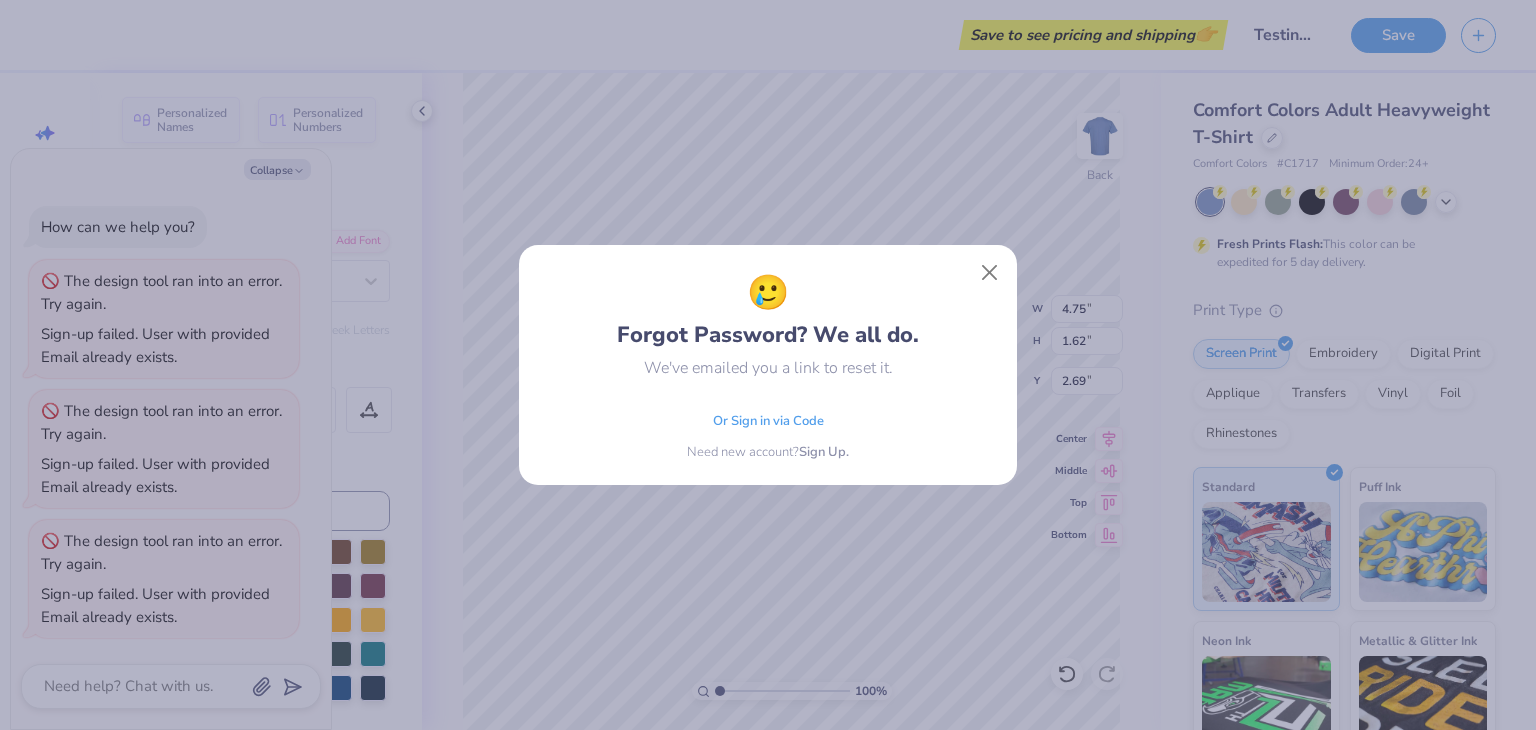 type on "x" 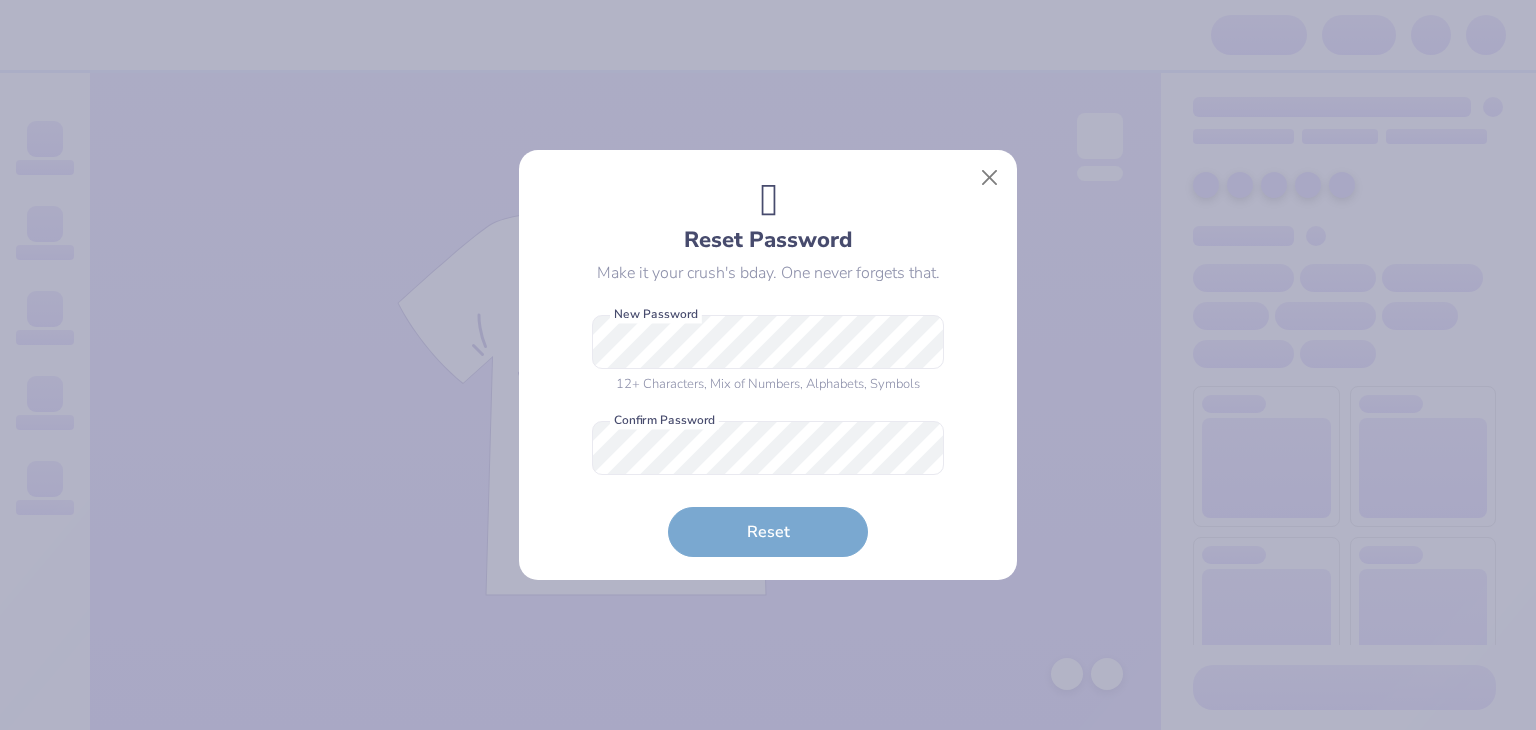 scroll, scrollTop: 0, scrollLeft: 0, axis: both 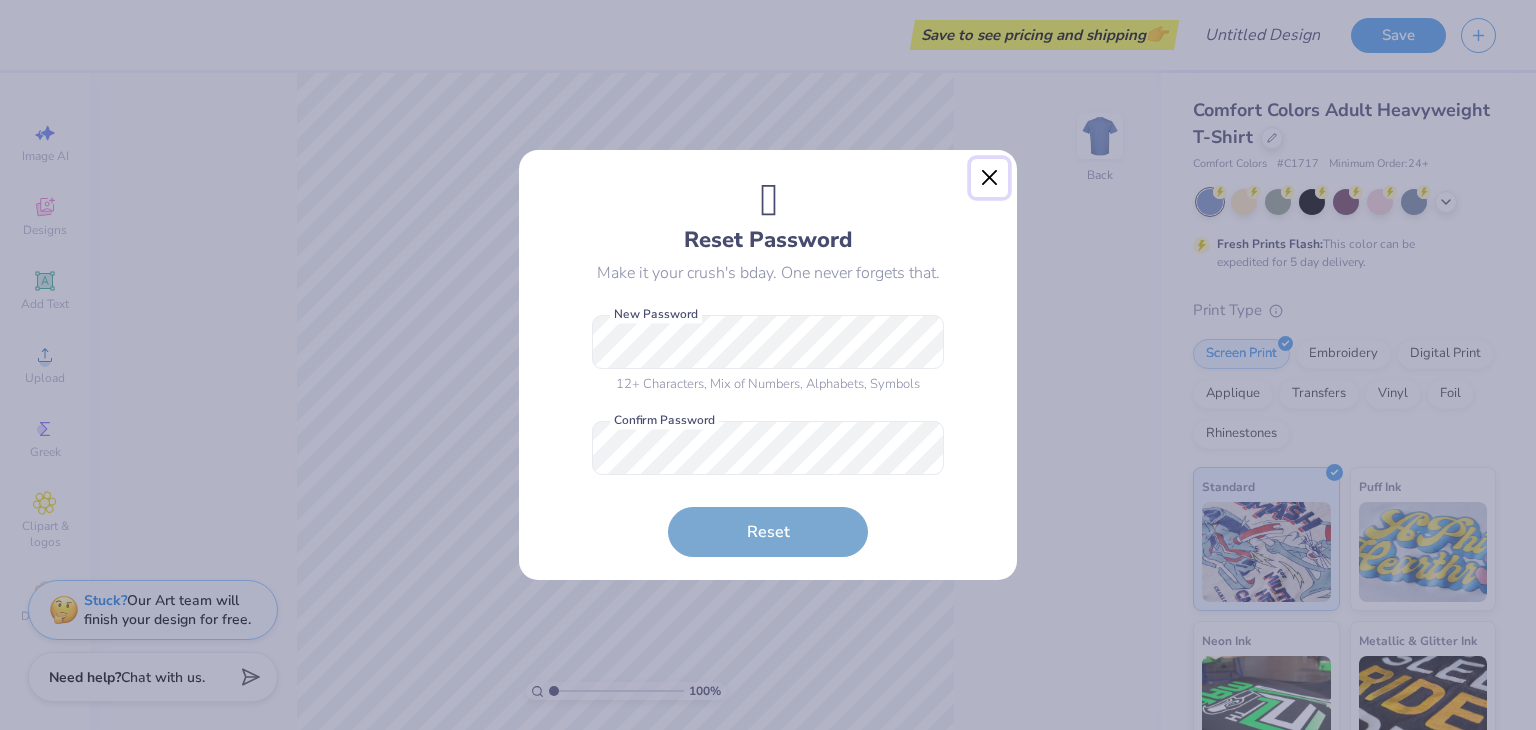 click at bounding box center (990, 178) 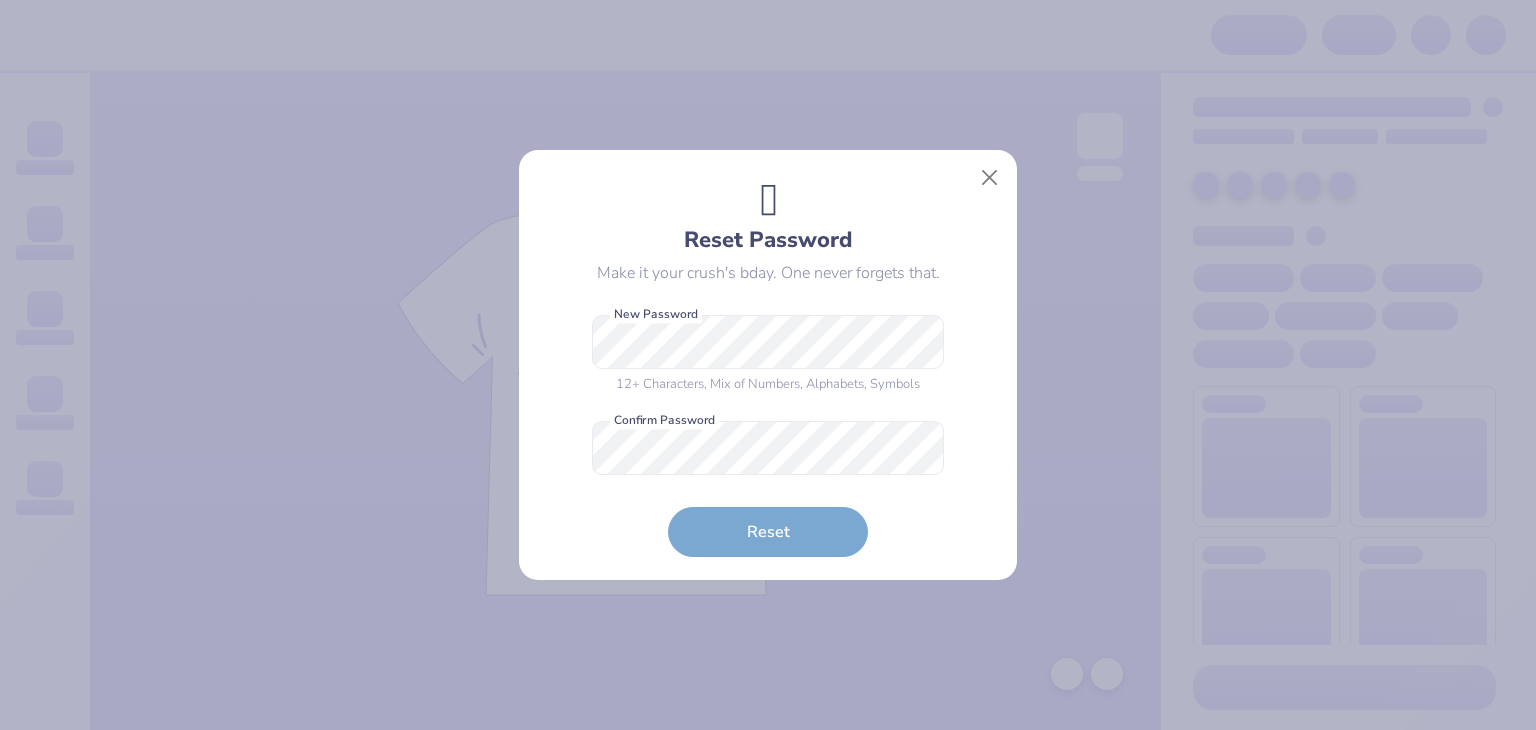 scroll, scrollTop: 0, scrollLeft: 0, axis: both 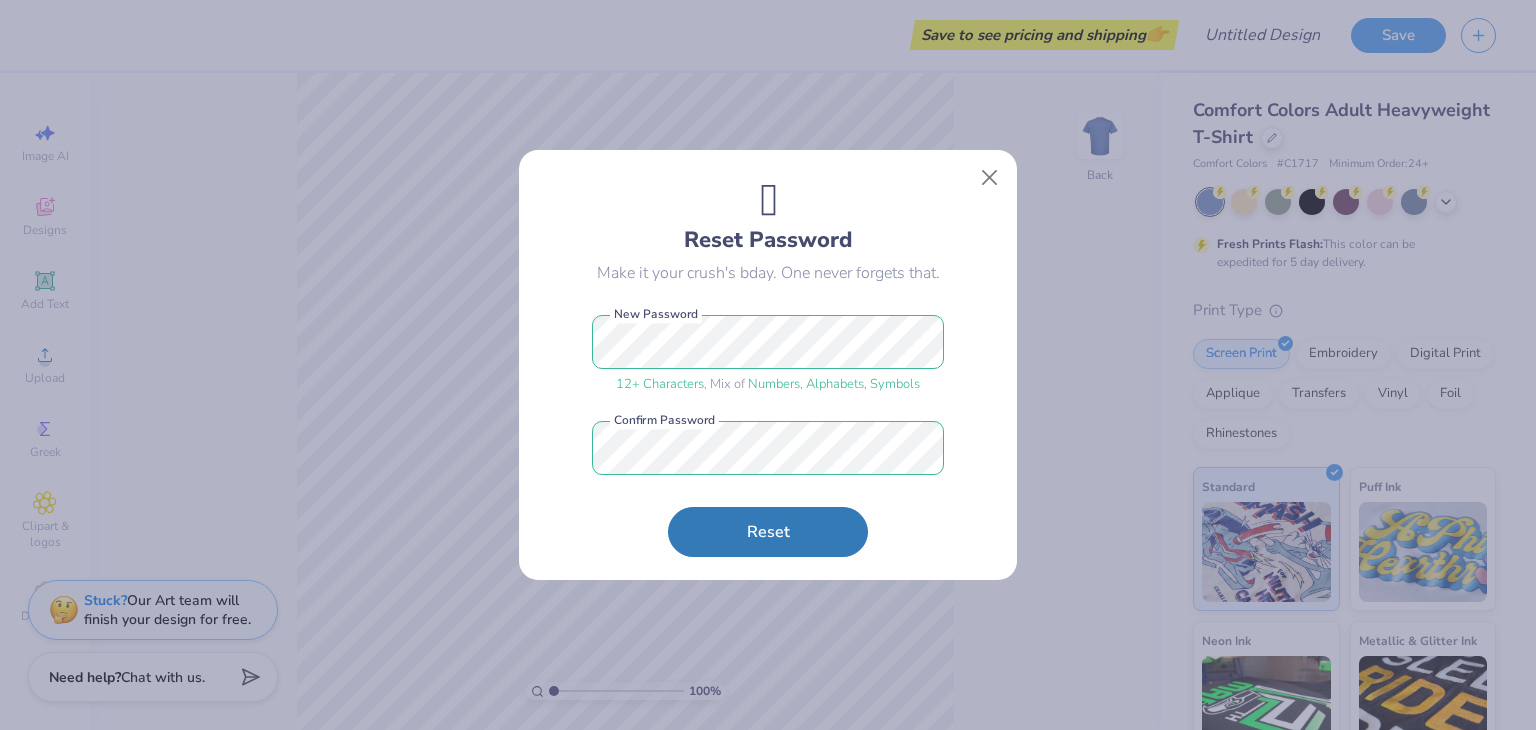 click on "🫣 Reset Password Make it your crush's bday. One never forgets that. 12 + Characters , Mix of   Numbers ,   Alphabets ,   Symbols New Password Confirm Password Reset" at bounding box center [768, 365] 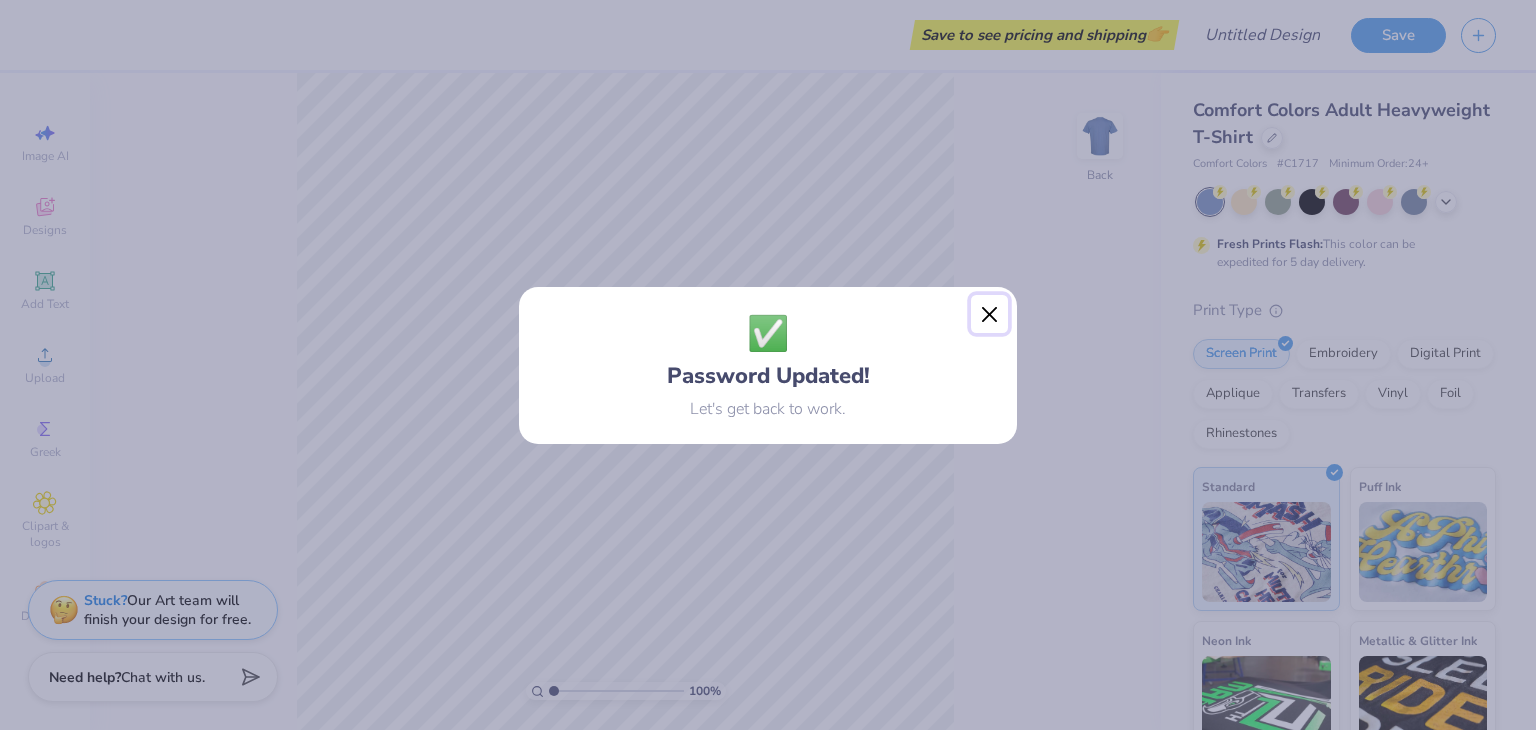 click on "✅ Password Updated! Let's get back to work." at bounding box center [768, 365] 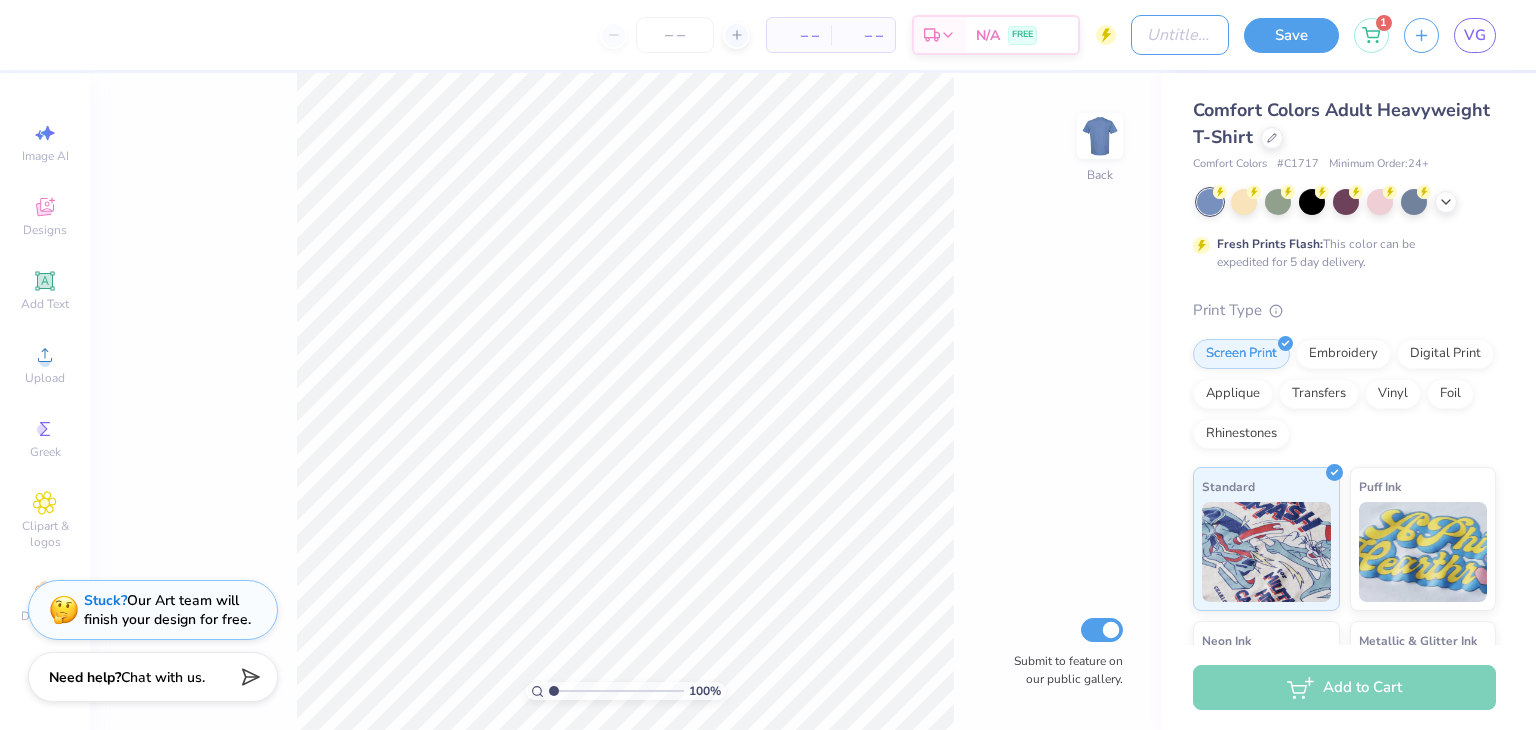 click on "Design Title" at bounding box center [1180, 35] 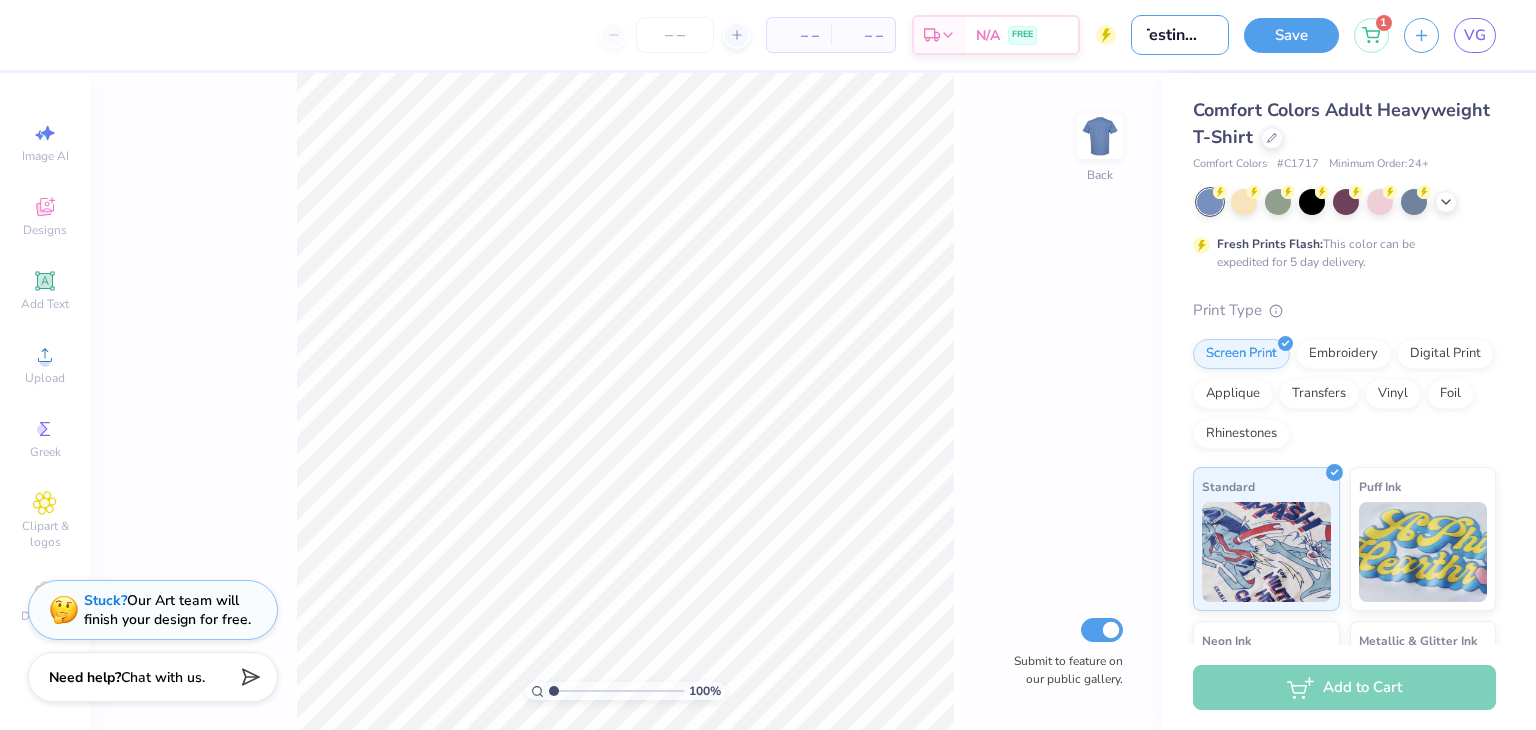 scroll, scrollTop: 0, scrollLeft: 20, axis: horizontal 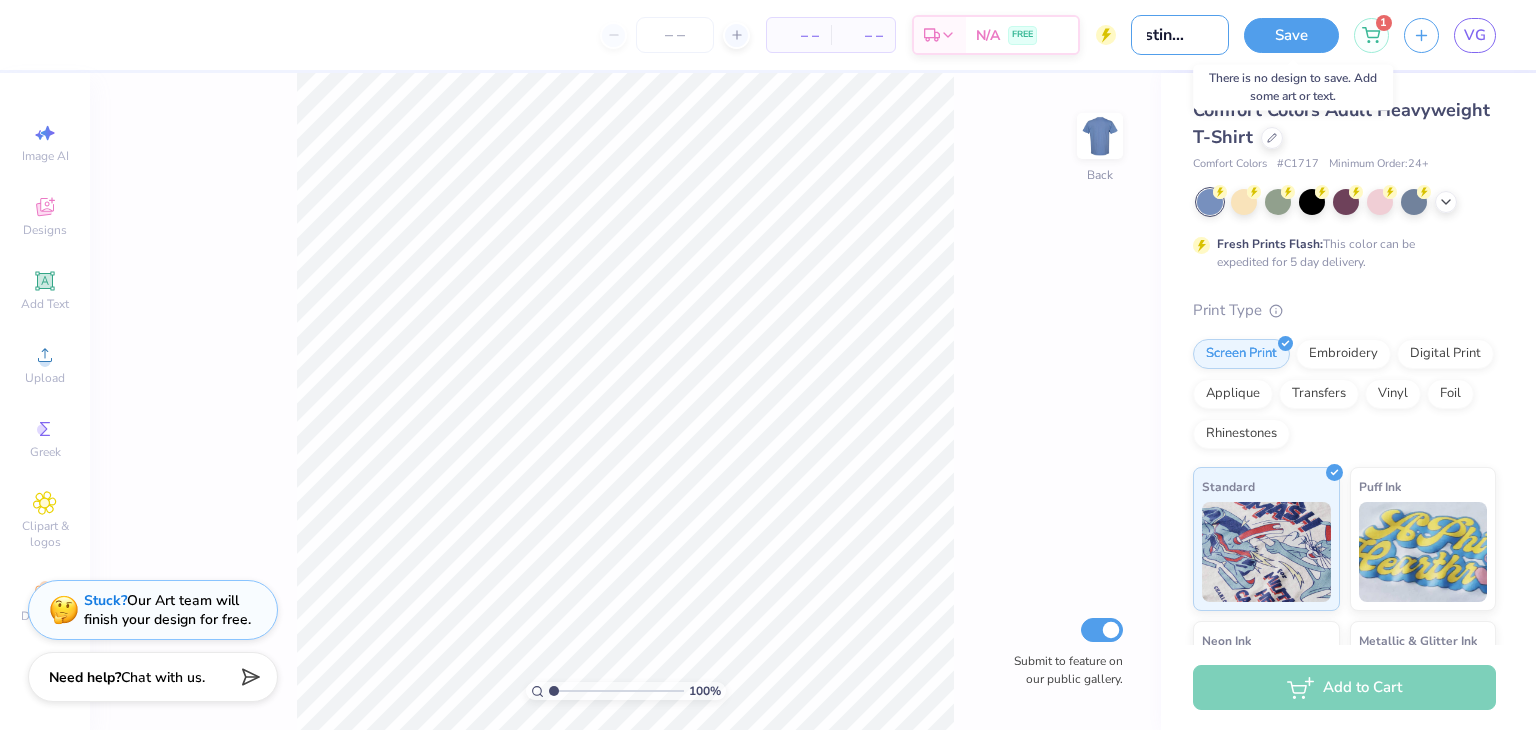 type on "Testing test" 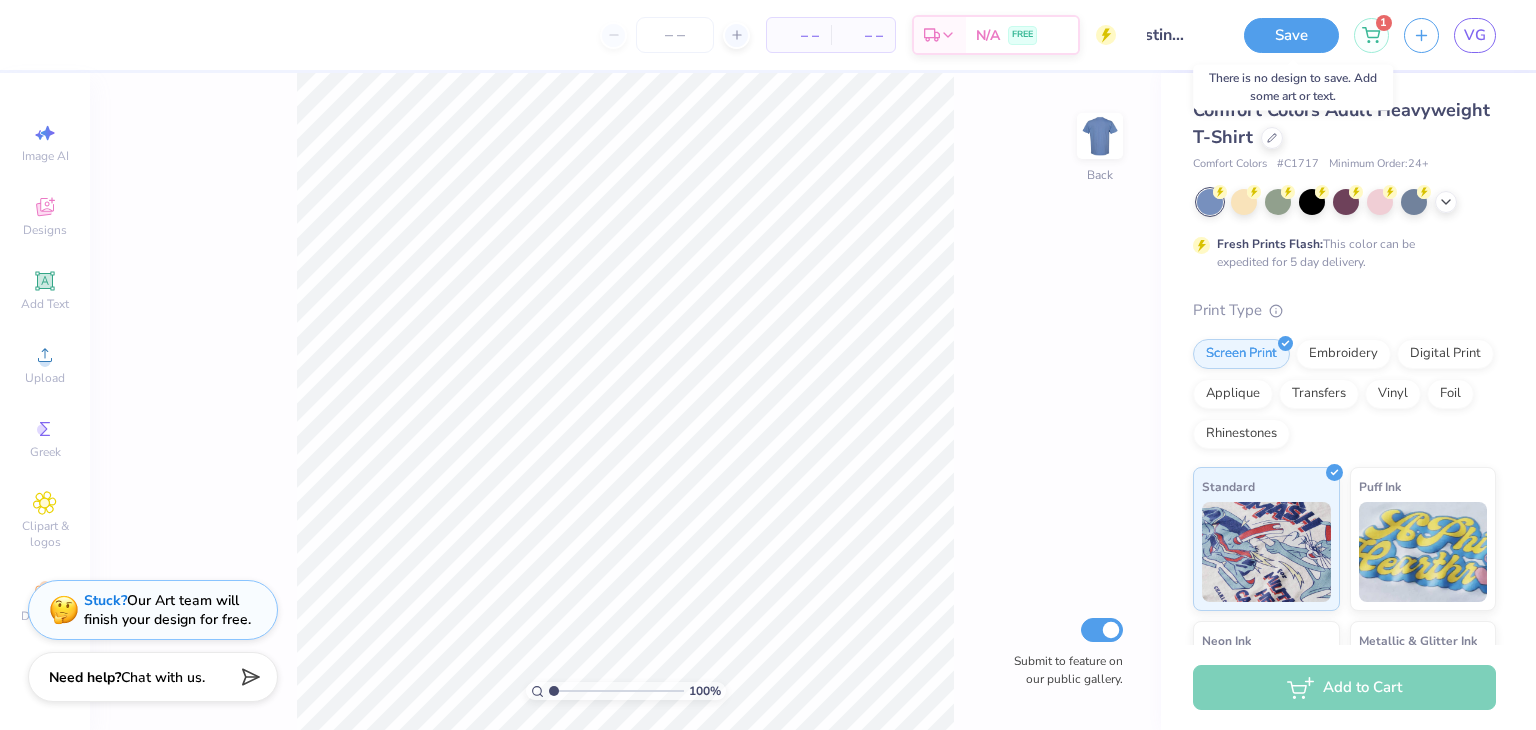 scroll, scrollTop: 0, scrollLeft: 0, axis: both 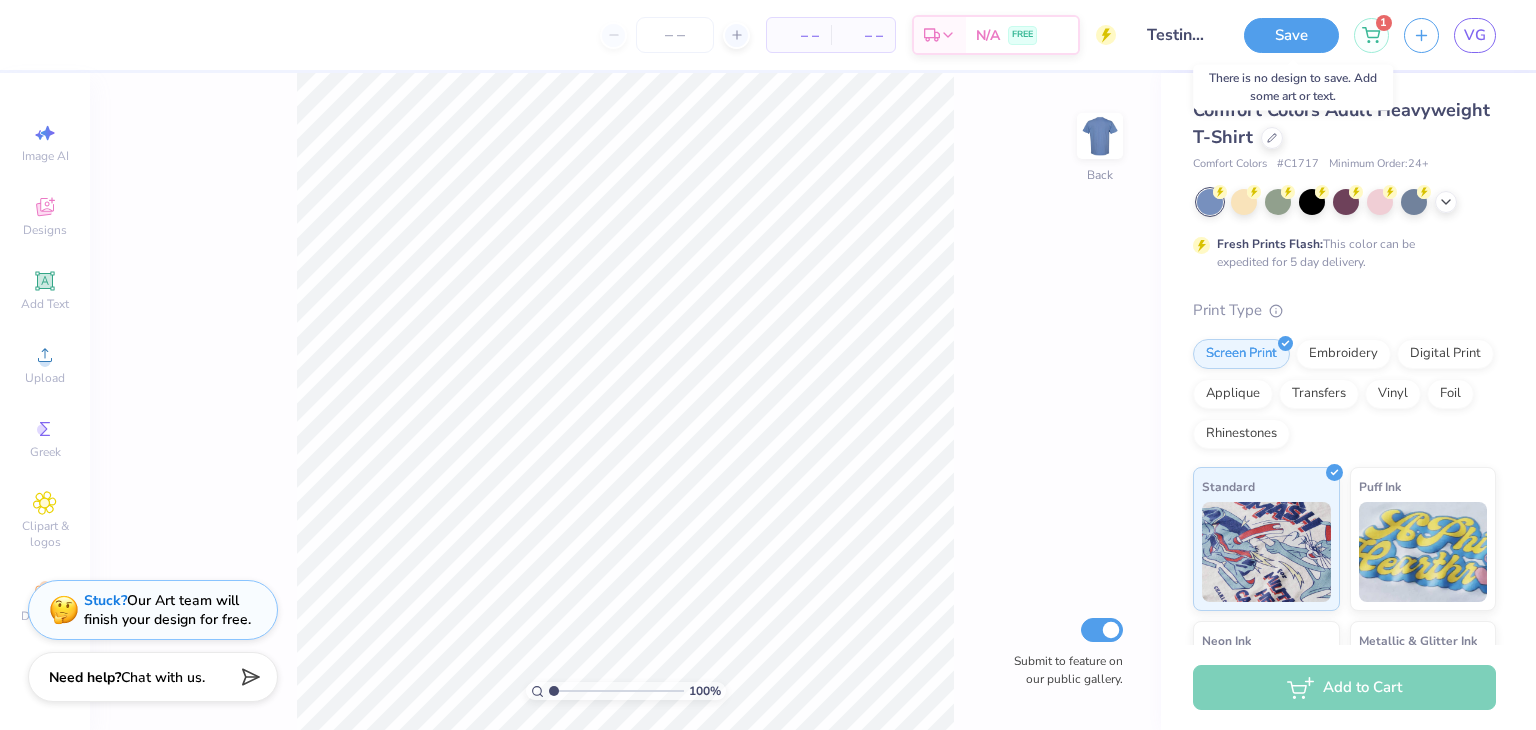 click on "Save" at bounding box center [1291, 35] 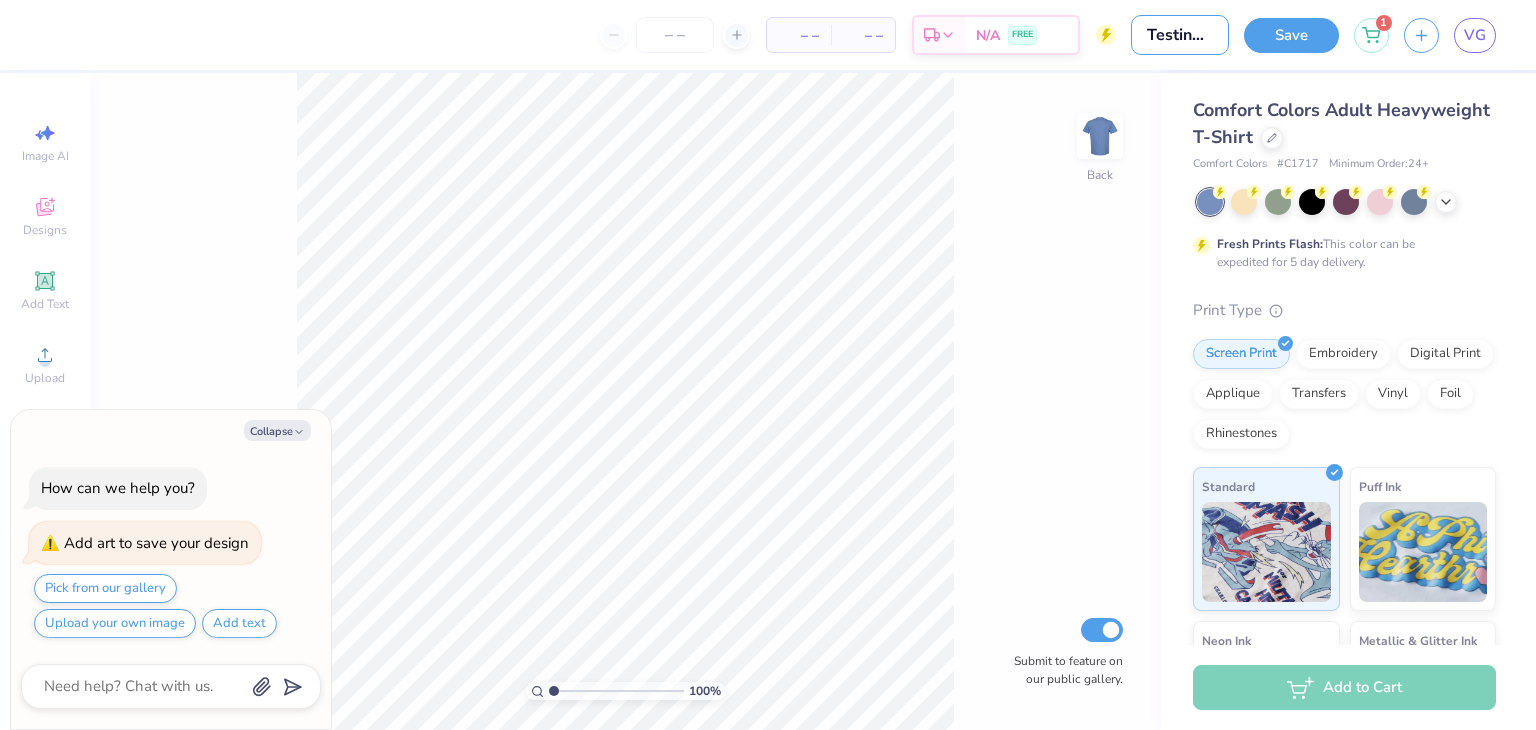 click on "Testing test" at bounding box center [1180, 35] 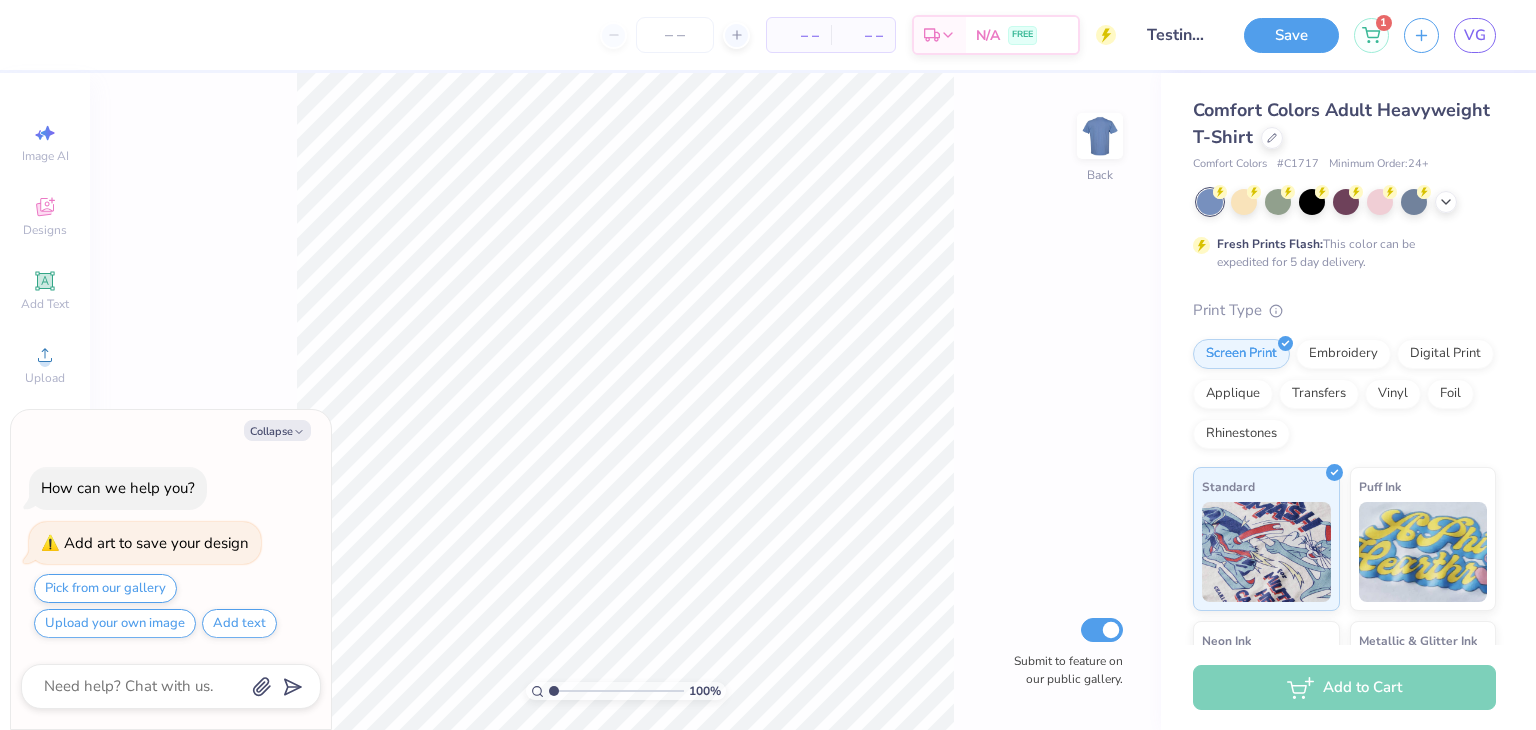 click 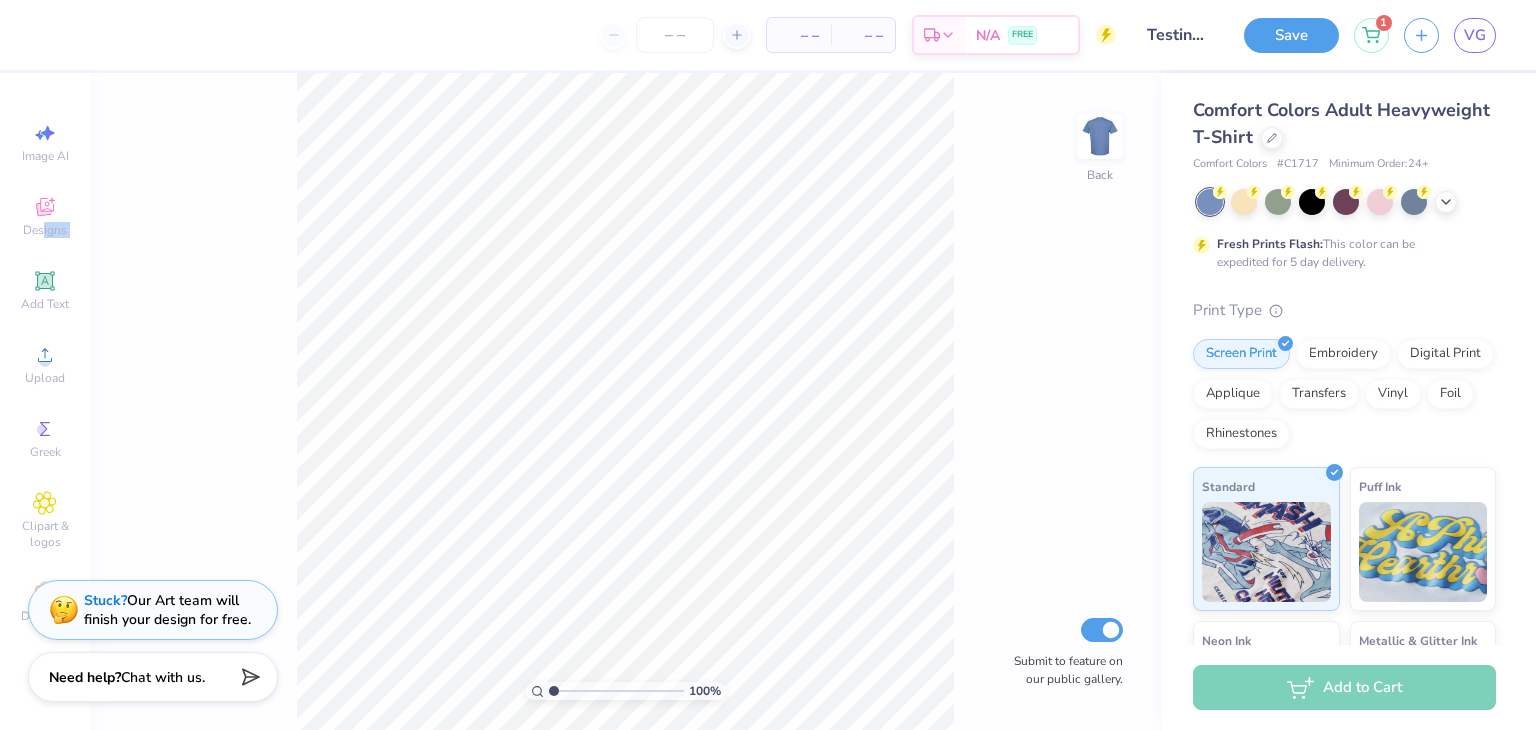 drag, startPoint x: 44, startPoint y: 233, endPoint x: 44, endPoint y: 281, distance: 48 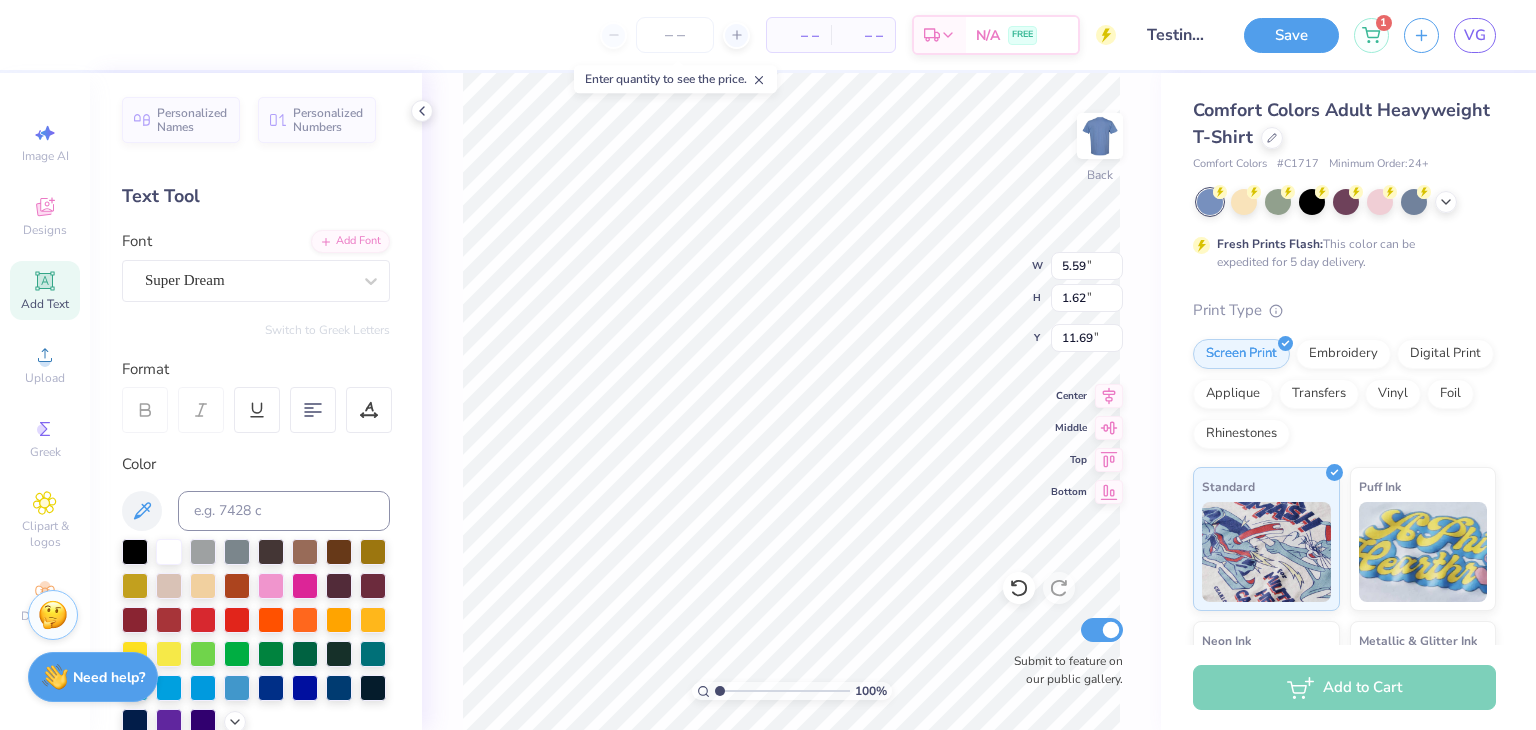 scroll, scrollTop: 16, scrollLeft: 2, axis: both 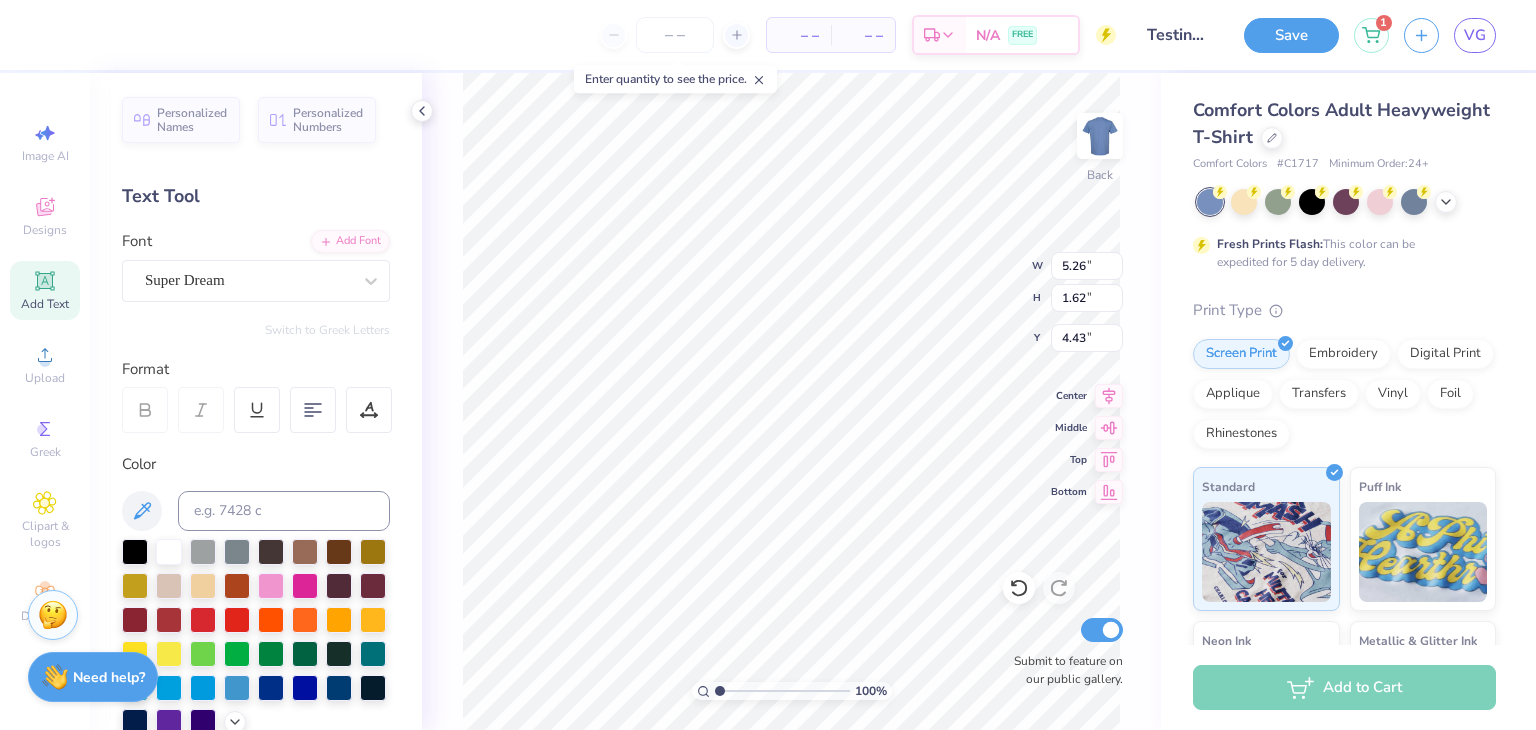 type on "2.47" 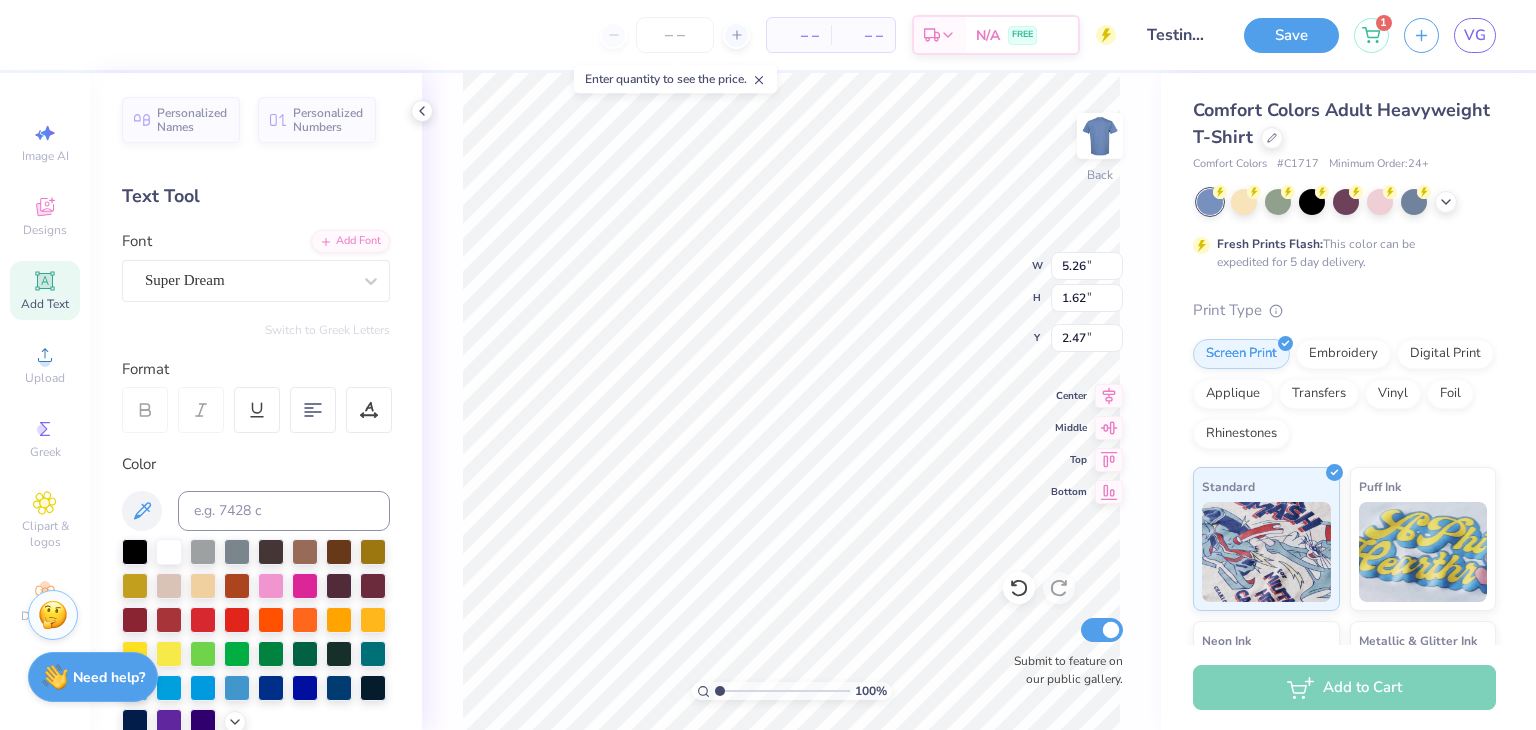 click on "Save" at bounding box center [1291, 35] 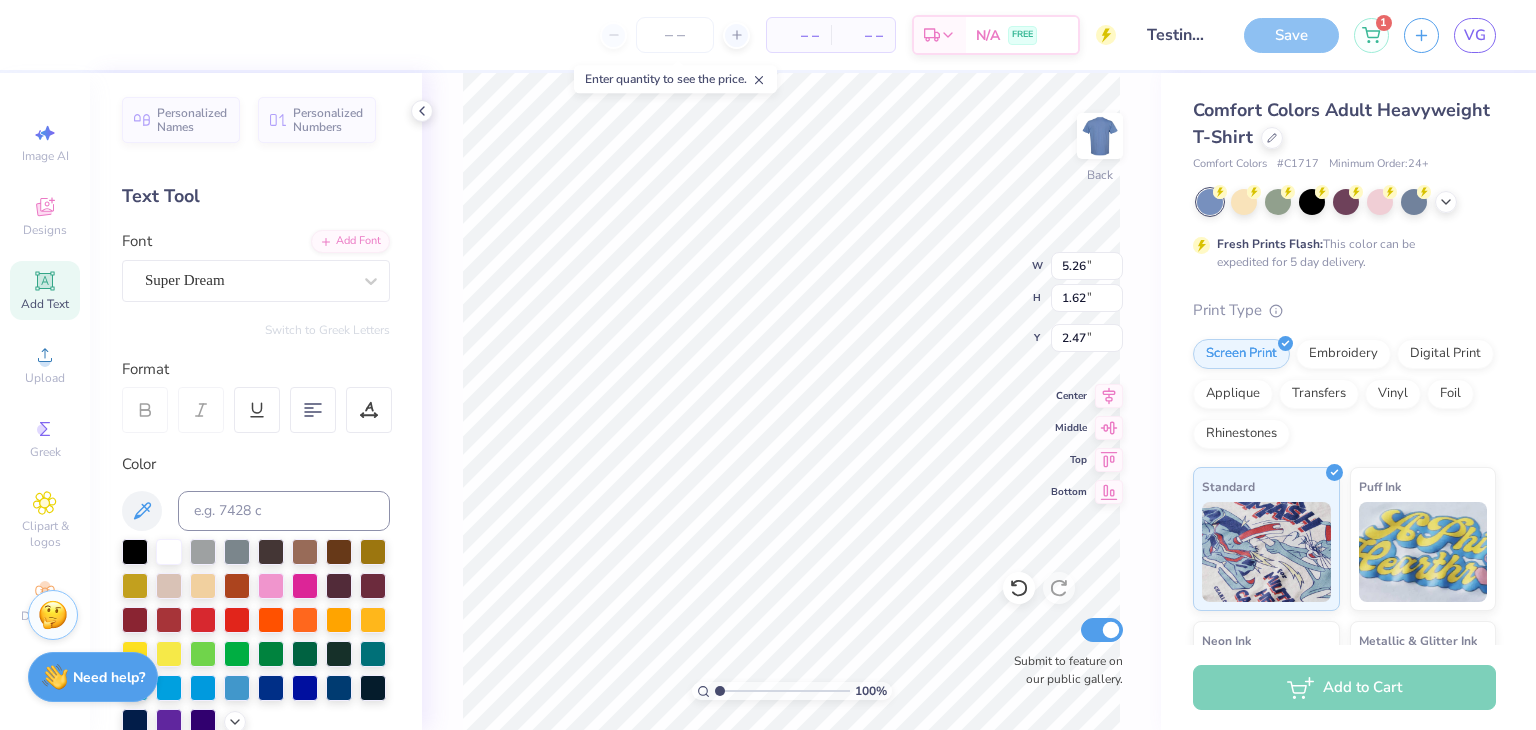 scroll, scrollTop: 274, scrollLeft: 0, axis: vertical 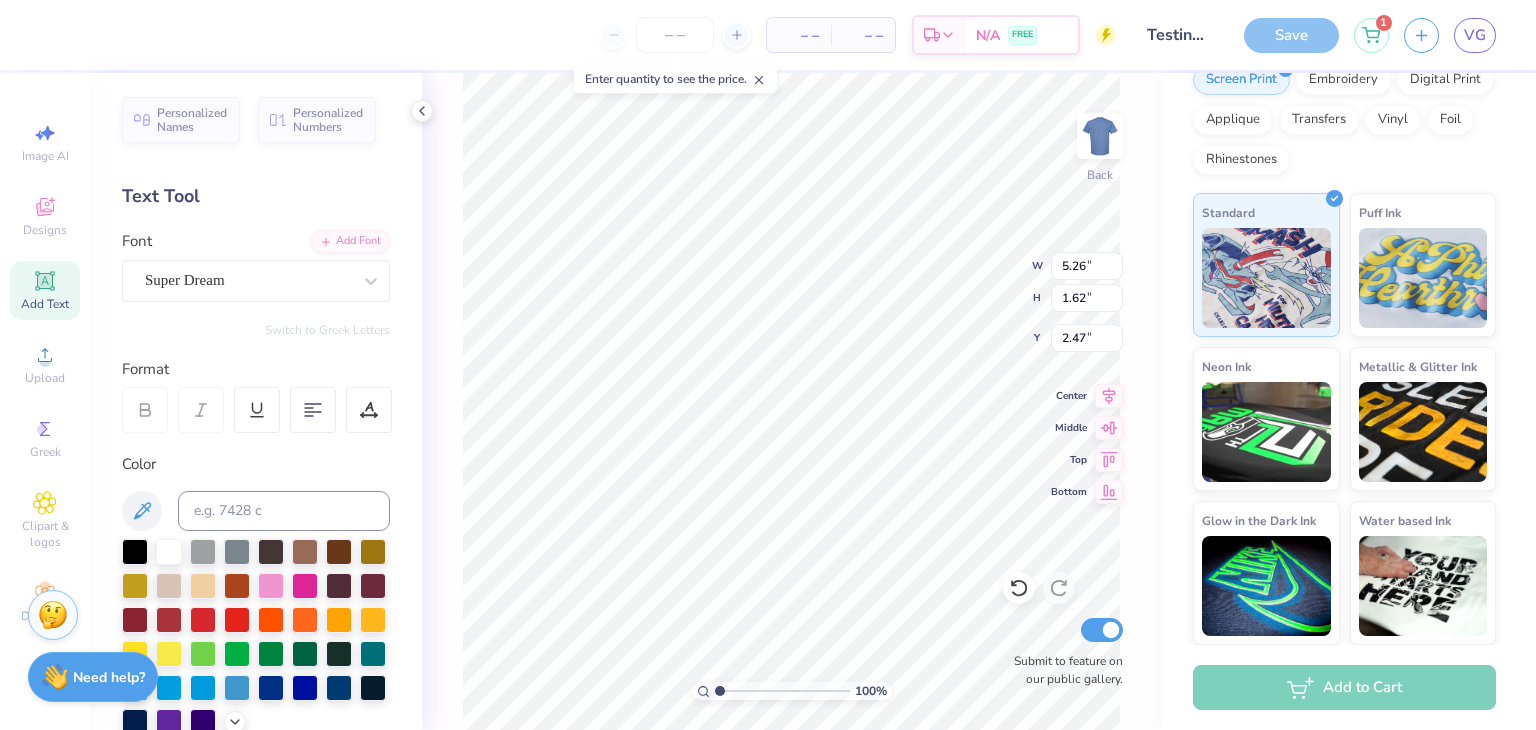 click on "Add to Cart" at bounding box center (1344, 687) 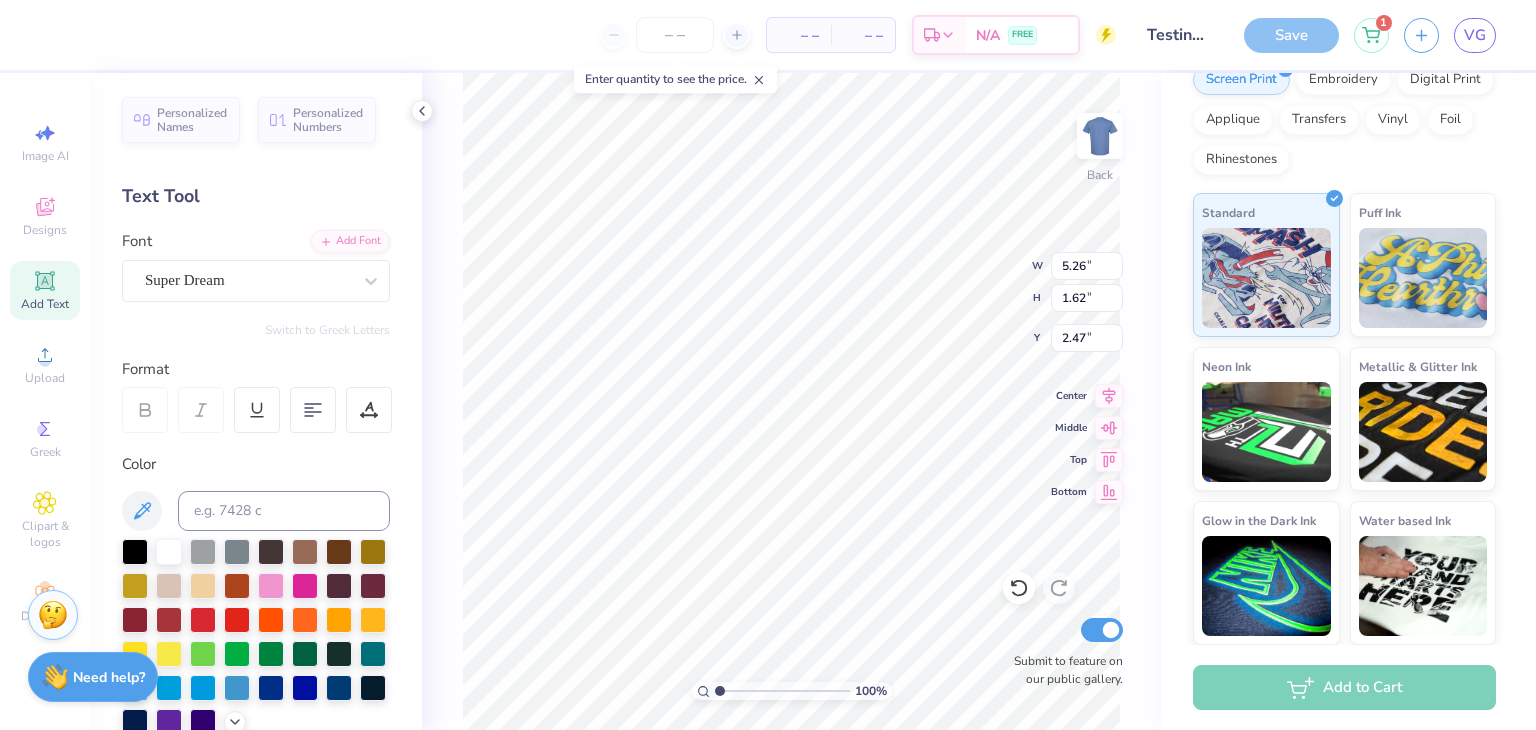 scroll, scrollTop: 208, scrollLeft: 0, axis: vertical 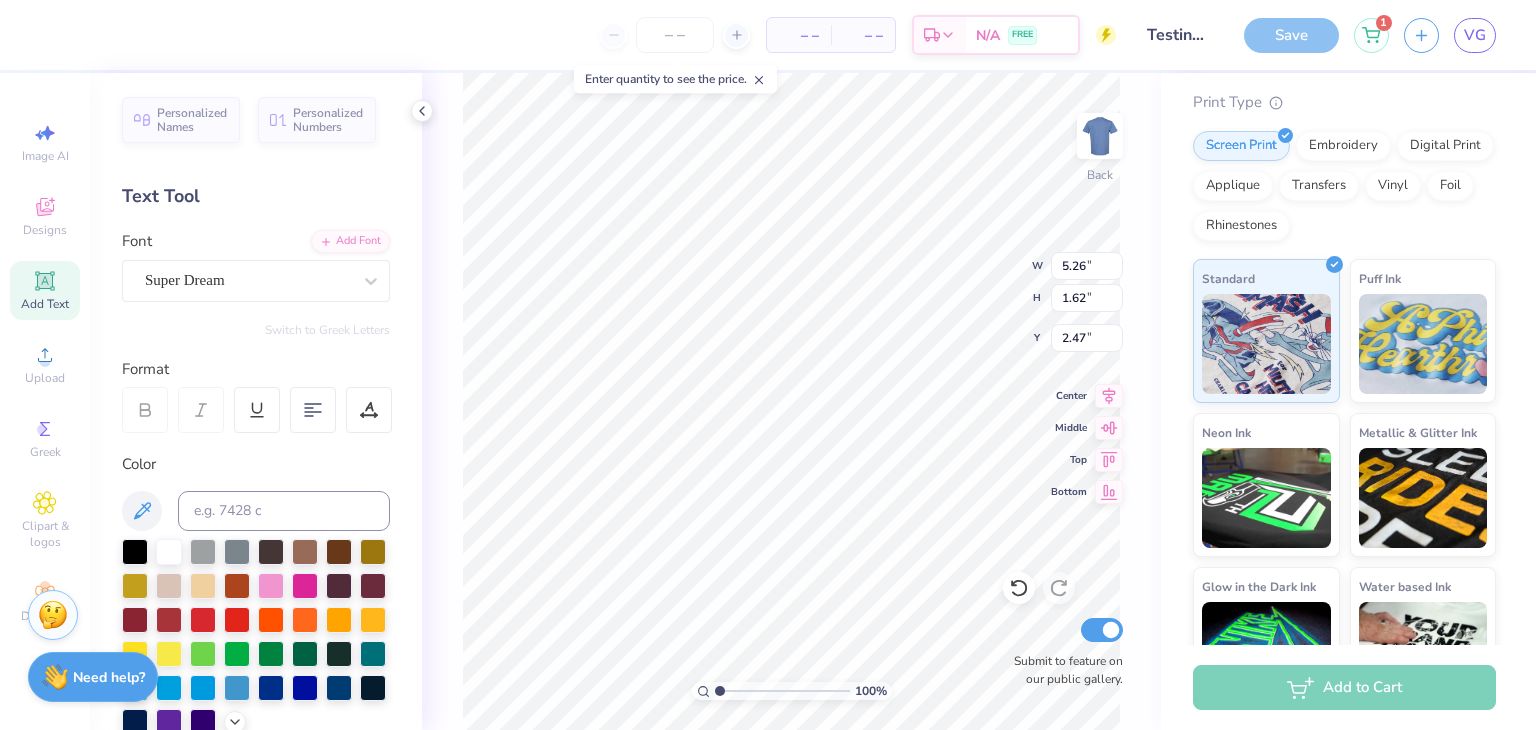 click at bounding box center (1266, 344) 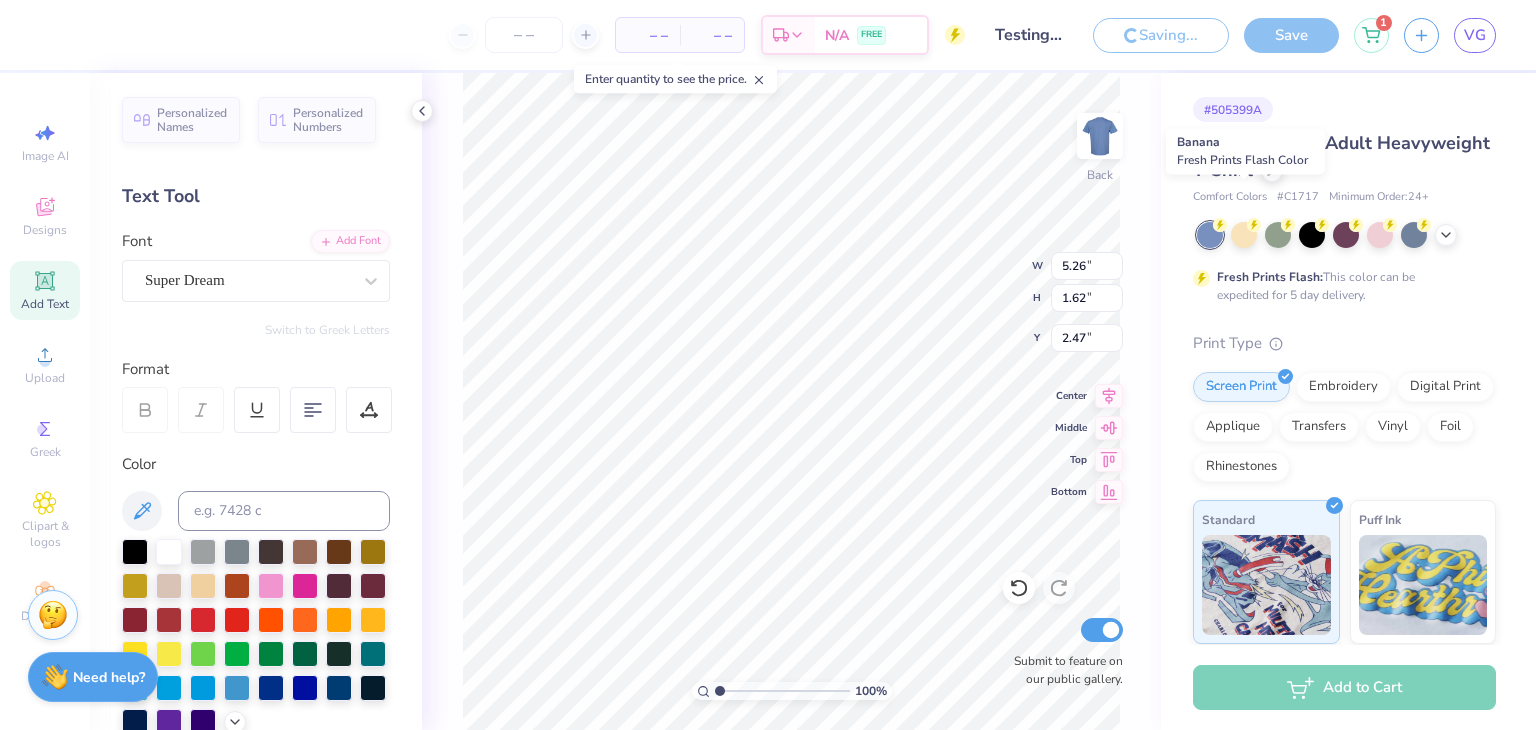 click on "– – Per Item – – Total Est.  Delivery N/A FREE Design Title Testing test Saving... Save 1 VG Image AI Designs Add Text Upload Greek Clipart & logos Decorate Personalized Names Personalized Numbers Text Tool  Add Font Font Super Dream Switch to Greek Letters Format Color Styles Text Shape 100  % Back W 5.26 5.26 " H 1.62 1.62 " Y 2.47 2.47 " Center Middle Top Bottom Submit to feature on our public gallery. # 505399A Comfort Colors Adult Heavyweight T-Shirt Comfort Colors # C1717 Minimum Order:  24 +   Fresh Prints Flash:  This color can be expedited for 5 day delivery. Print Type Screen Print Embroidery Digital Print Applique Transfers Vinyl Foil Rhinestones Standard Puff Ink Neon Ink Metallic & Glitter Ink Glow in the Dark Ink Water based Ink Add to Cart Stuck?  Our Art team will finish your design for free. Need help?  Chat with us.
x Enter quantity to see the price. Banana Fresh Prints Flash Color" at bounding box center [768, 365] 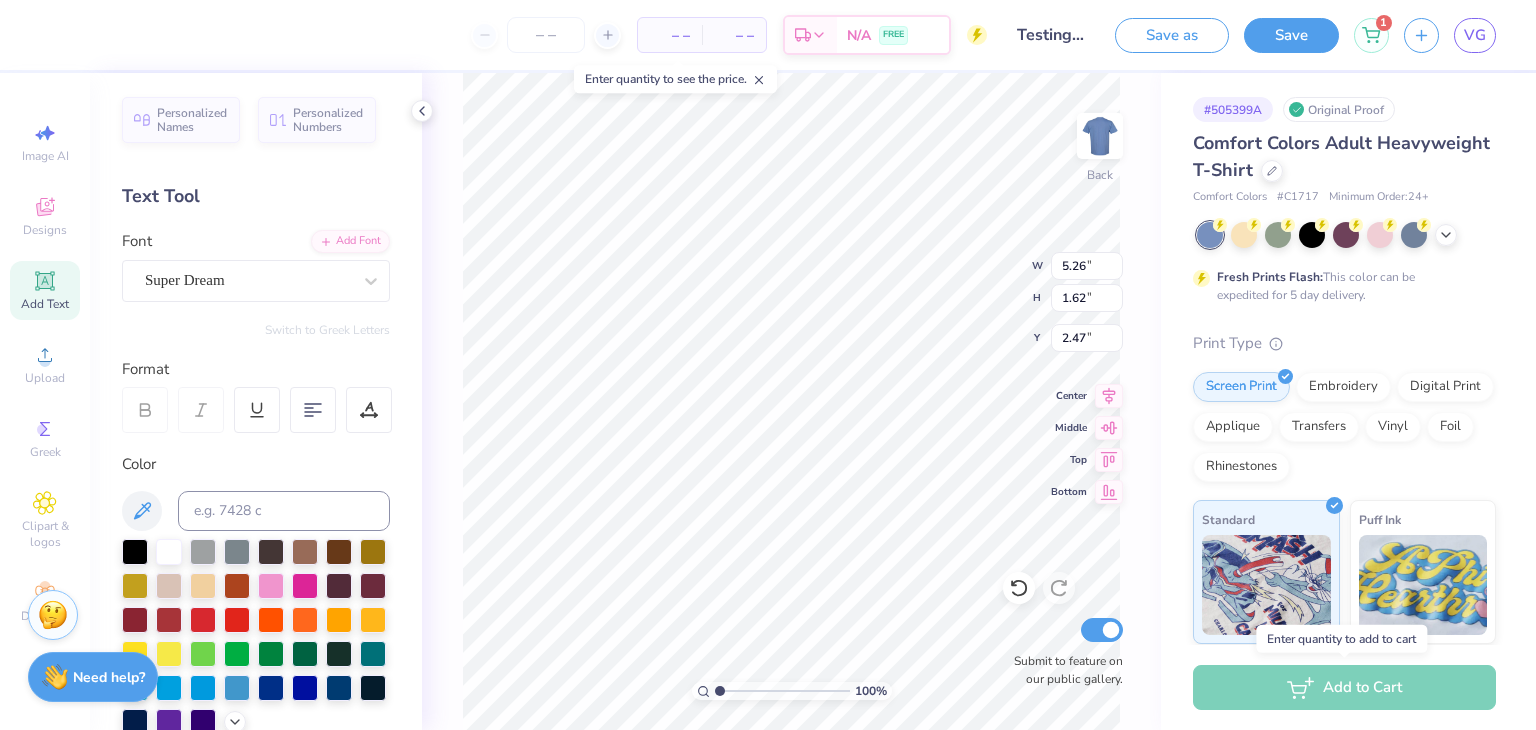 click on "Add to Cart" at bounding box center [1344, 687] 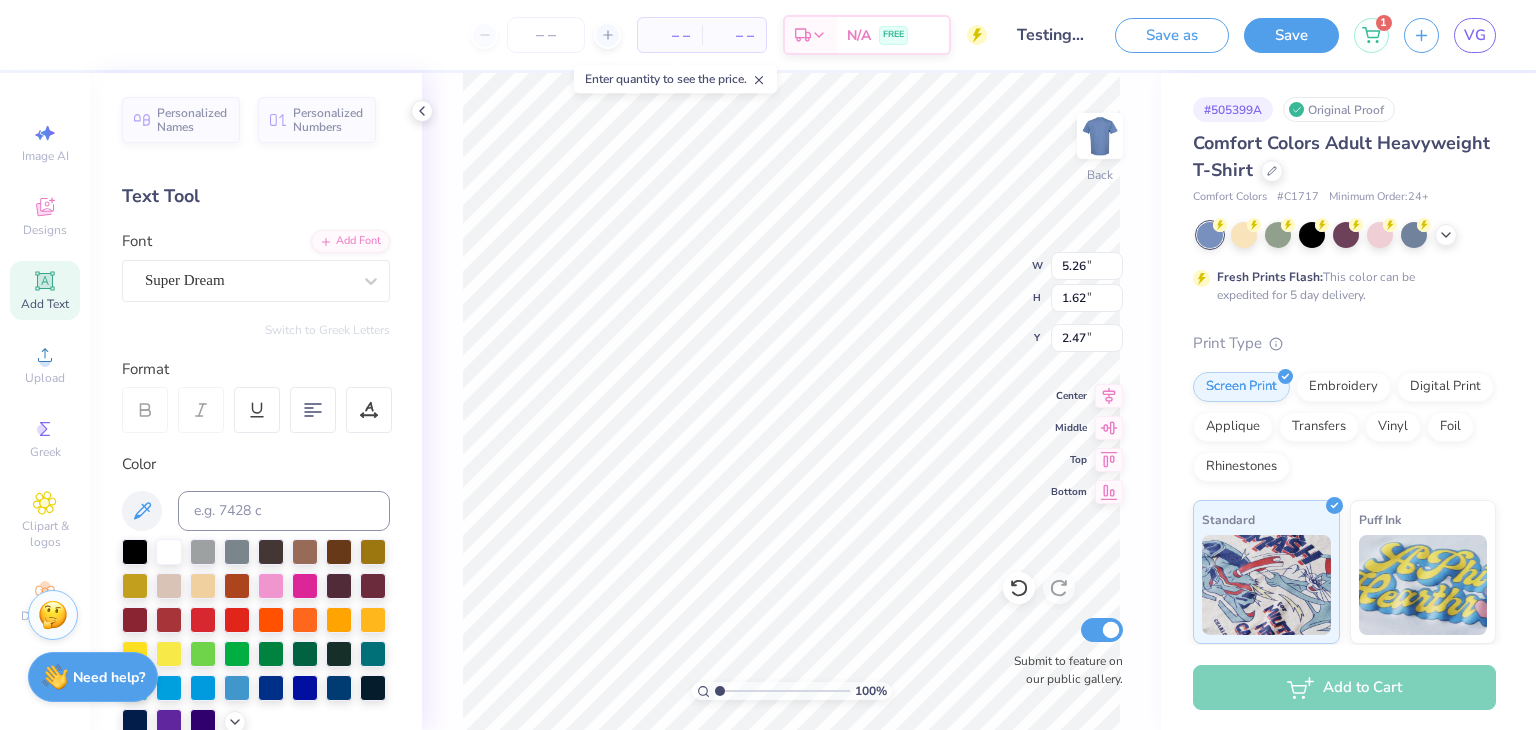 click on "Save" at bounding box center [1291, 35] 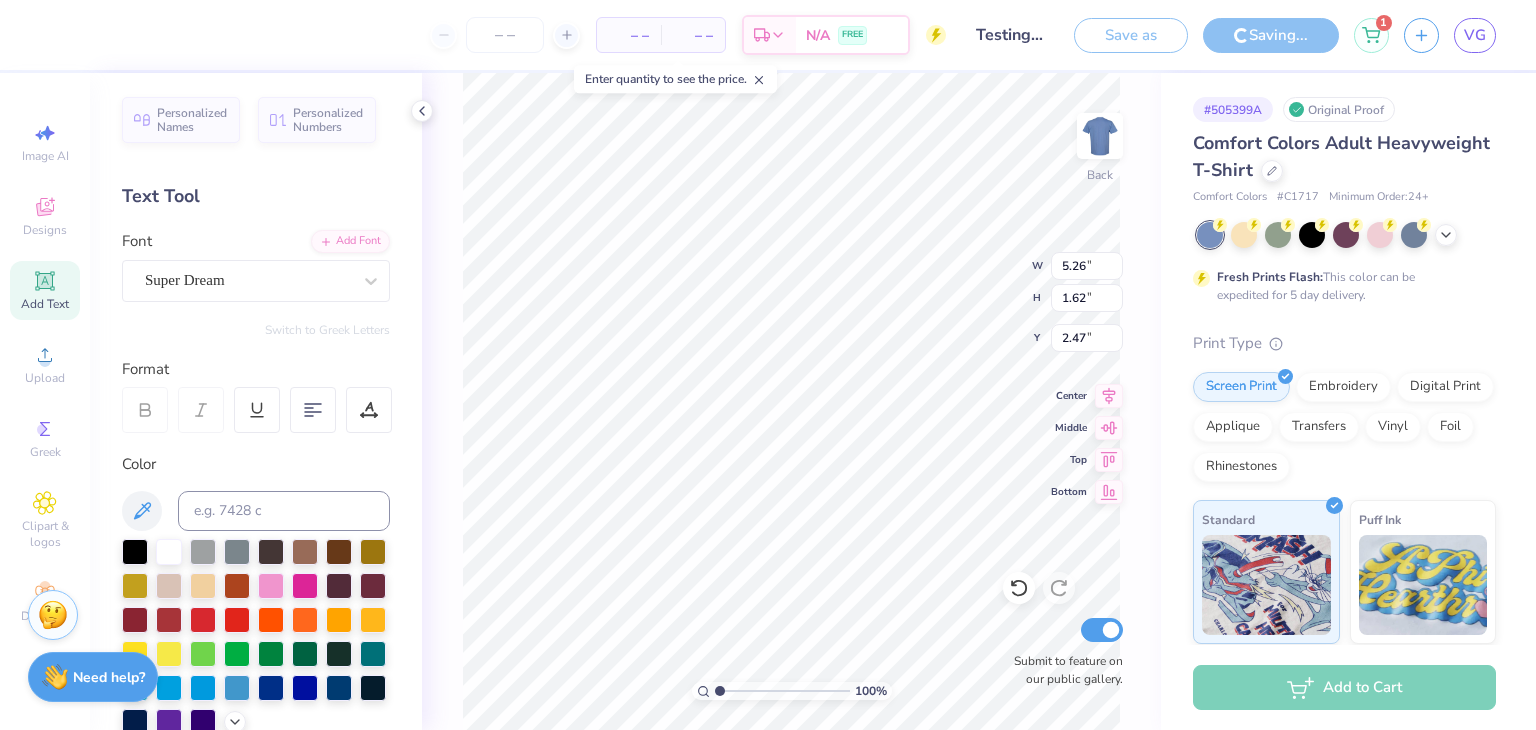 click 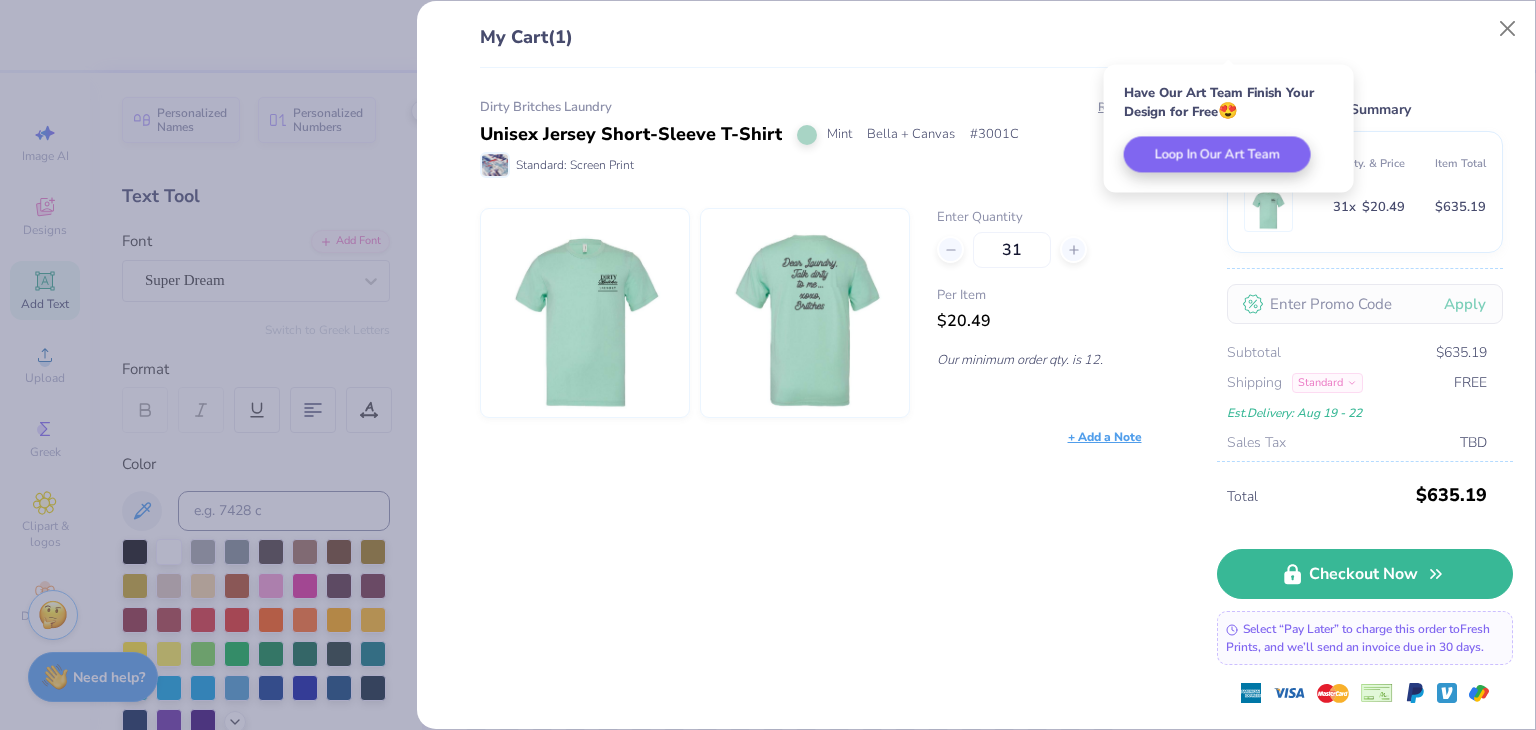 click 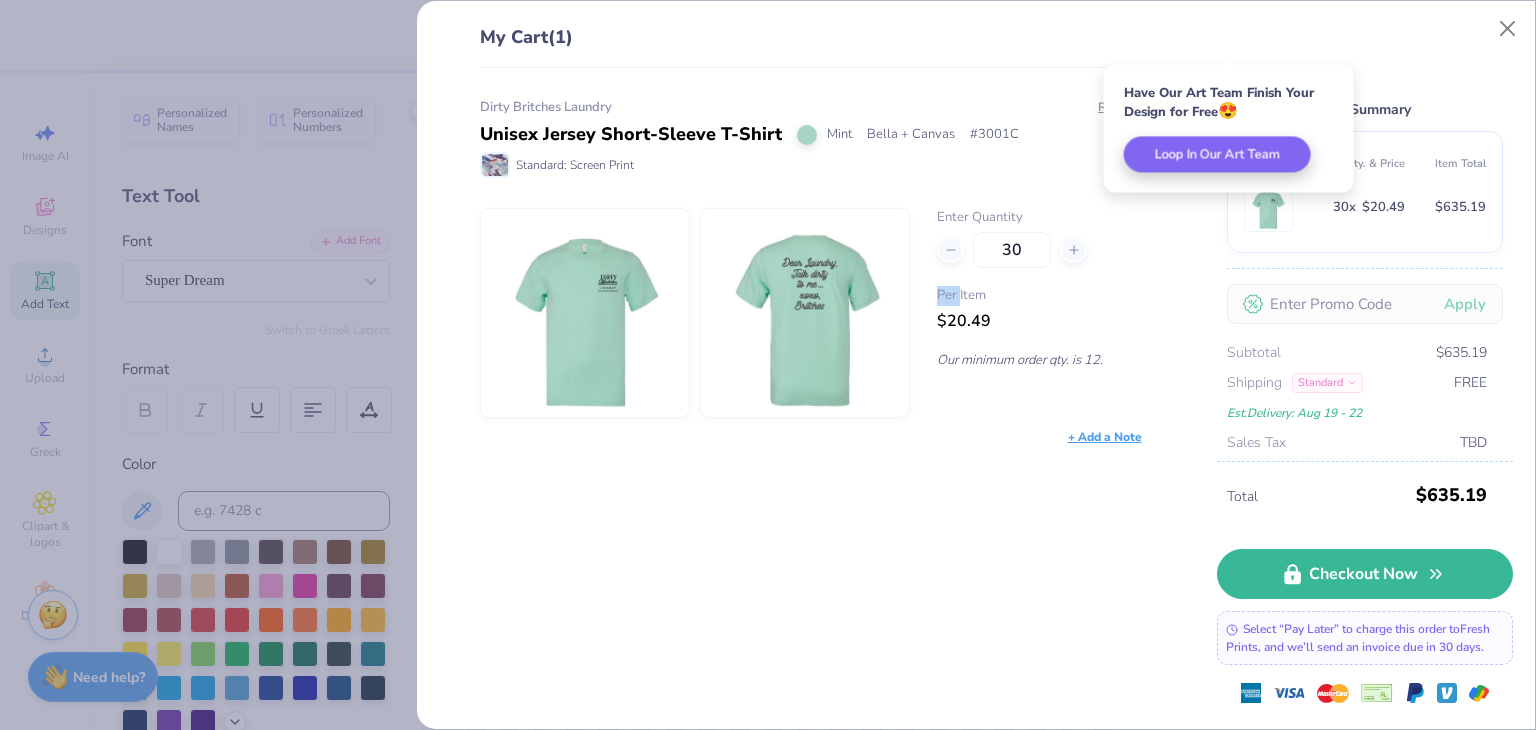 click 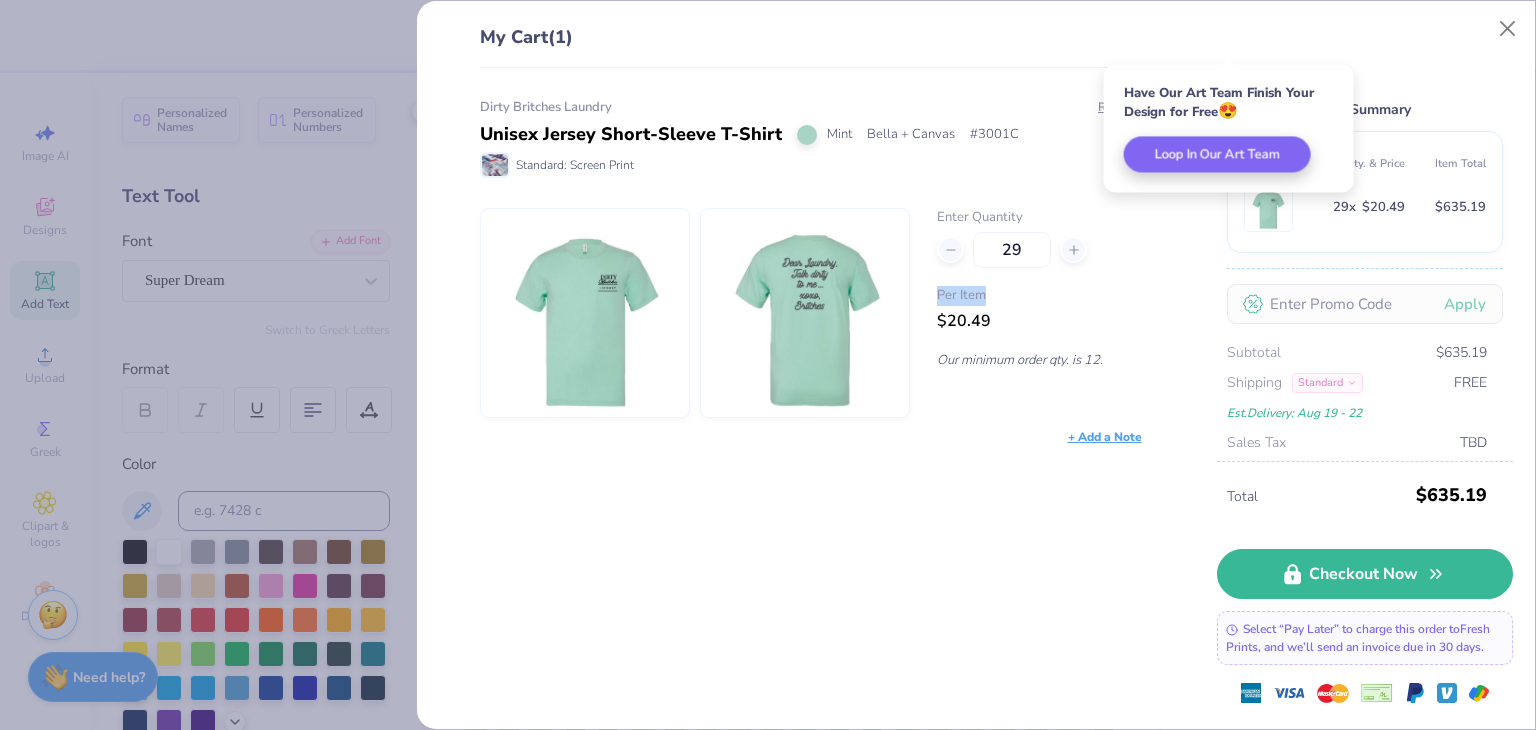 click 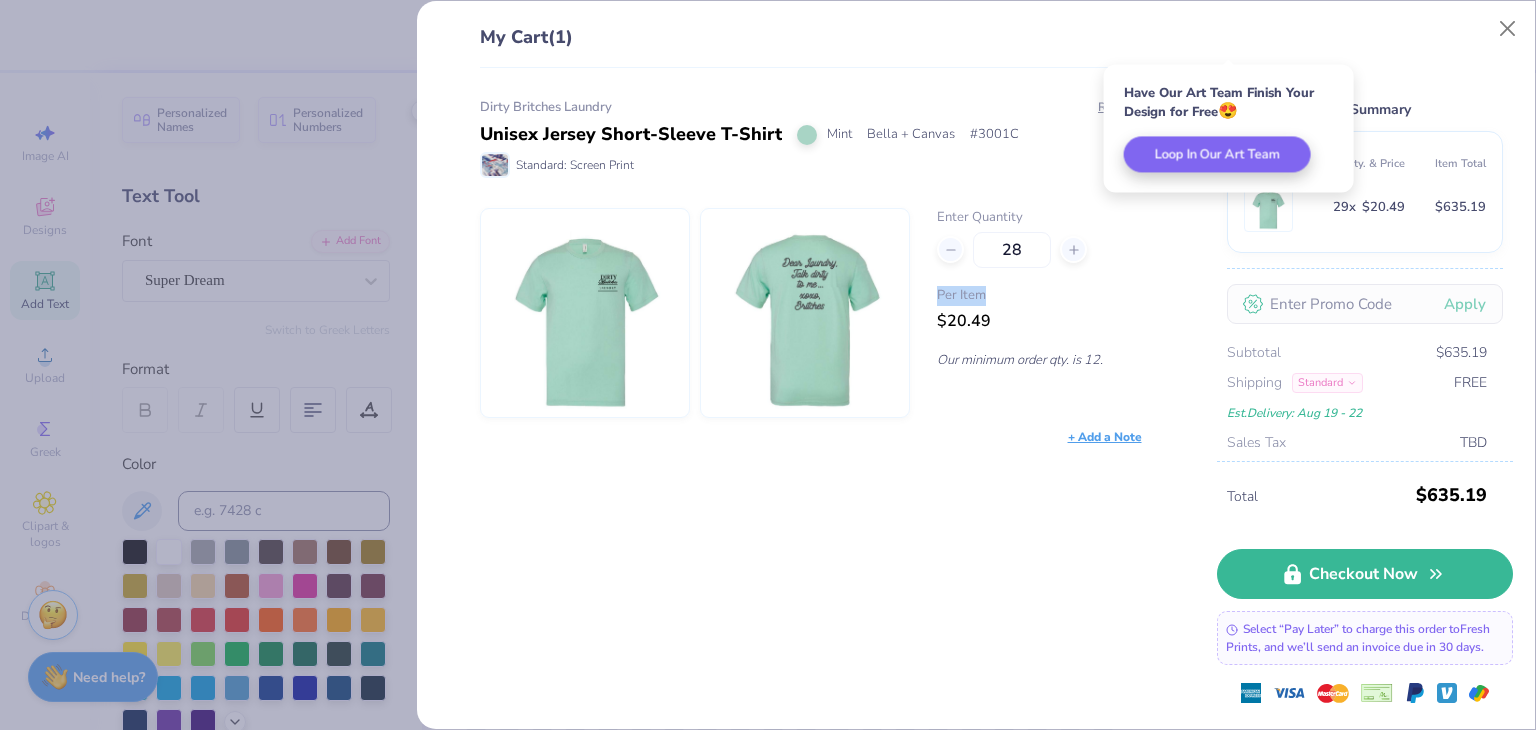 click 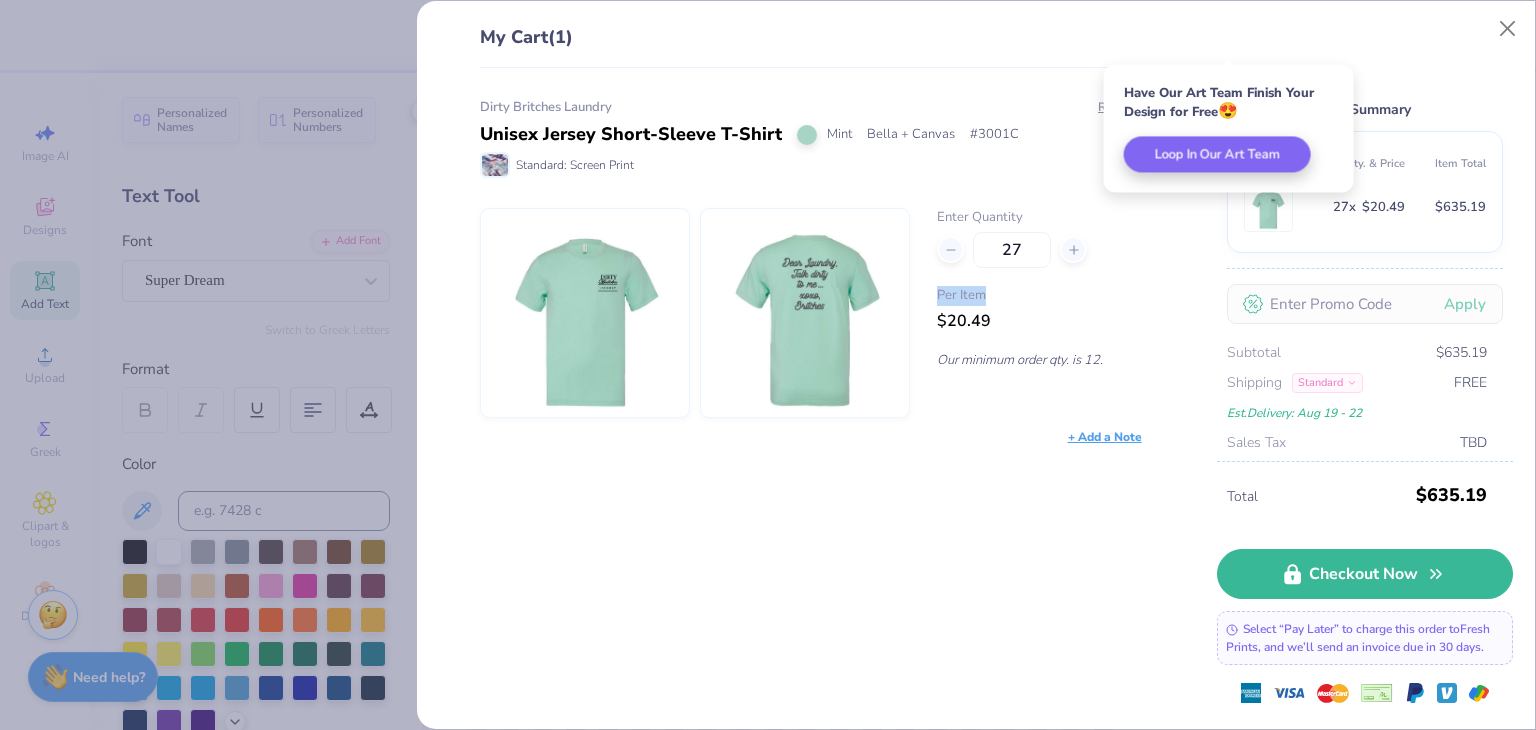 click 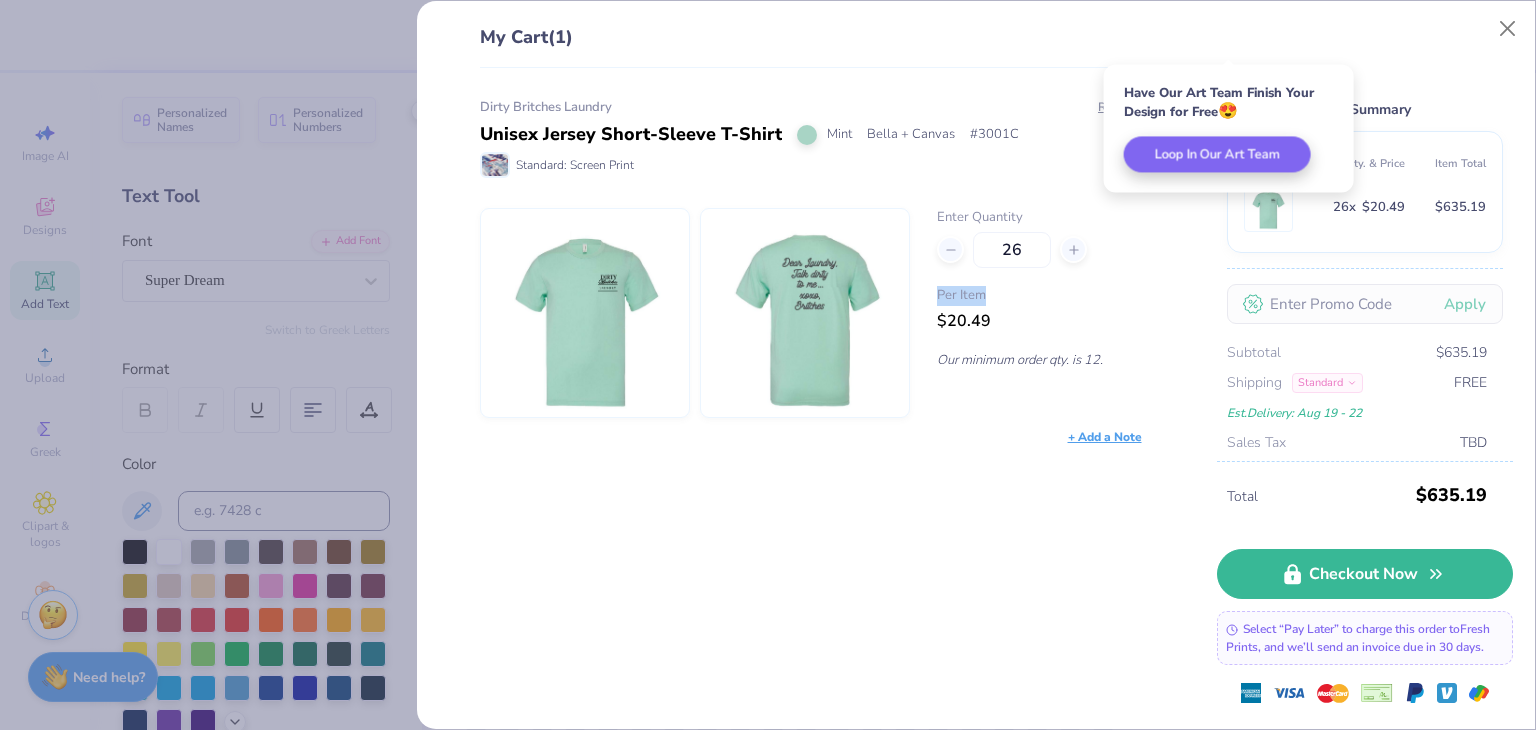 click 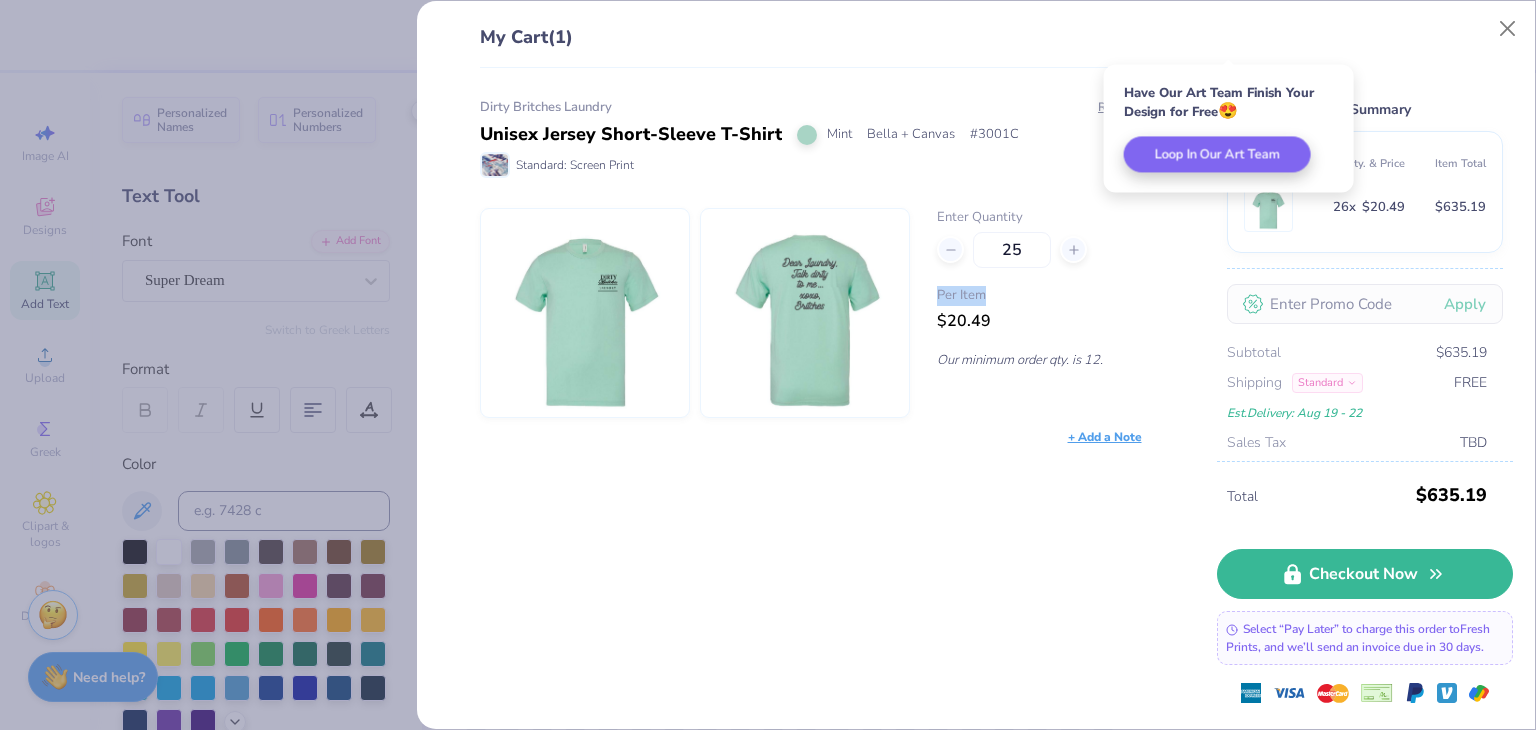 click 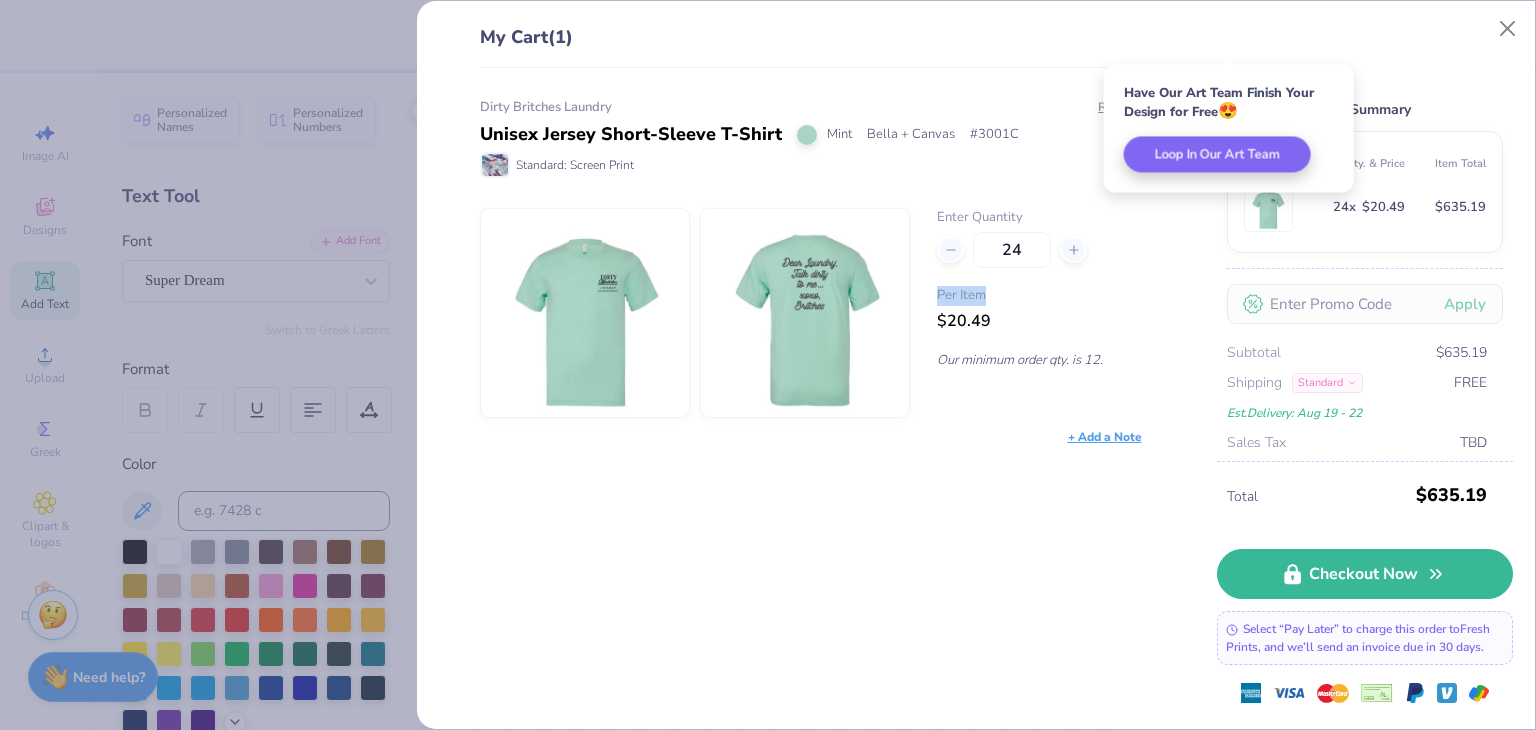 click 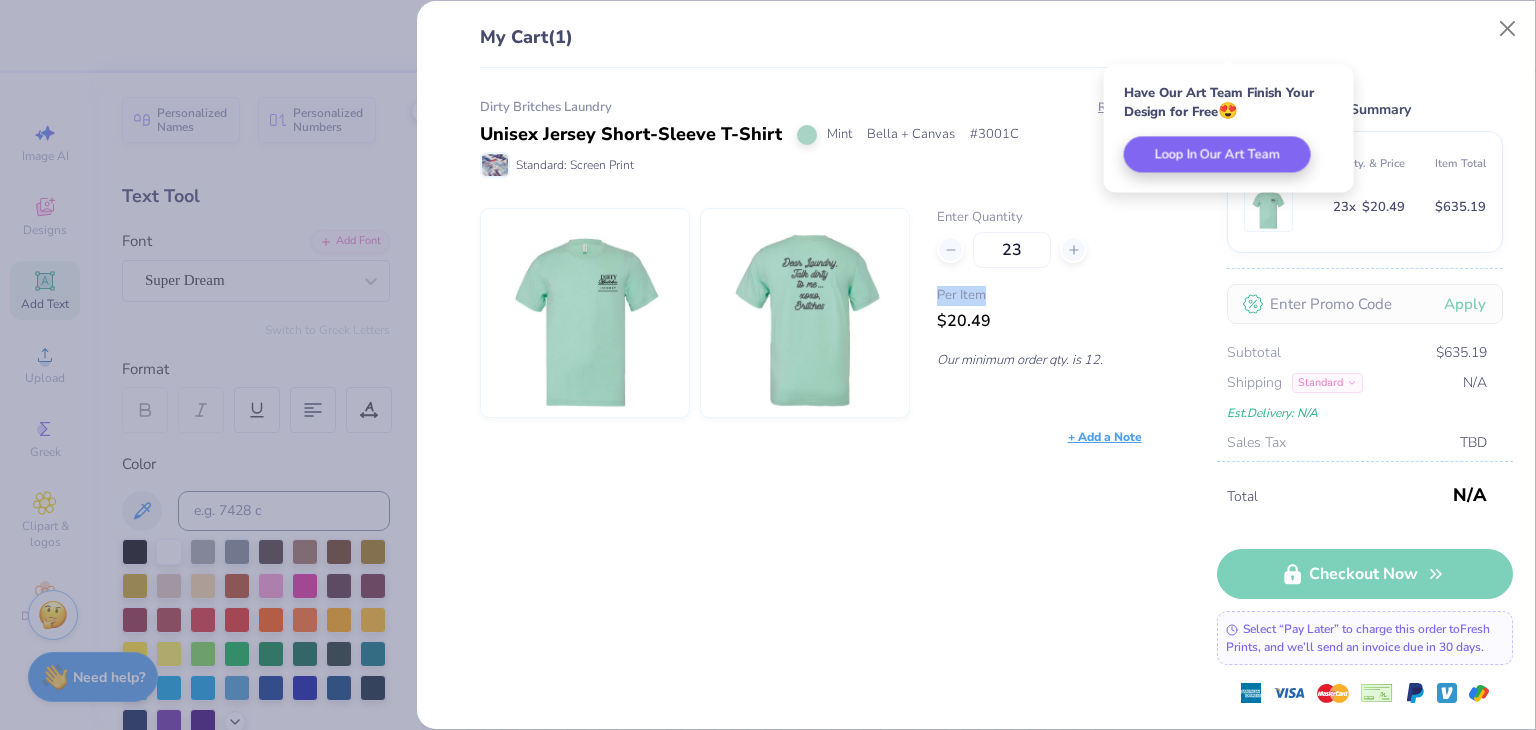 click 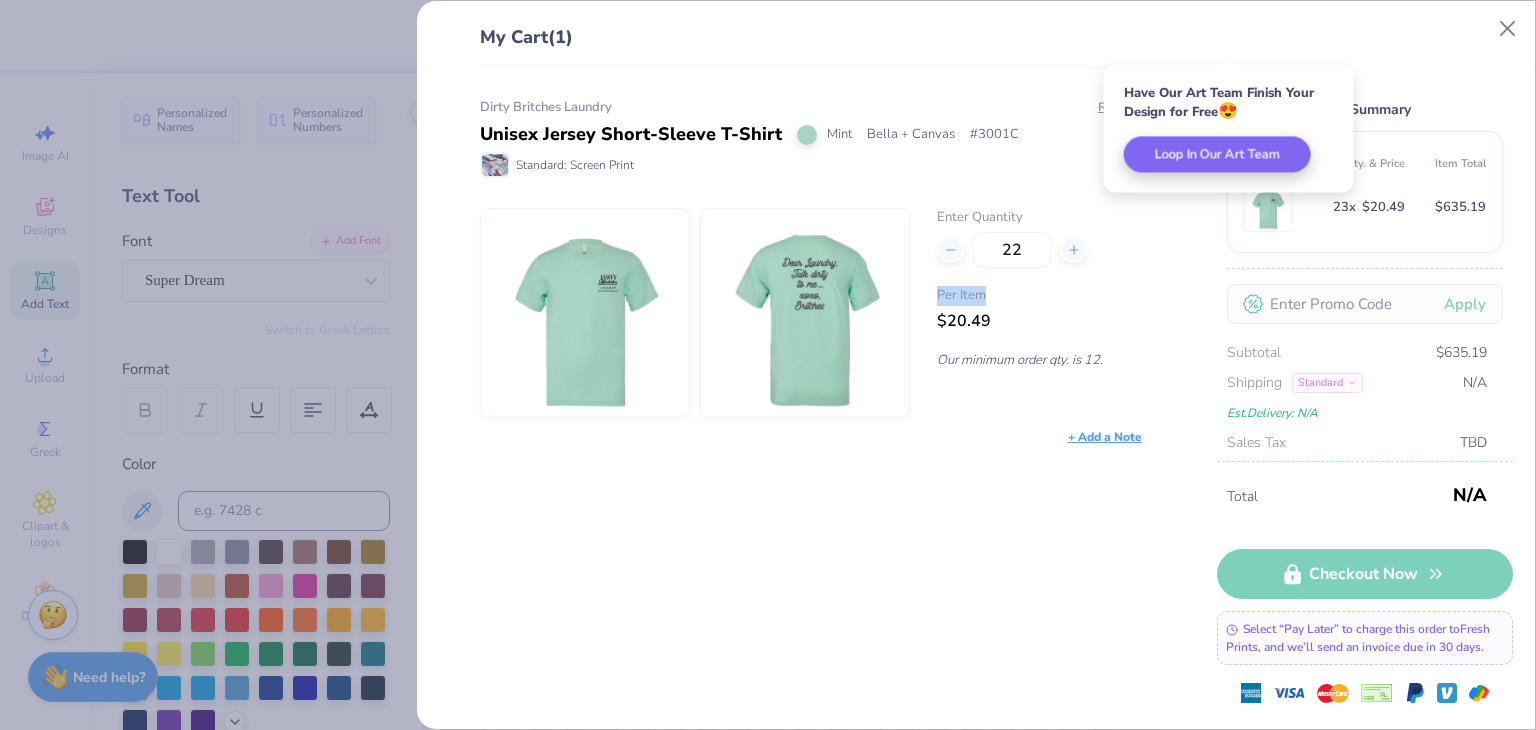 click 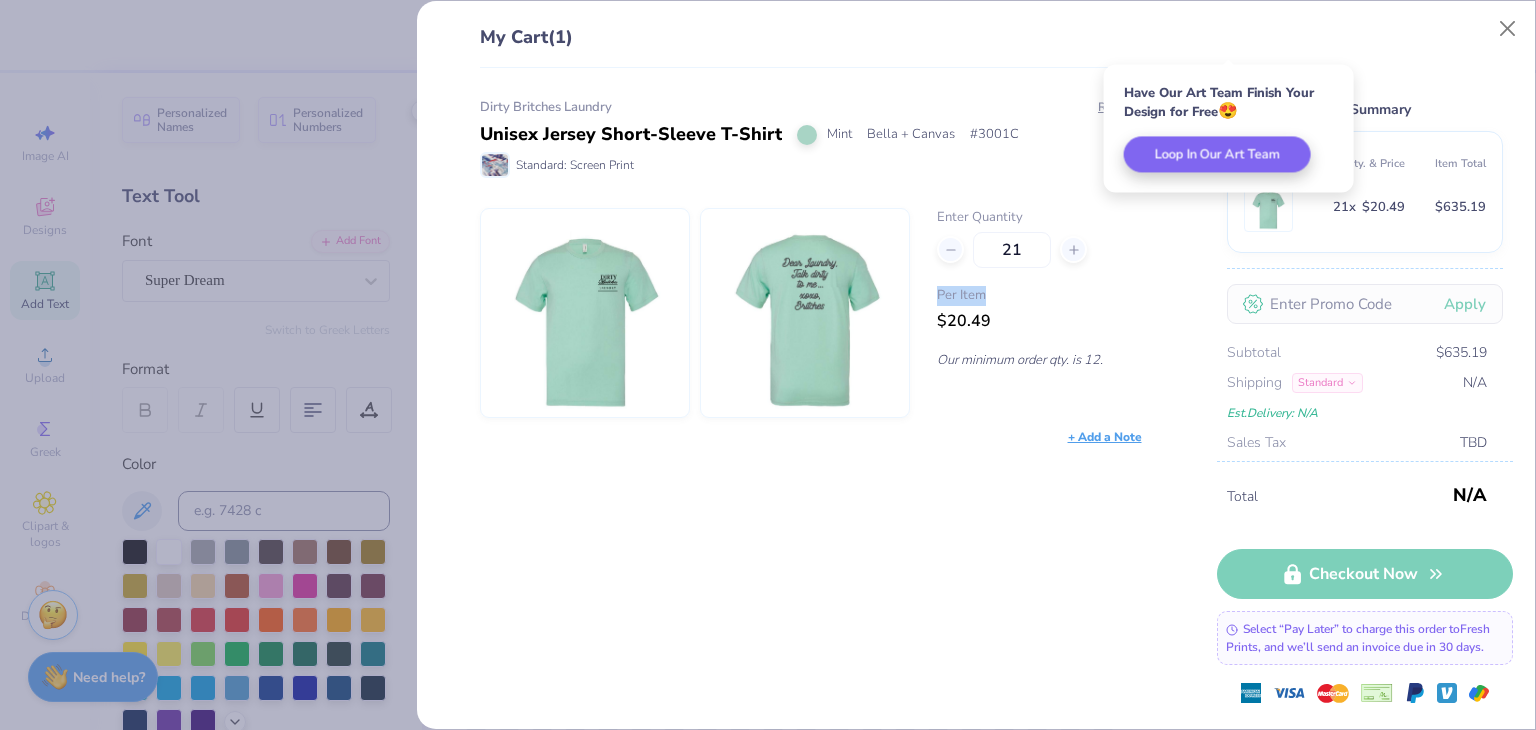 click 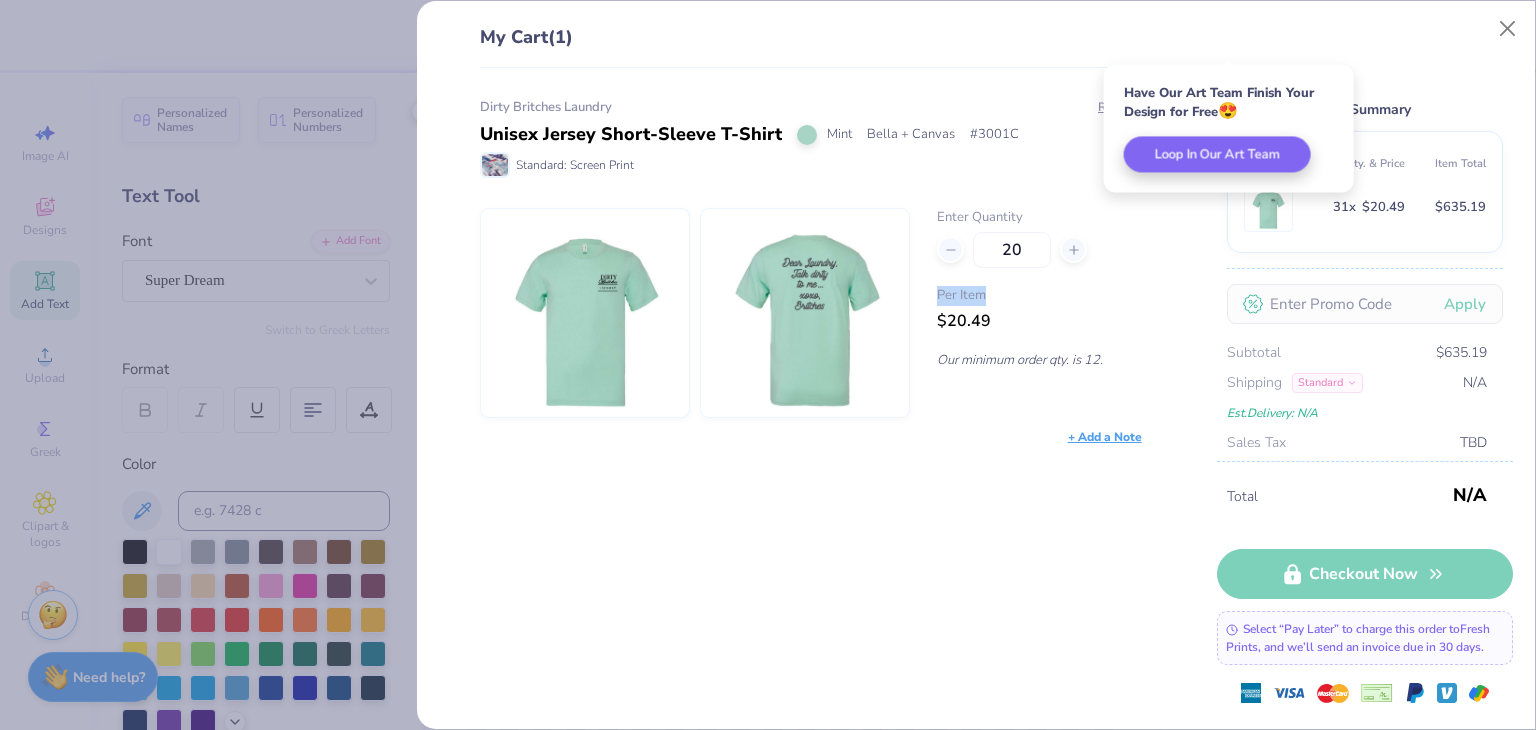 click 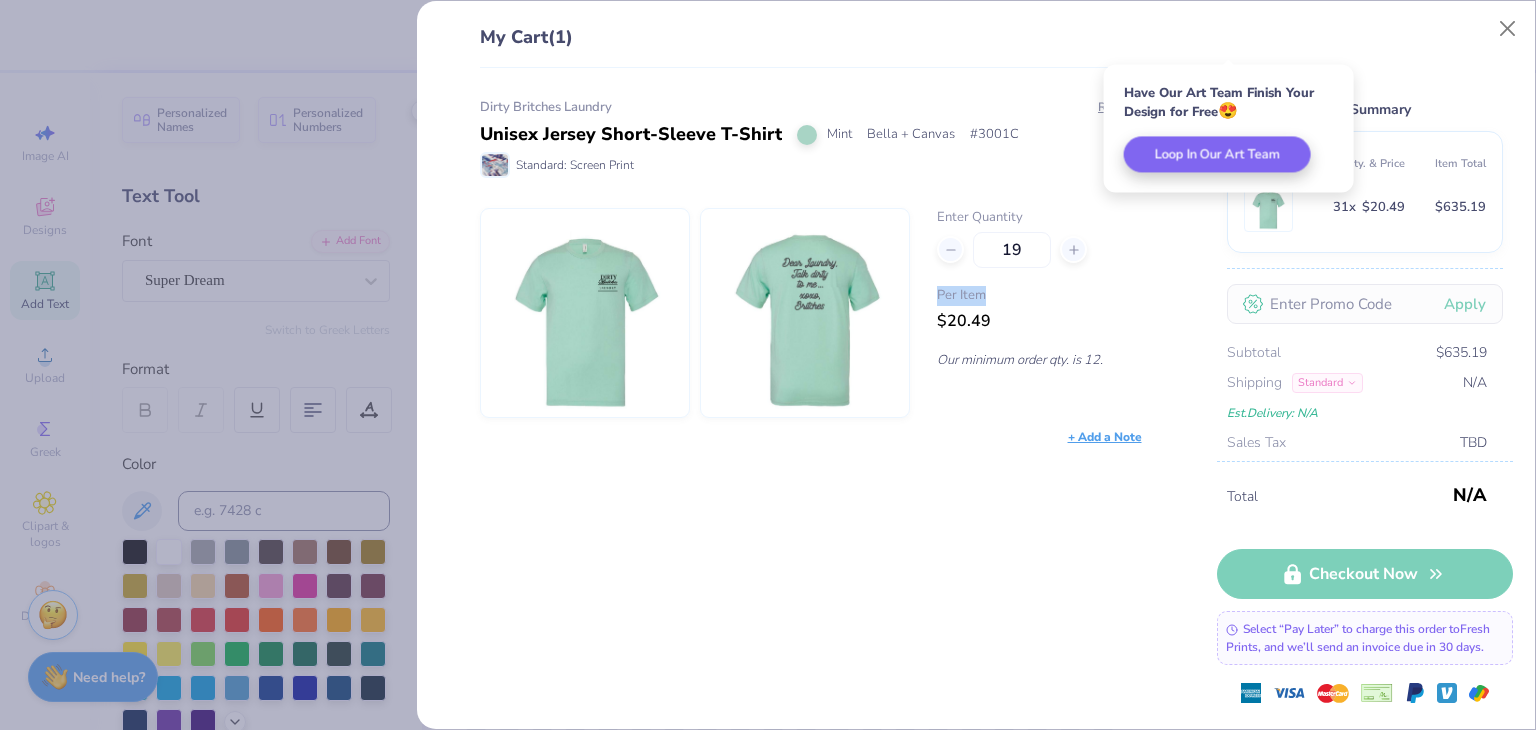 click 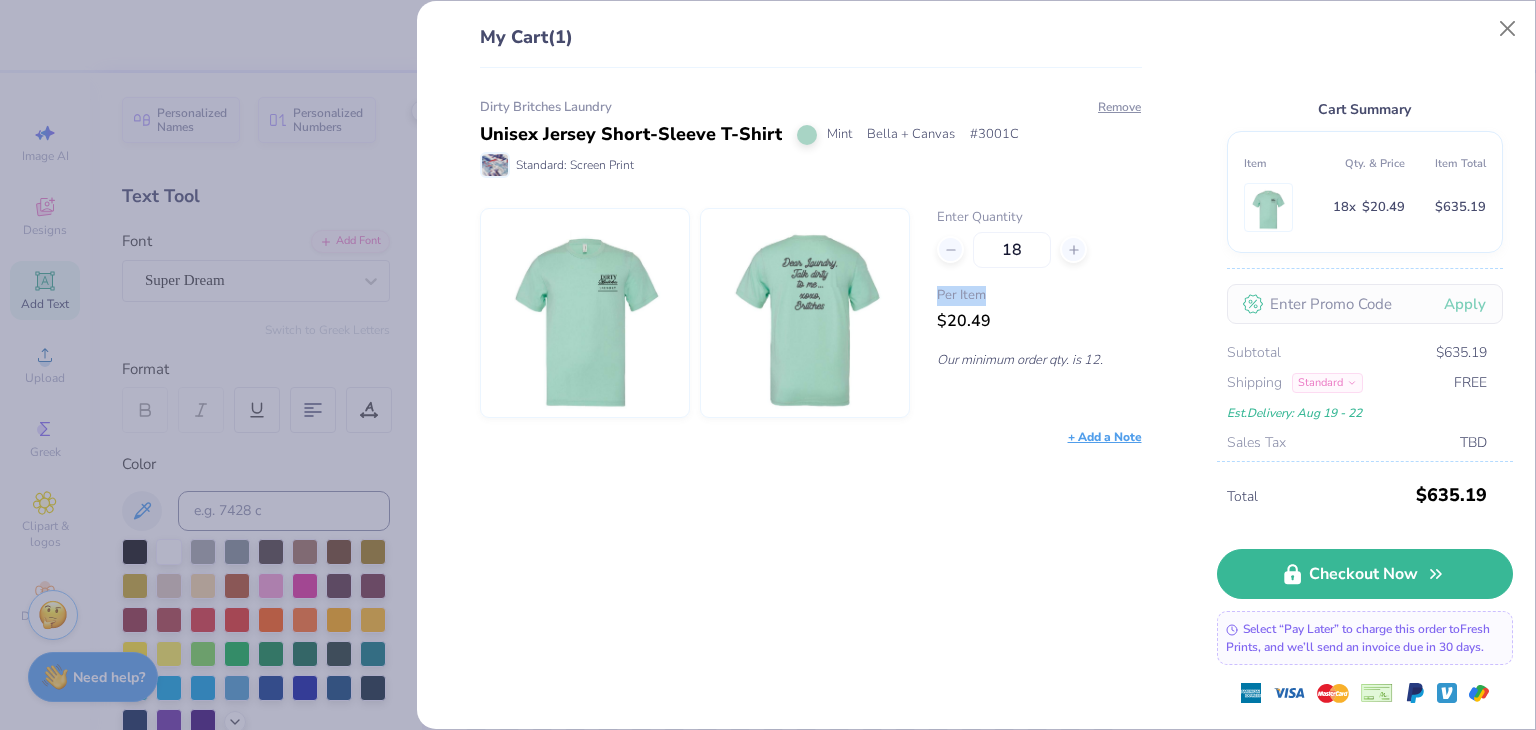 click 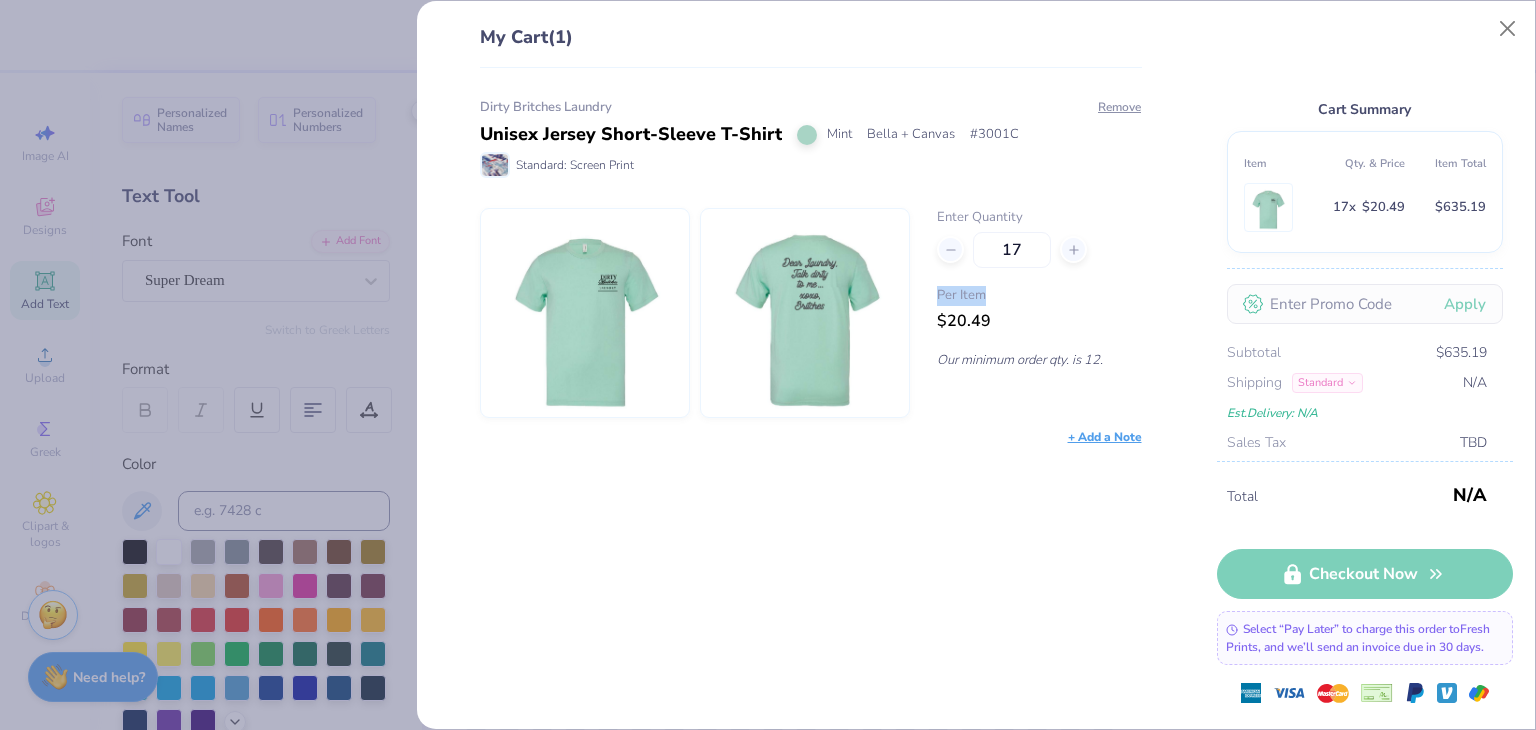 click 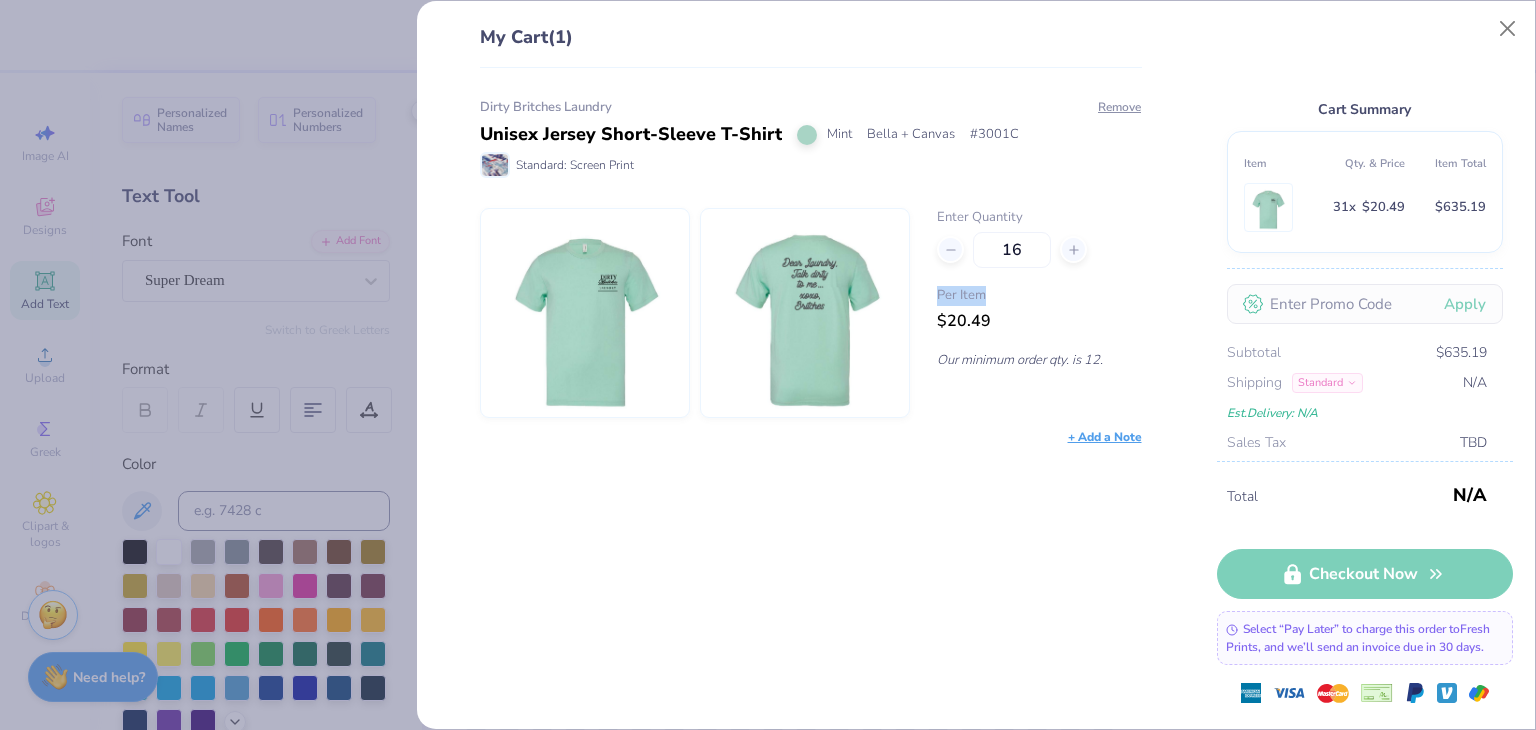 click 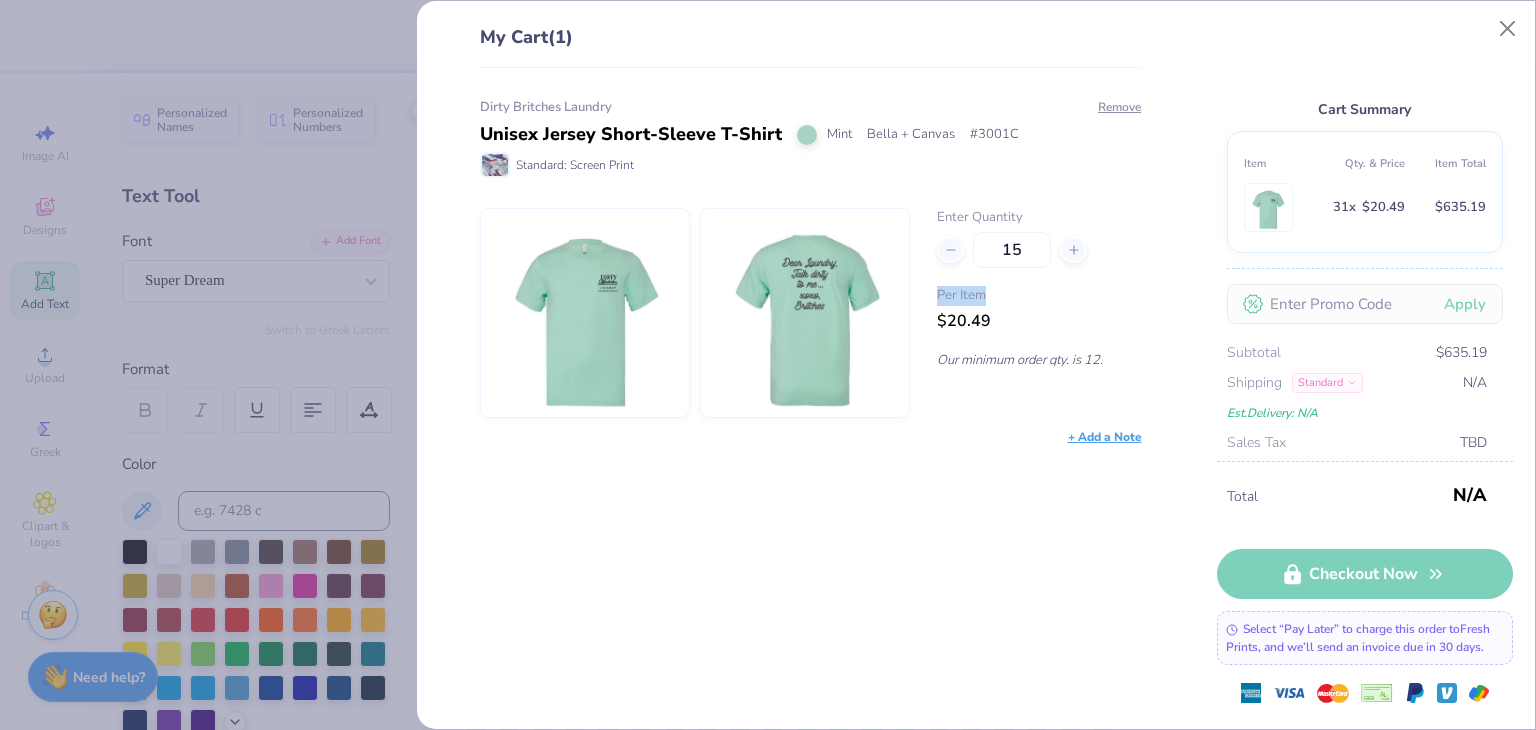 click 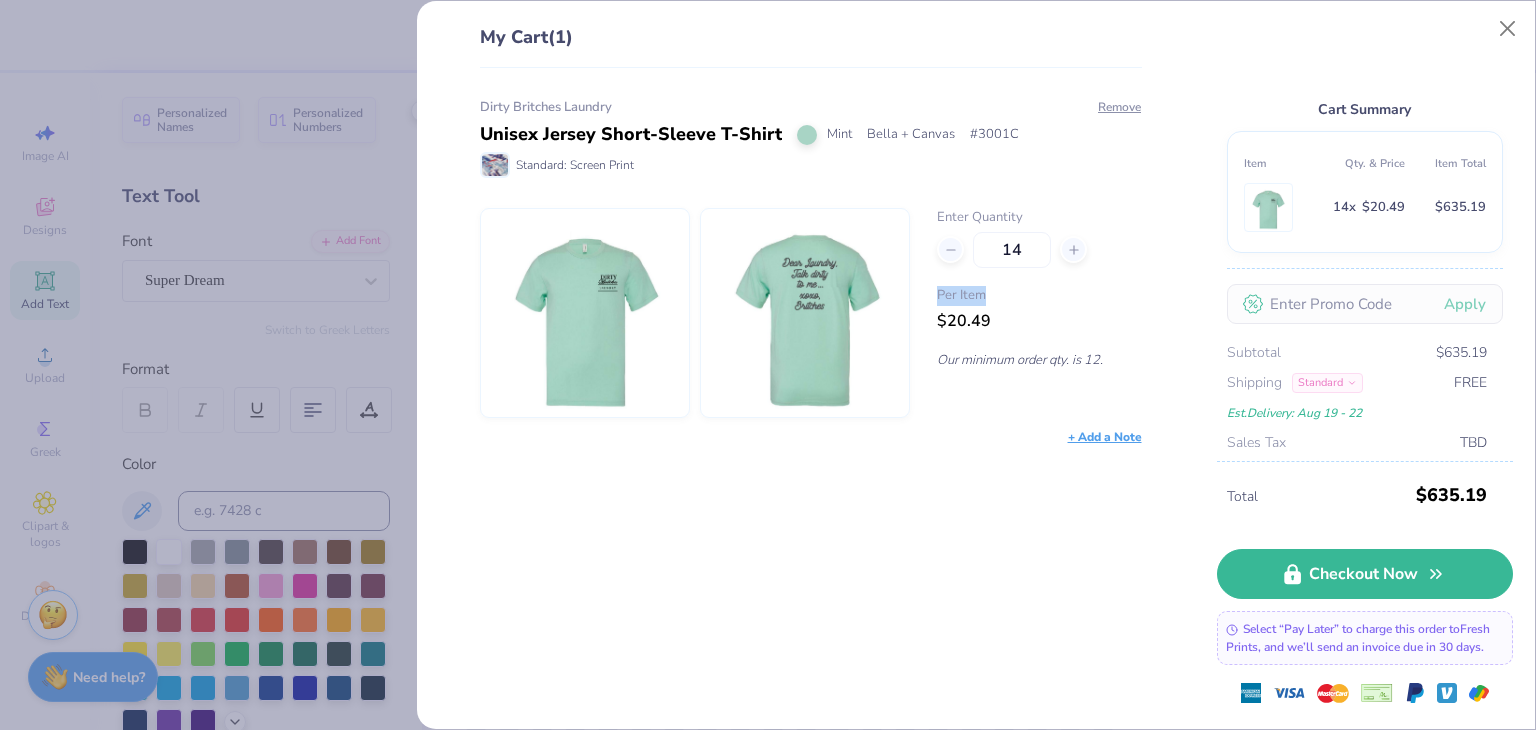click 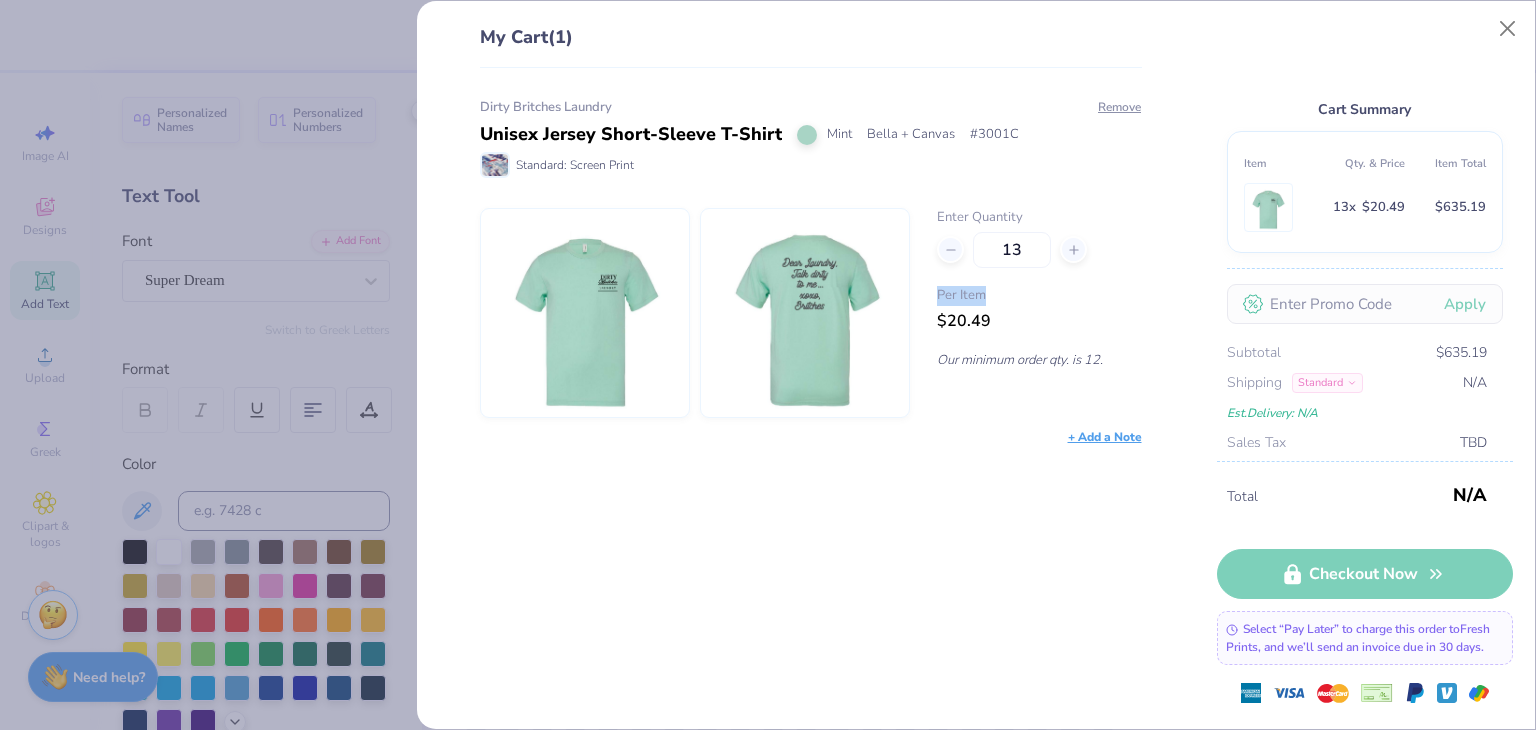 click 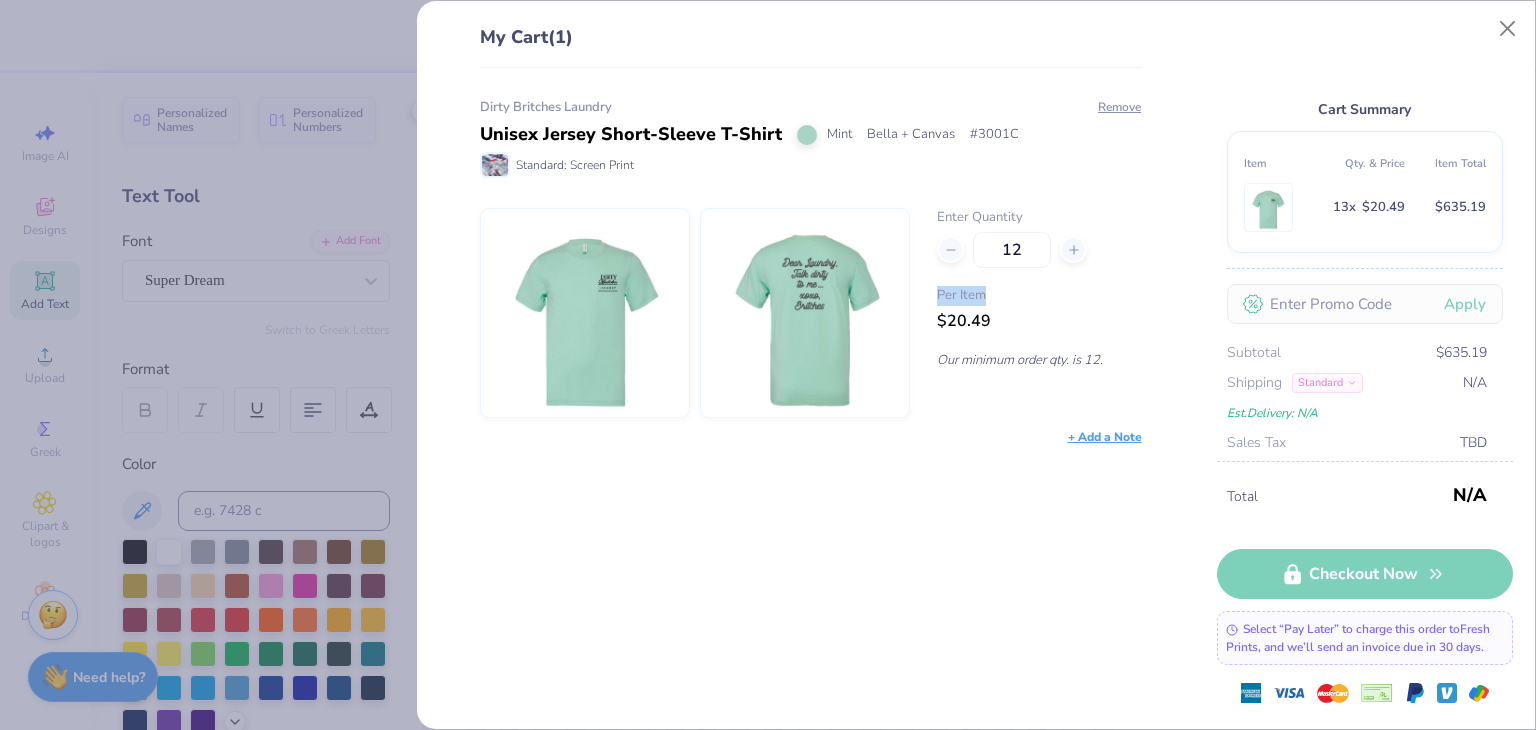 click on "12" at bounding box center (1039, 250) 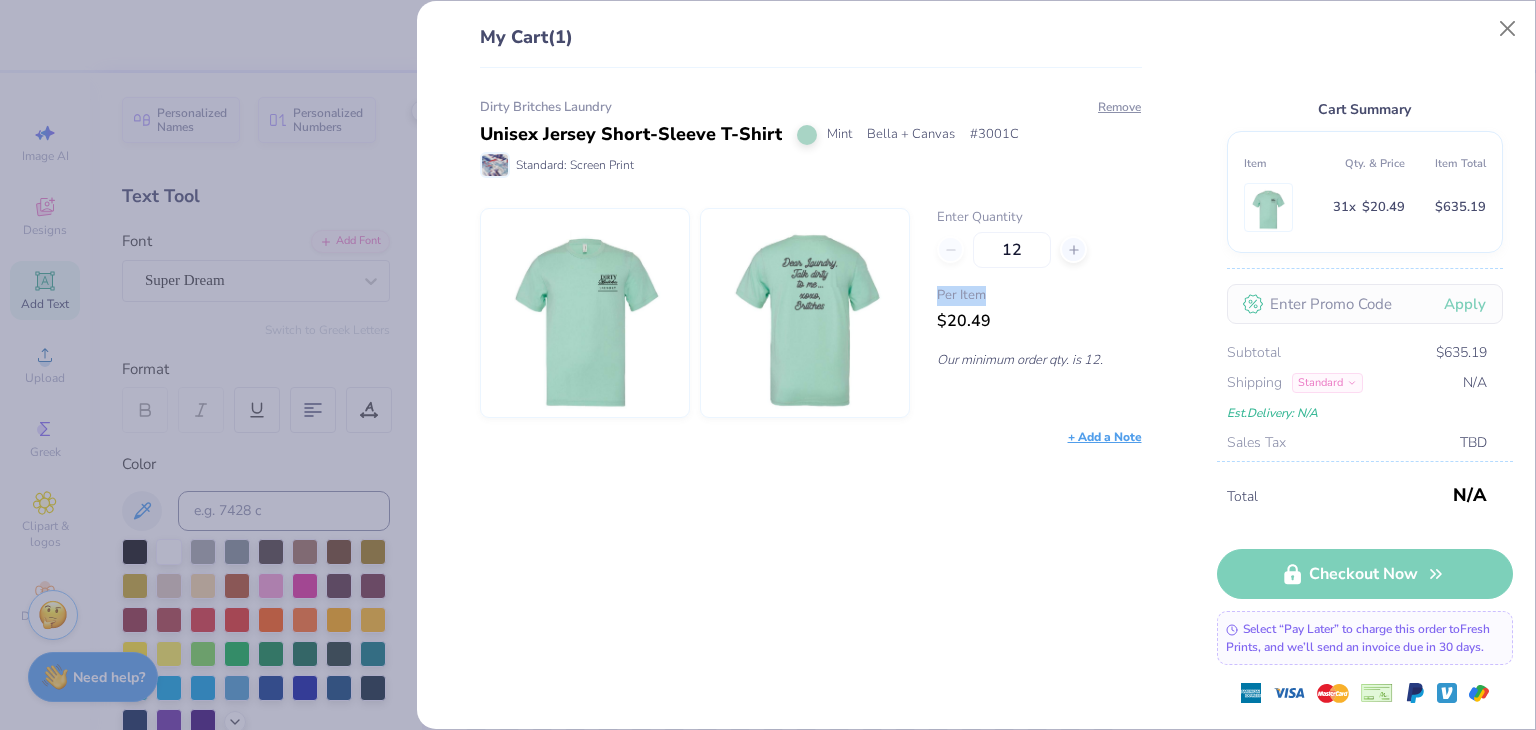 click on "12" at bounding box center [1039, 250] 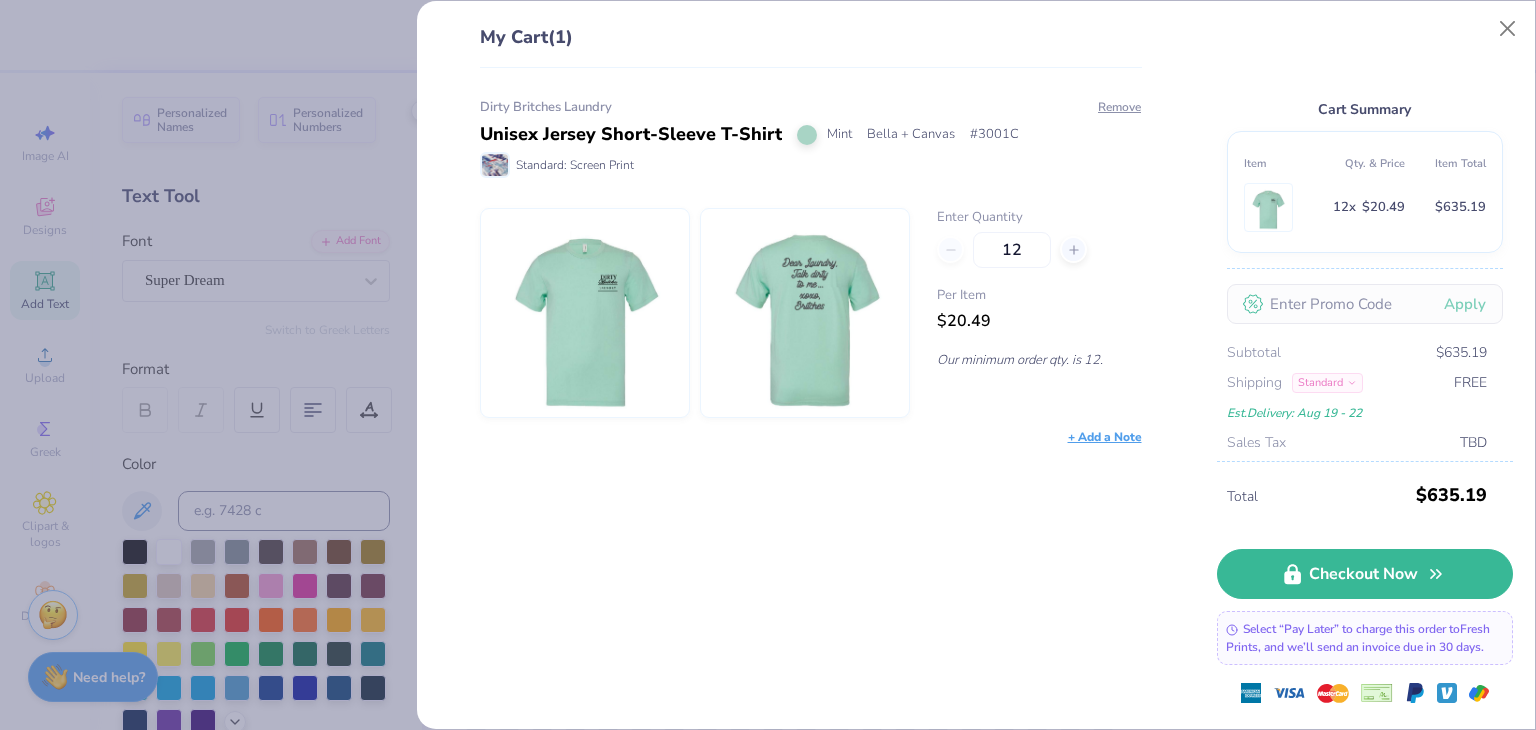 click on "Per Item $20.49" at bounding box center [1039, 310] 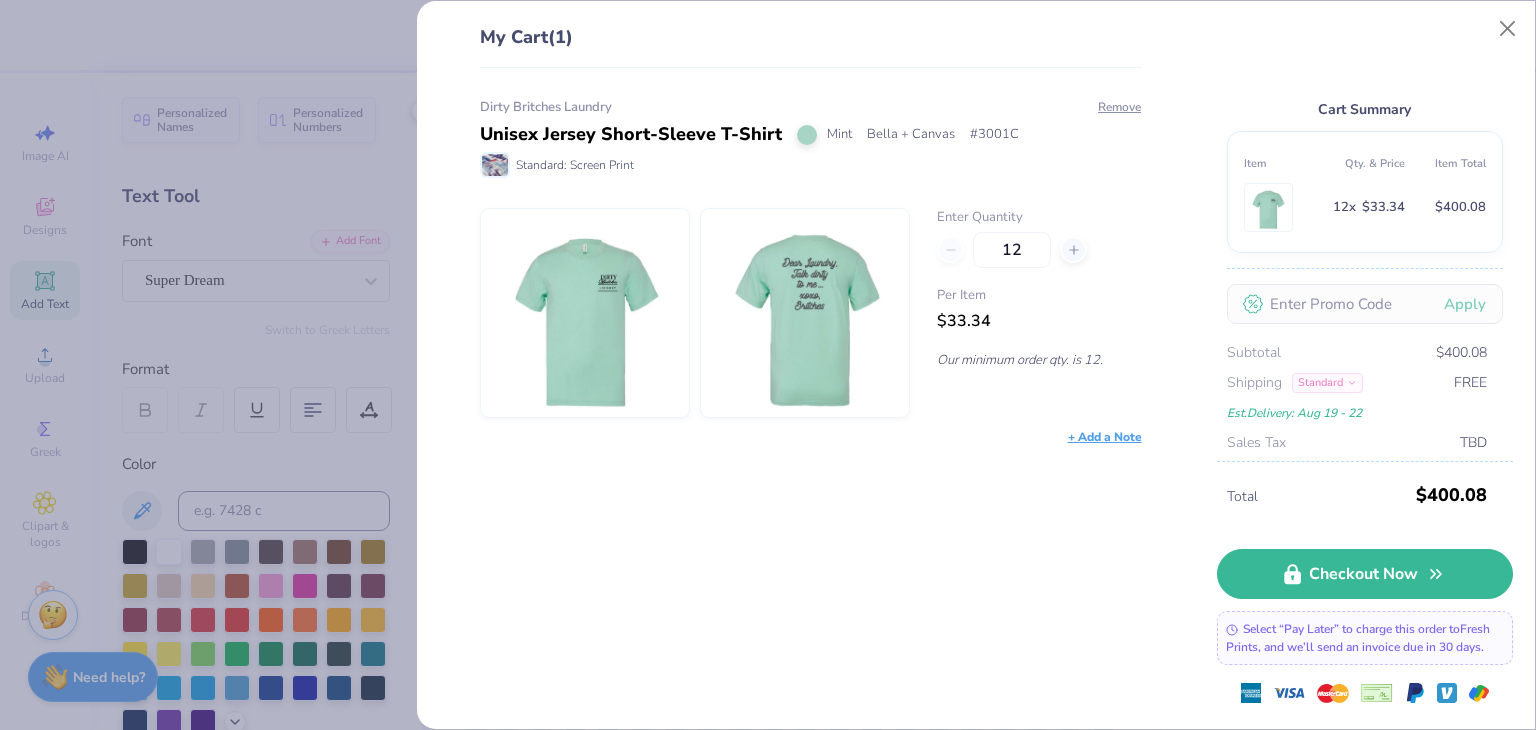 click on "$33.34" at bounding box center (964, 321) 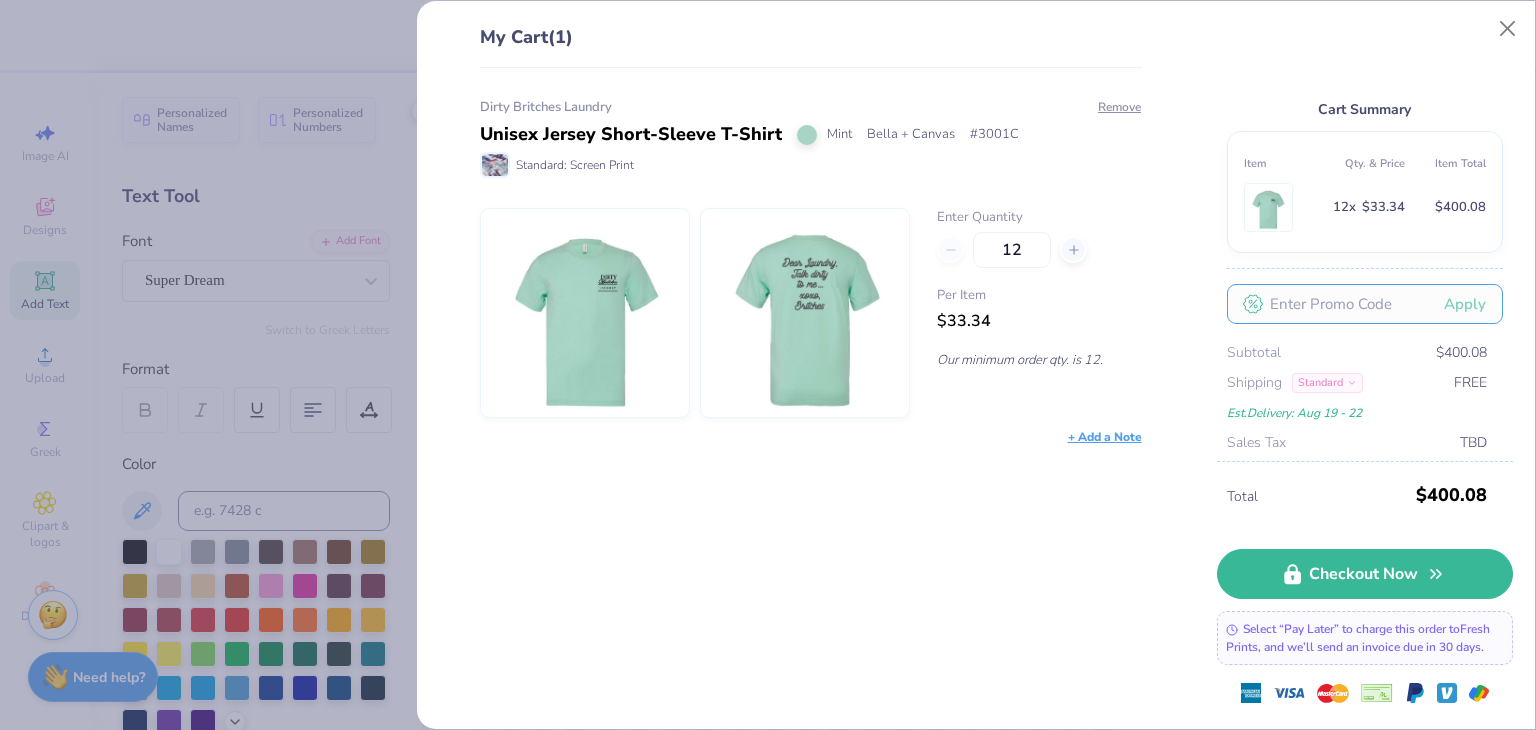 click at bounding box center (1365, 304) 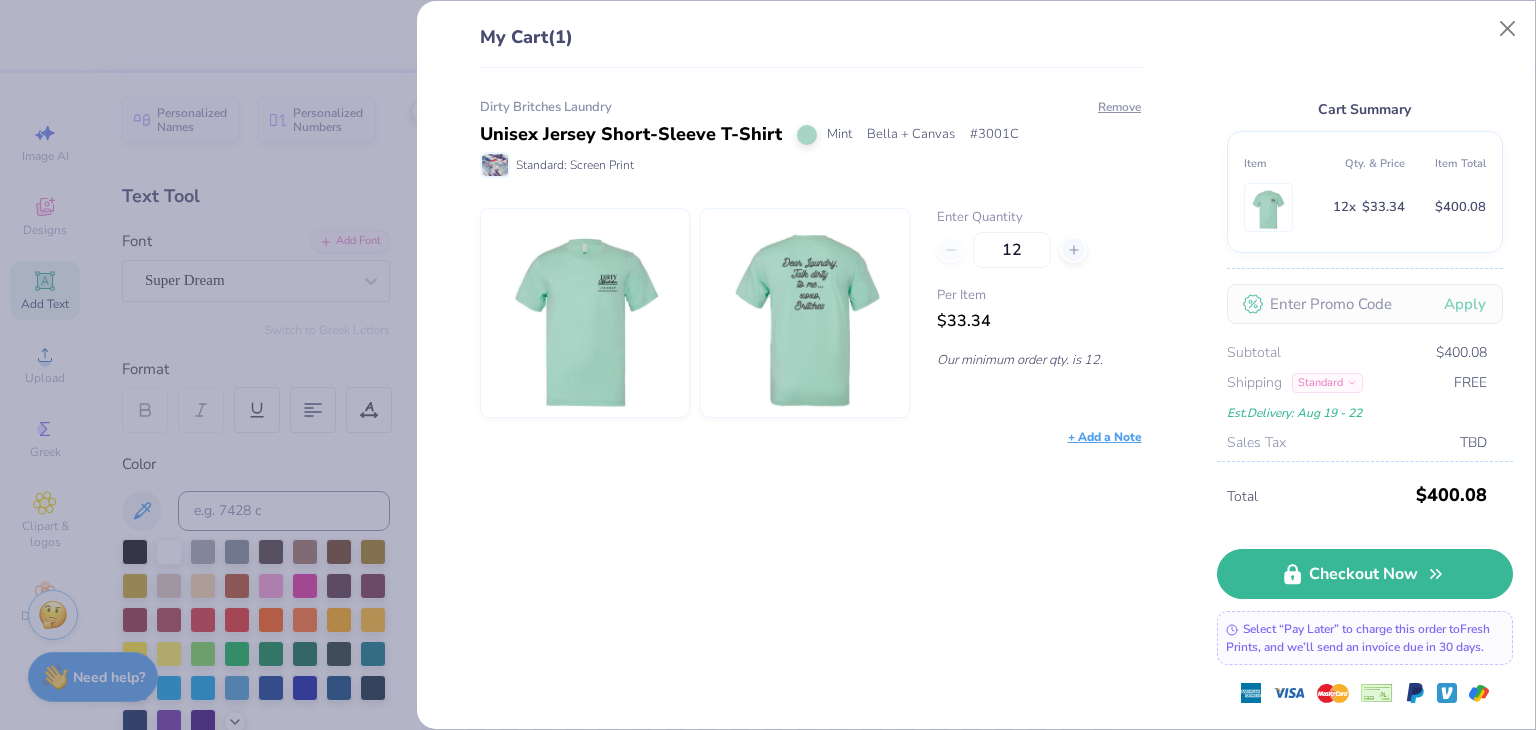 click on "My Cart  (1) Dirty Britches Laundry  Unisex Jersey Short-Sleeve T-Shirt Mint Bella + Canvas # 3001C Standard: Screen Print Remove Enter Quantity 12 Per Item $33.34 Our minimum order qty. is 12. + Add a Note Cart Summary Item Qty. & Price Item Total 12  x $33.34 $400.08 Apply Subtotal $400.08 Shipping Standard FREE Est.   Delivery:   Aug 19 - 22 Sales Tax TBD Total $400.08 Checkout Now Select “Pay Later” to charge this order to  Fresh Prints , and we’ll send an invoice due in 30 days." at bounding box center (976, 365) 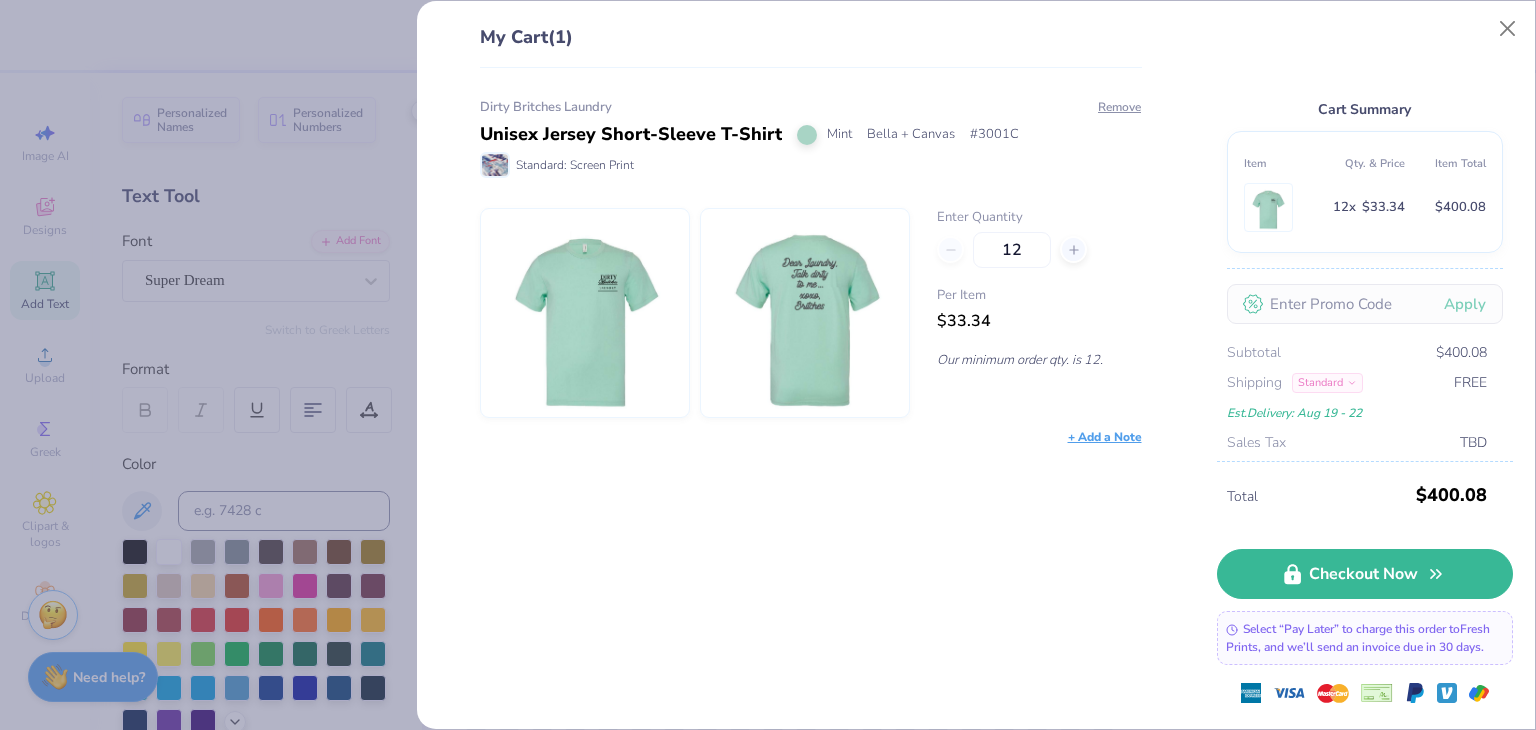 click on "Total $400.08 Checkout Now Select “Pay Later” to charge this order to  Fresh Prints , and we’ll send an invoice due in 30 days." at bounding box center [1365, 595] 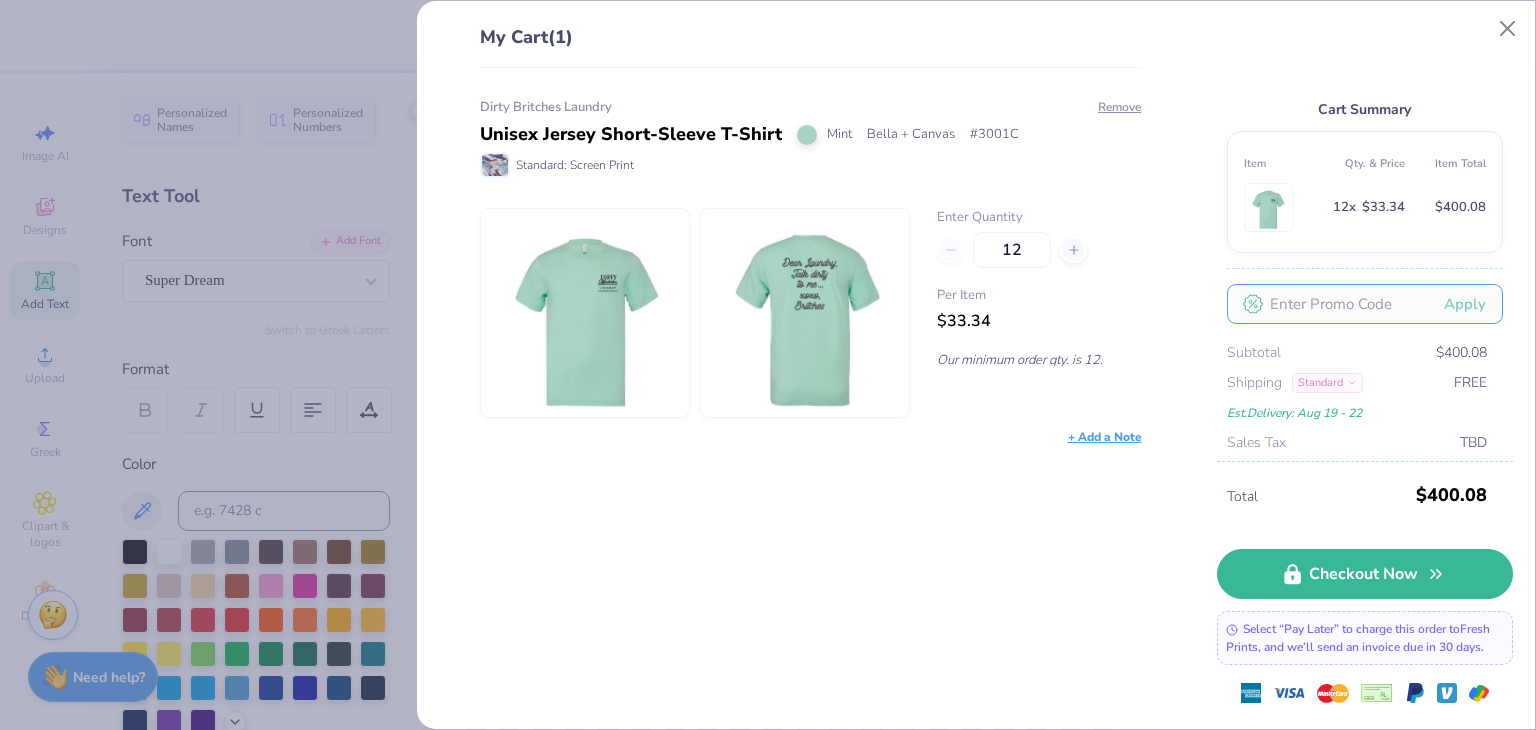 click at bounding box center [1365, 304] 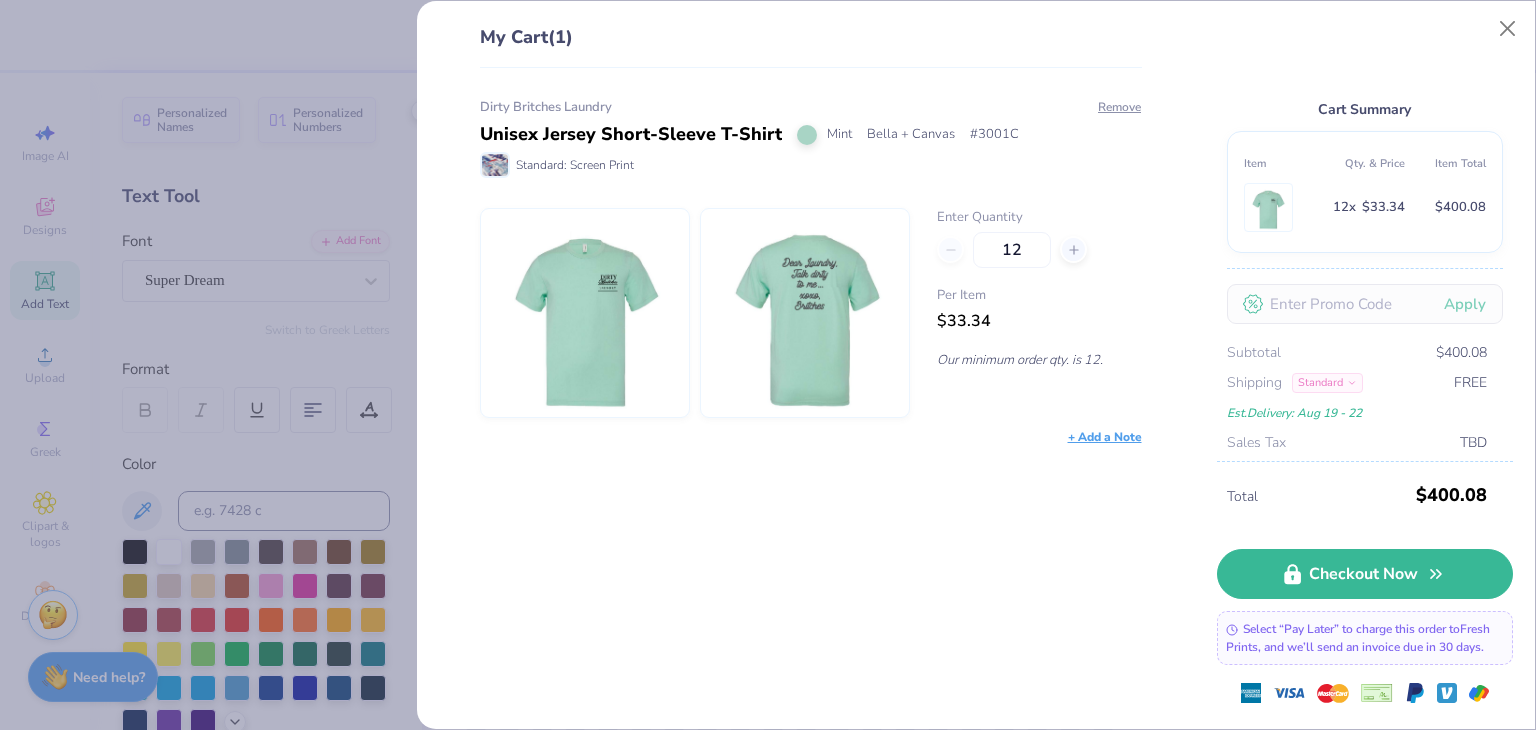 click on "My Cart  (1) Dirty Britches Laundry  Unisex Jersey Short-Sleeve T-Shirt Mint Bella + Canvas # 3001C Standard: Screen Print Remove Enter Quantity 12 Per Item $33.34 Our minimum order qty. is 12. + Add a Note Cart Summary Item Qty. & Price Item Total 12  x $33.34 $400.08 Apply Subtotal $400.08 Shipping Standard FREE Est.   Delivery:   Aug 19 - 22 Sales Tax TBD Total $400.08 Checkout Now Select “Pay Later” to charge this order to  Fresh Prints , and we’ll send an invoice due in 30 days." at bounding box center (976, 365) 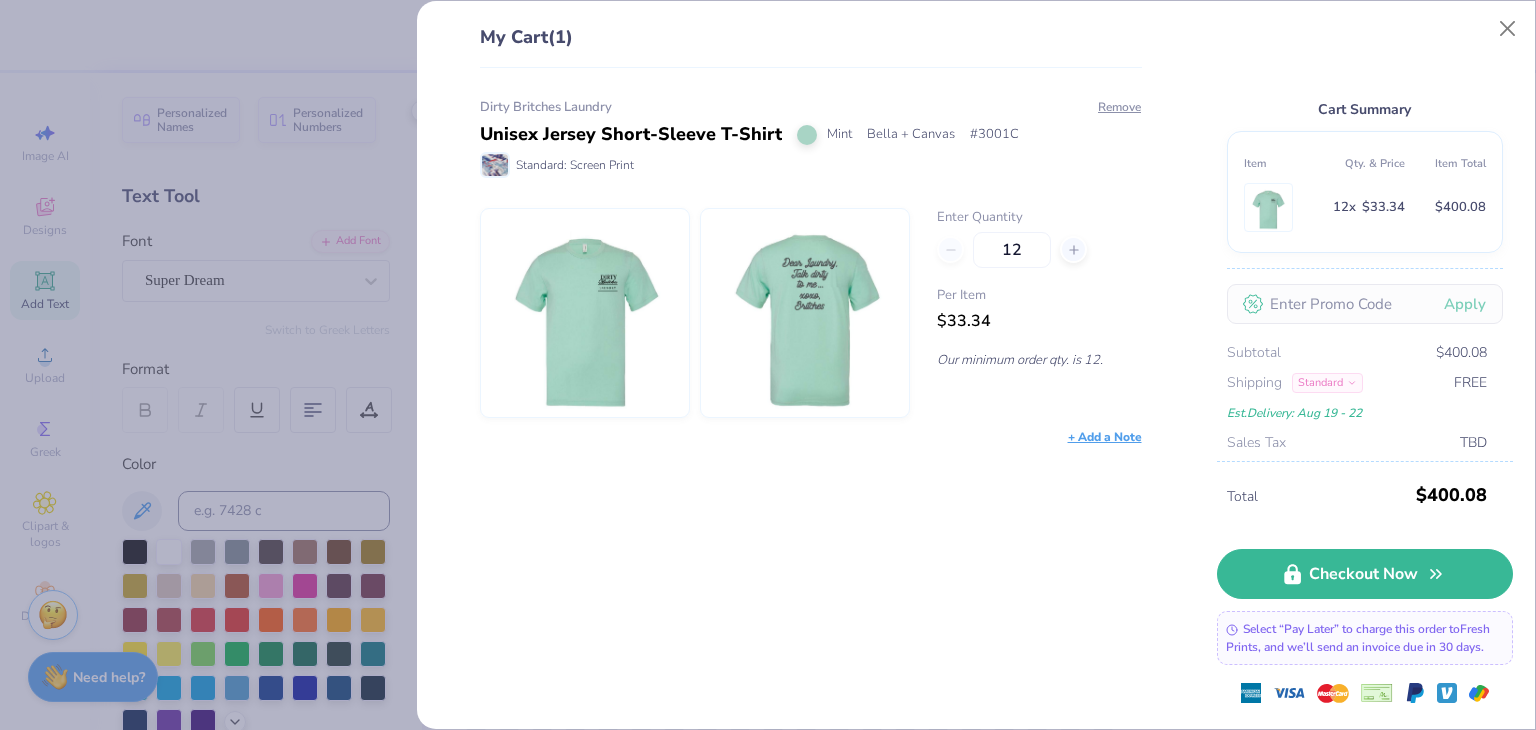click on "Checkout Now" at bounding box center (1365, 574) 